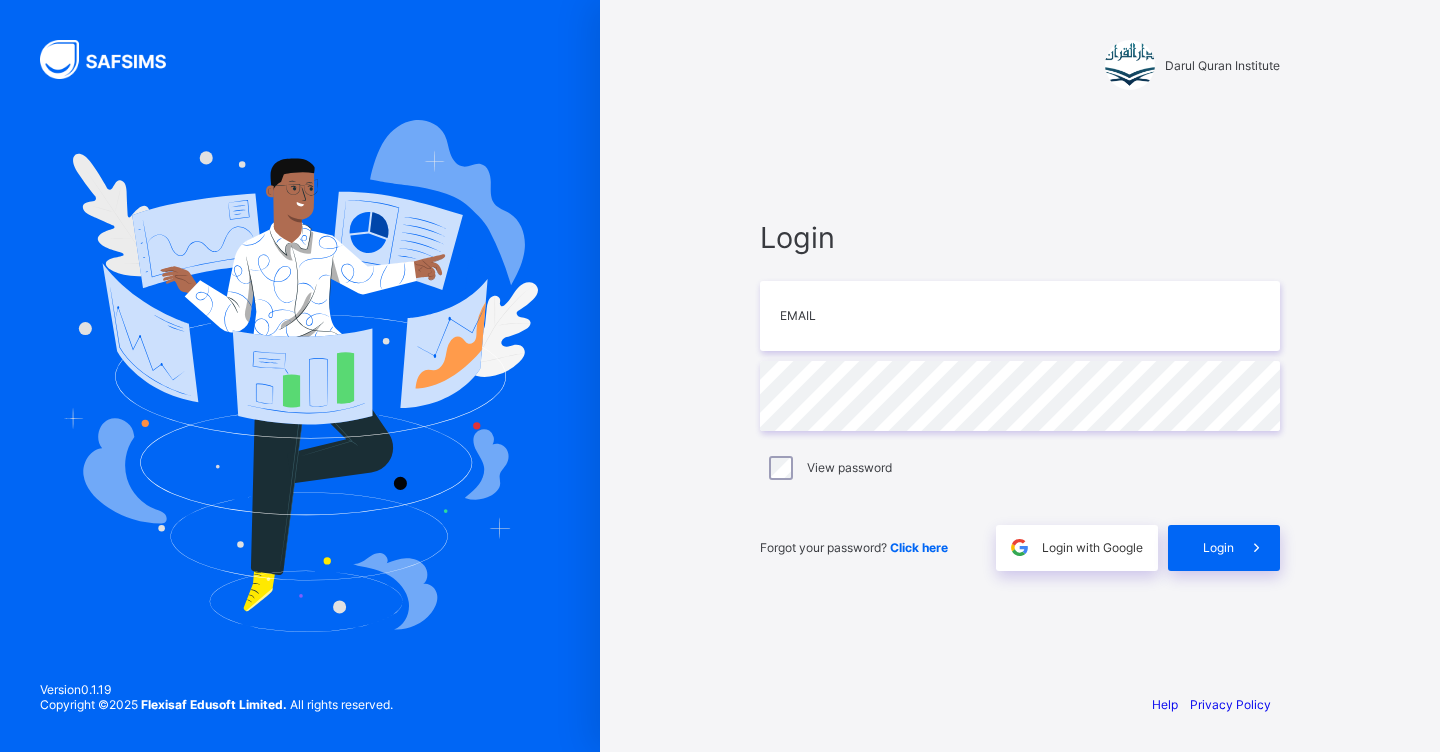 scroll, scrollTop: 0, scrollLeft: 0, axis: both 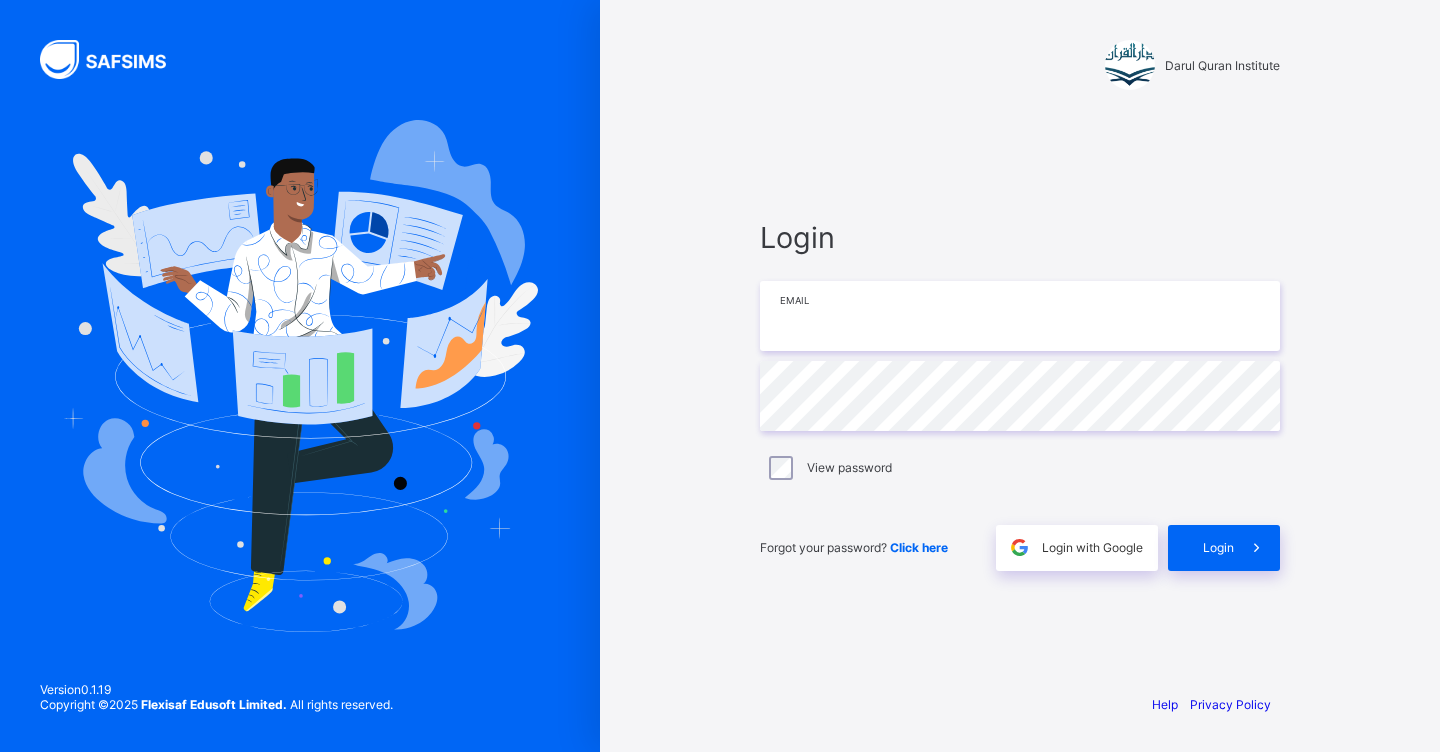 type on "**********" 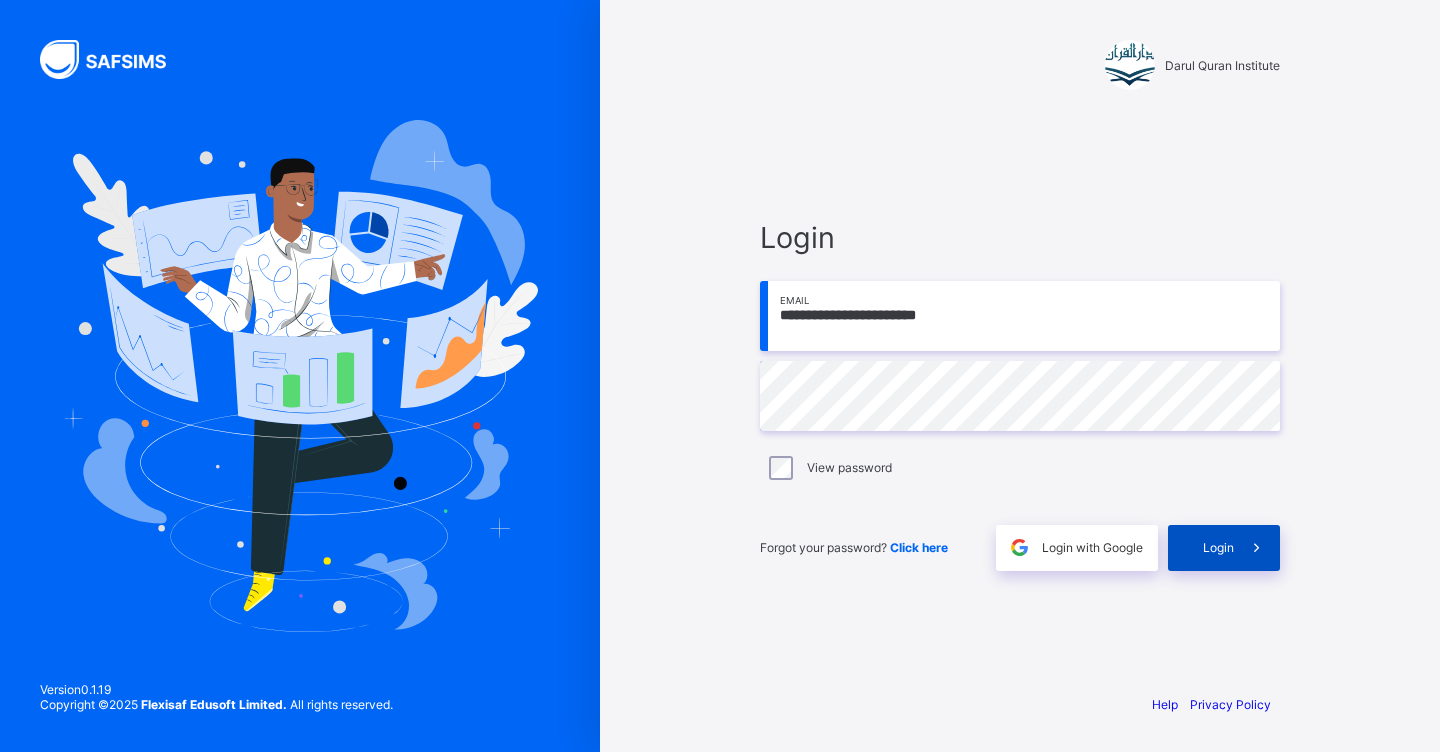 click at bounding box center (1257, 548) 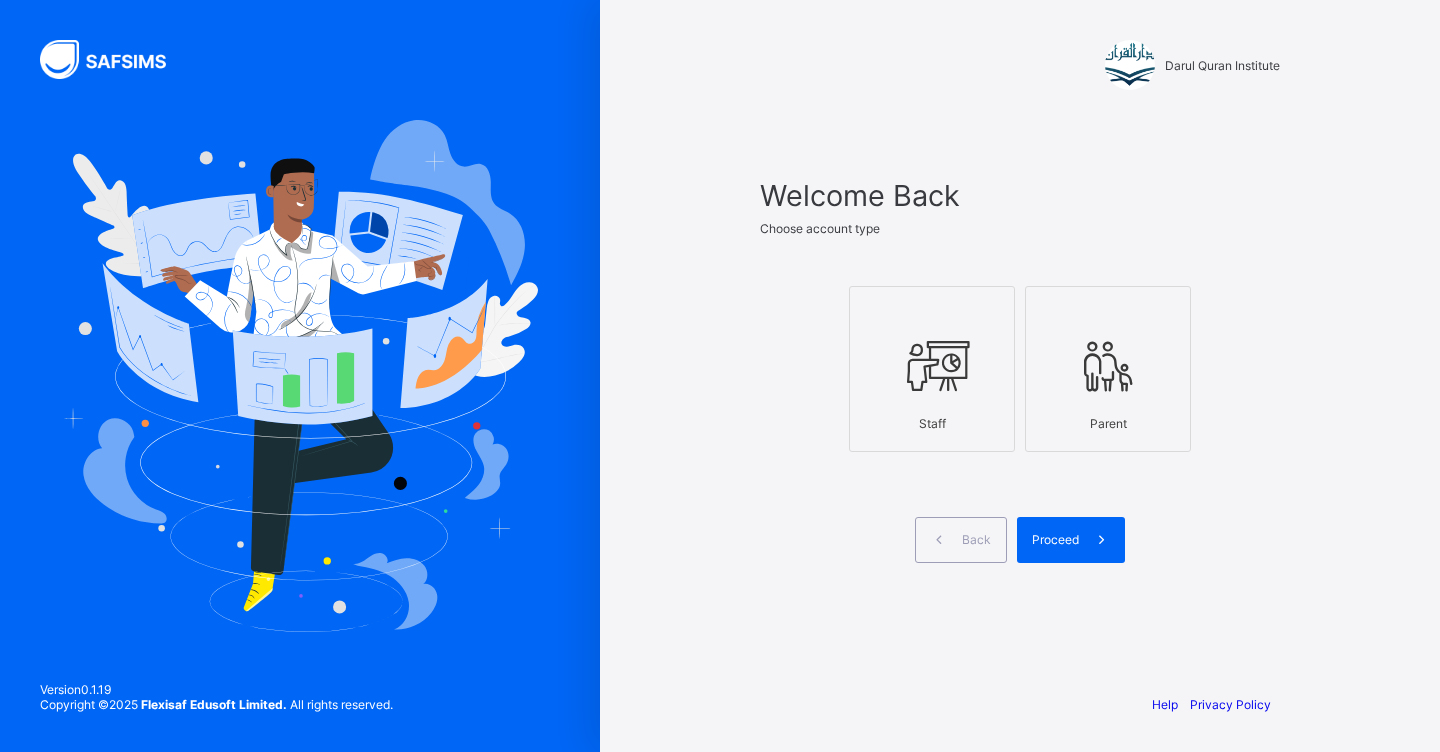 click on "Staff" at bounding box center (932, 423) 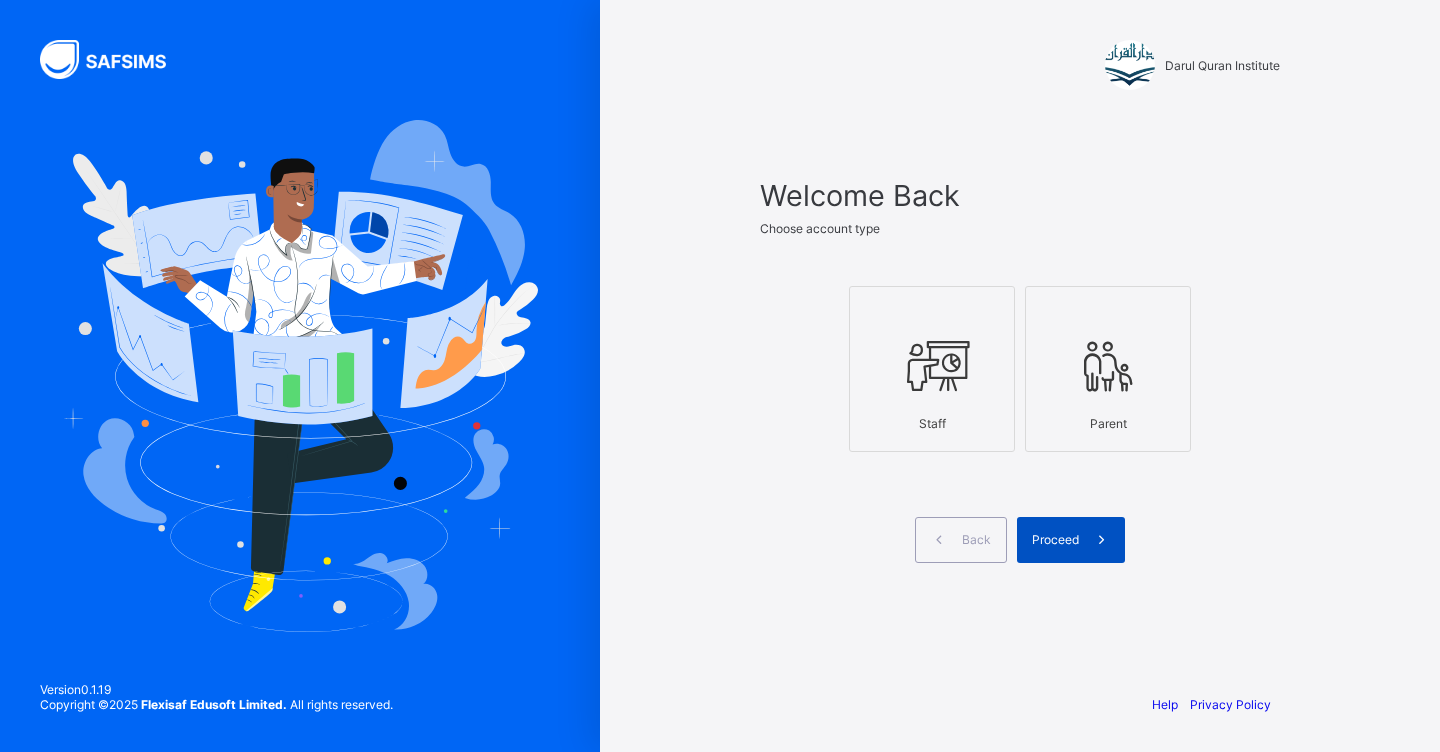 click on "Proceed" at bounding box center [1055, 539] 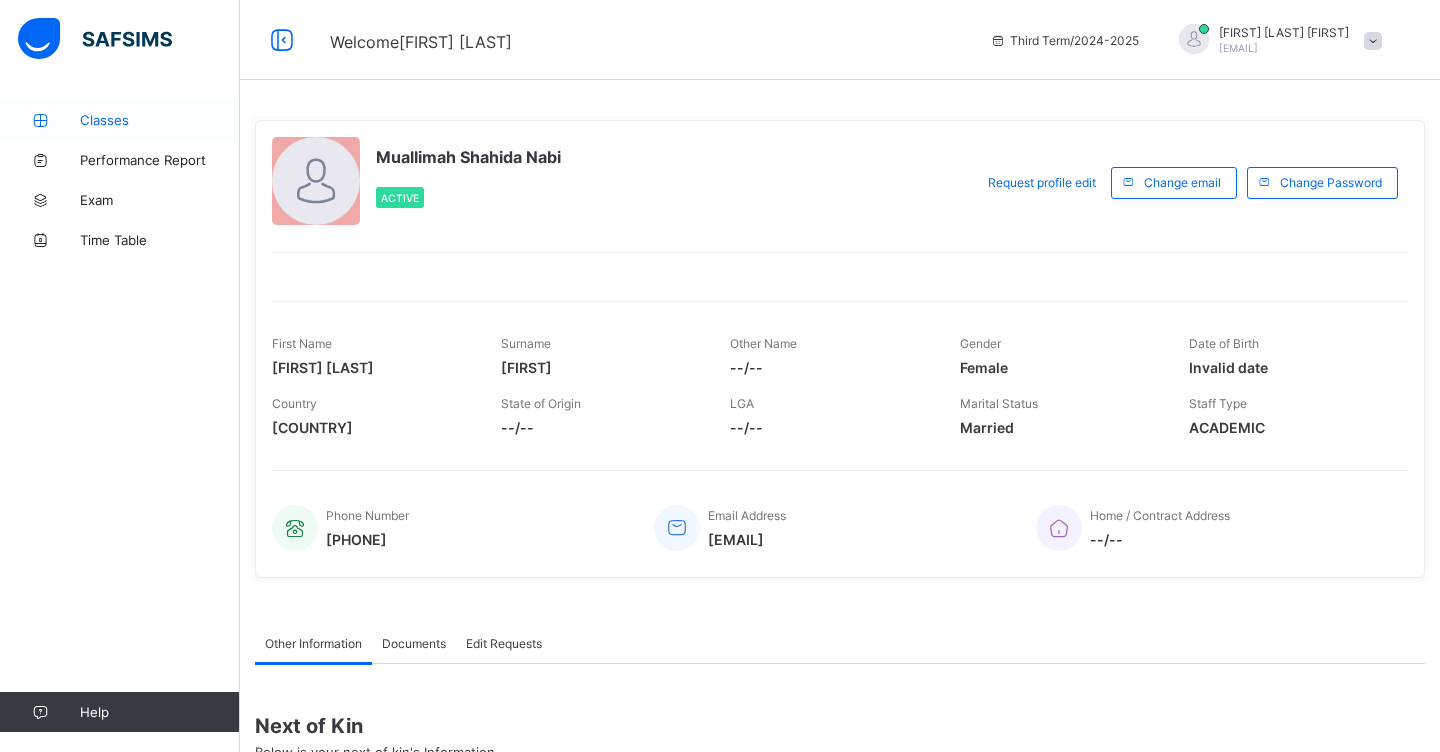 click on "Classes" at bounding box center [120, 120] 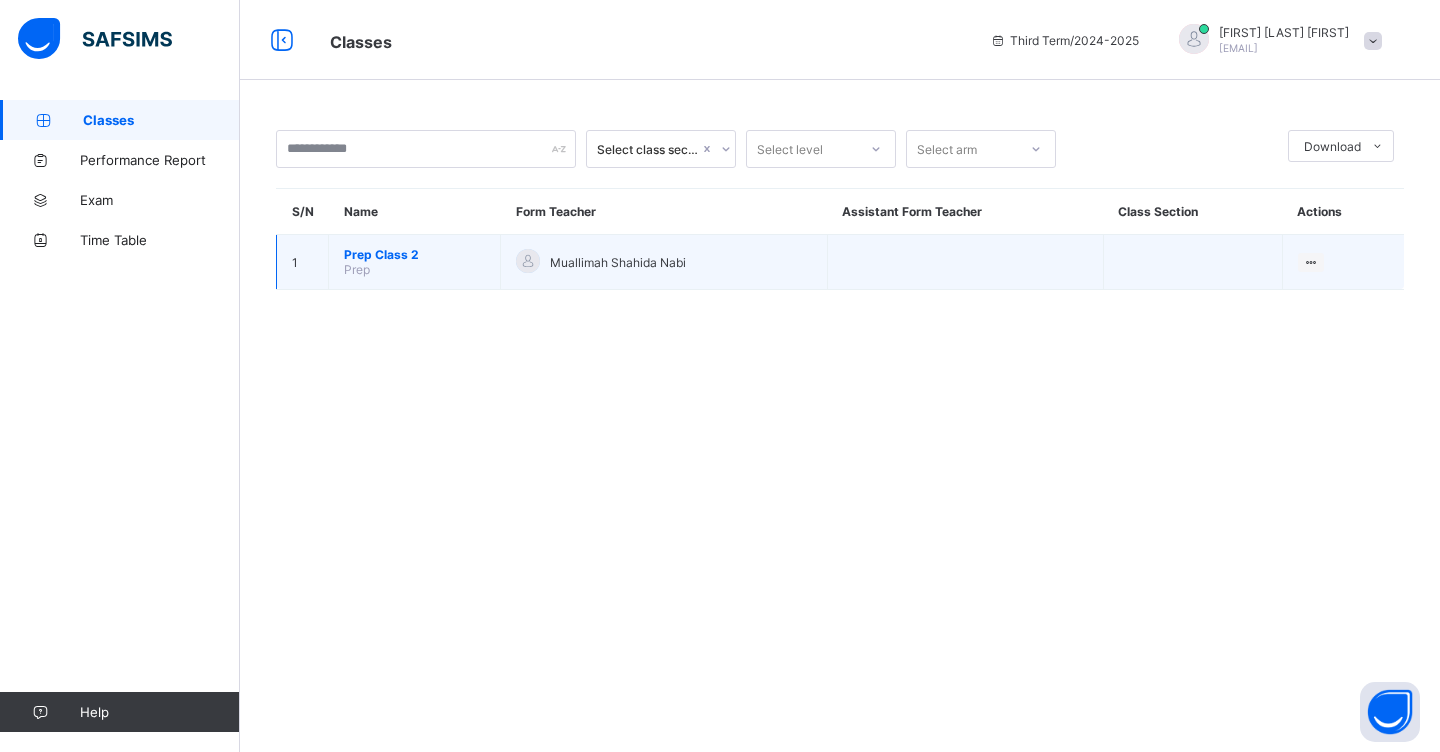 click on "Prep   Class 2" at bounding box center [414, 254] 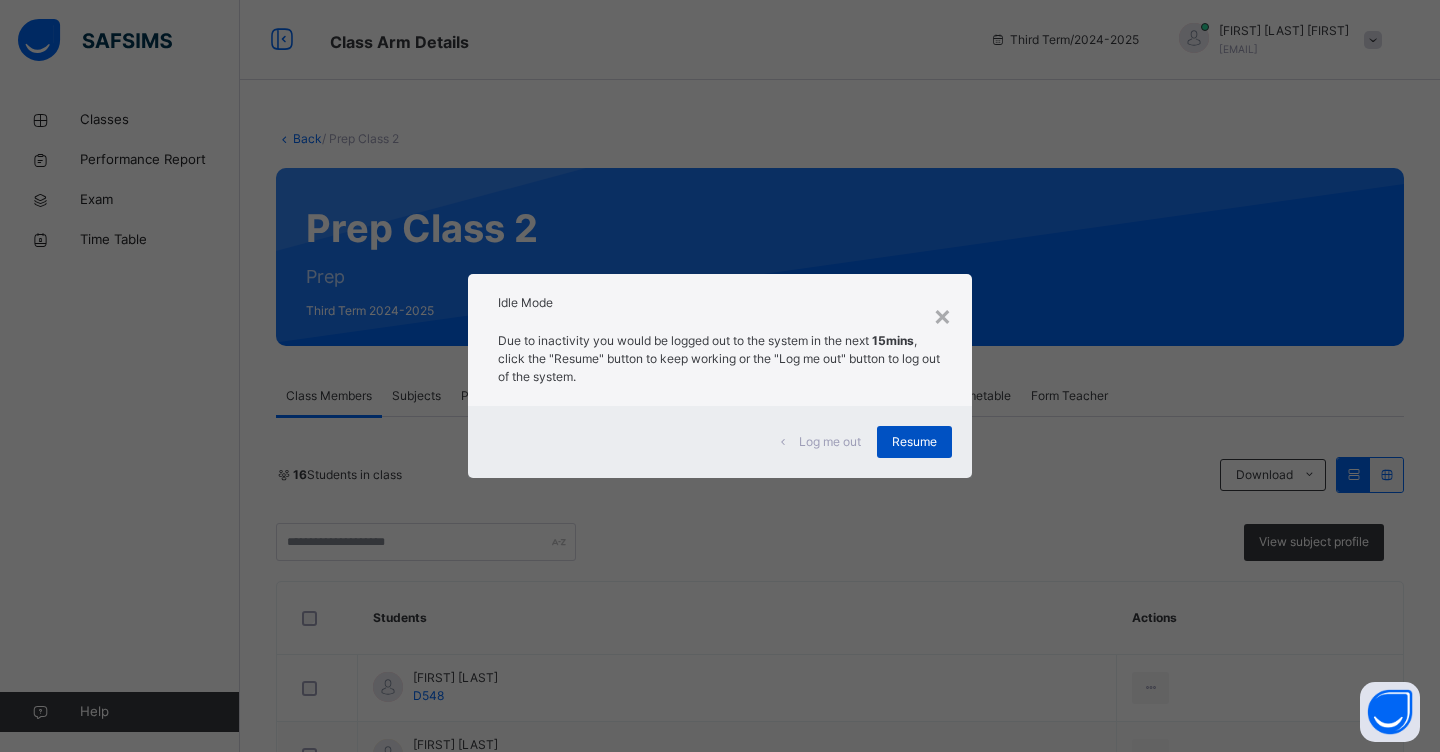 click on "Resume" at bounding box center (914, 442) 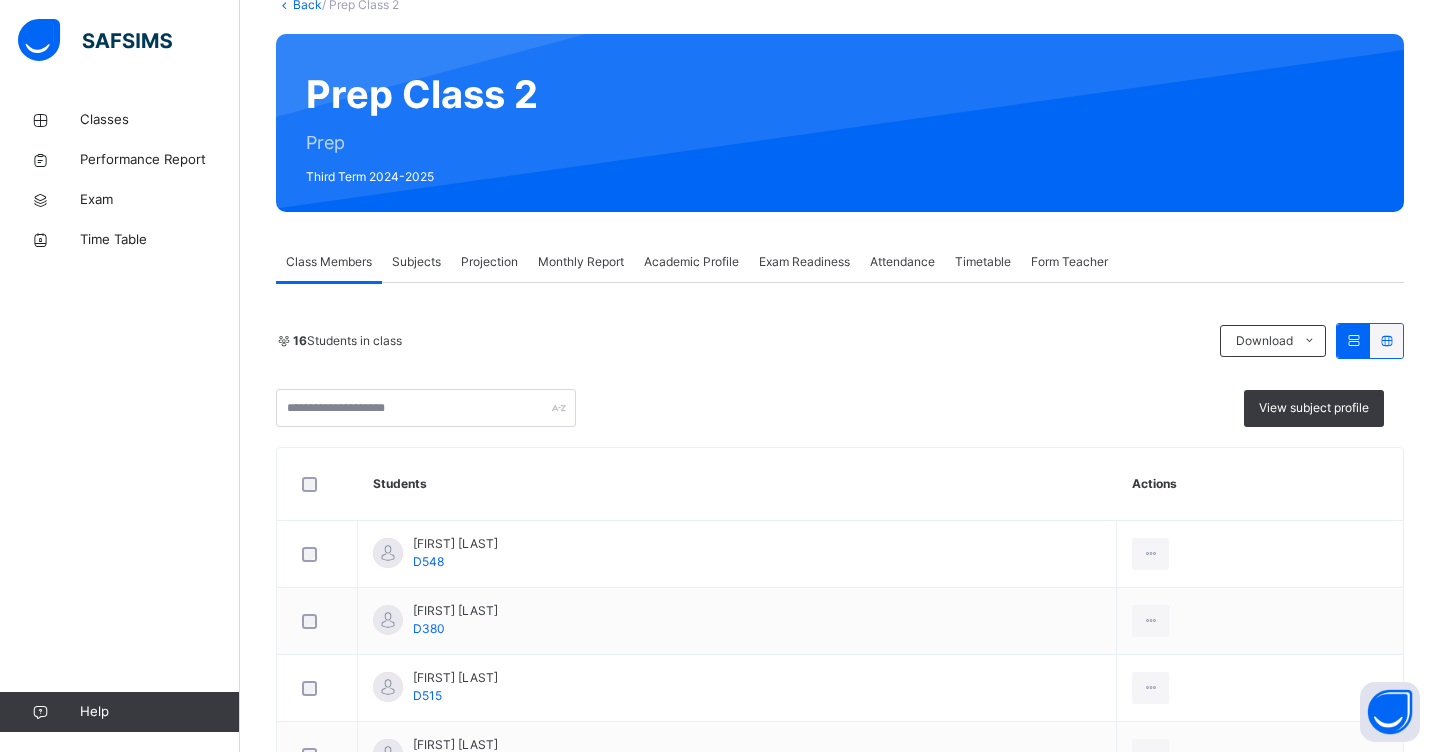 scroll, scrollTop: 139, scrollLeft: 0, axis: vertical 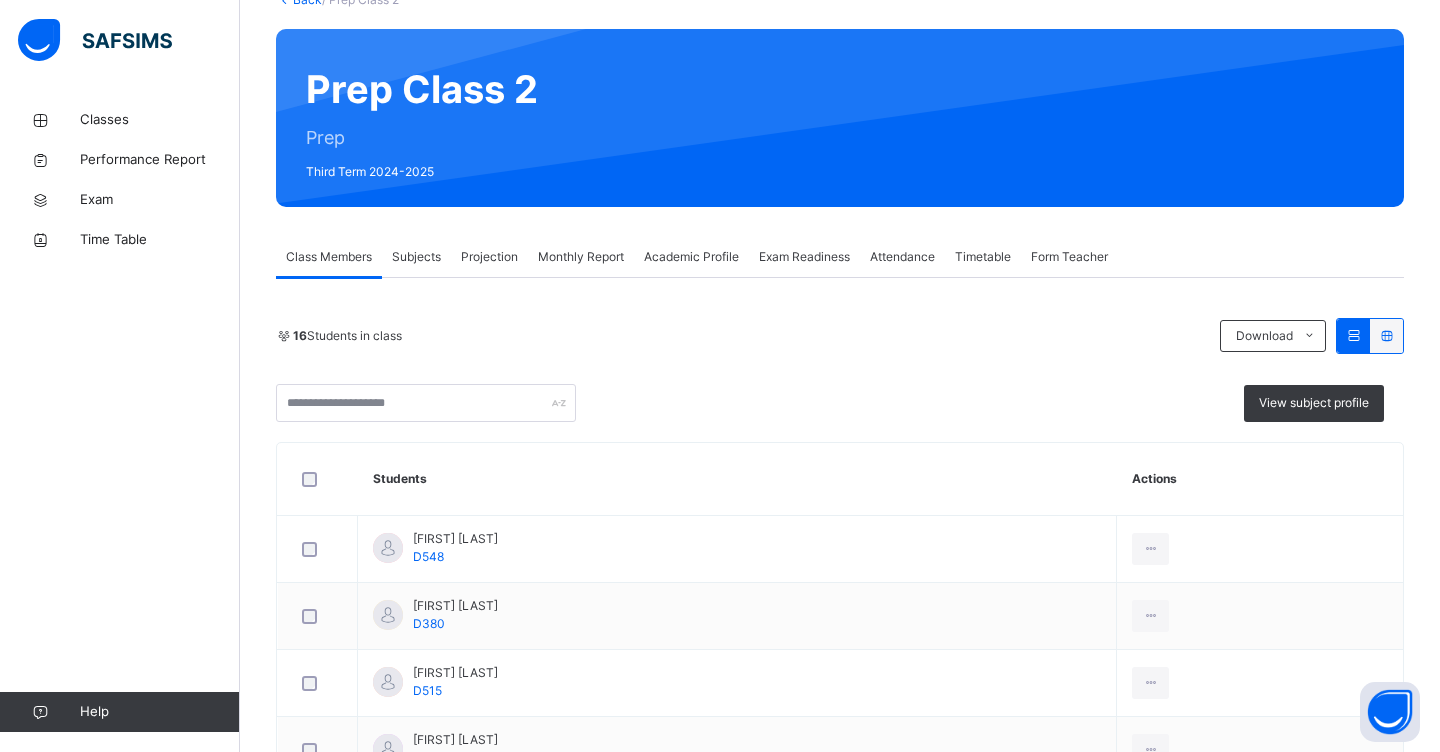 click on "Projection" at bounding box center [489, 257] 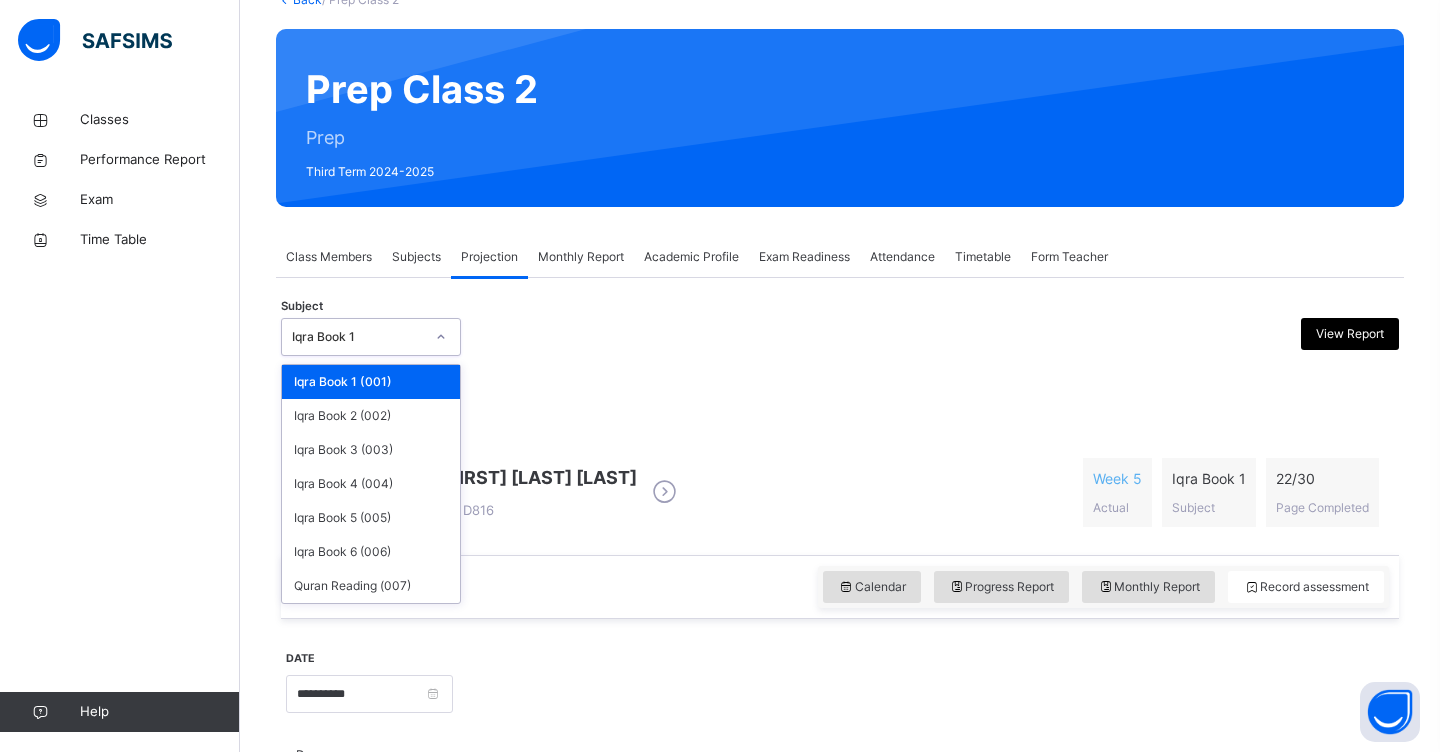 click 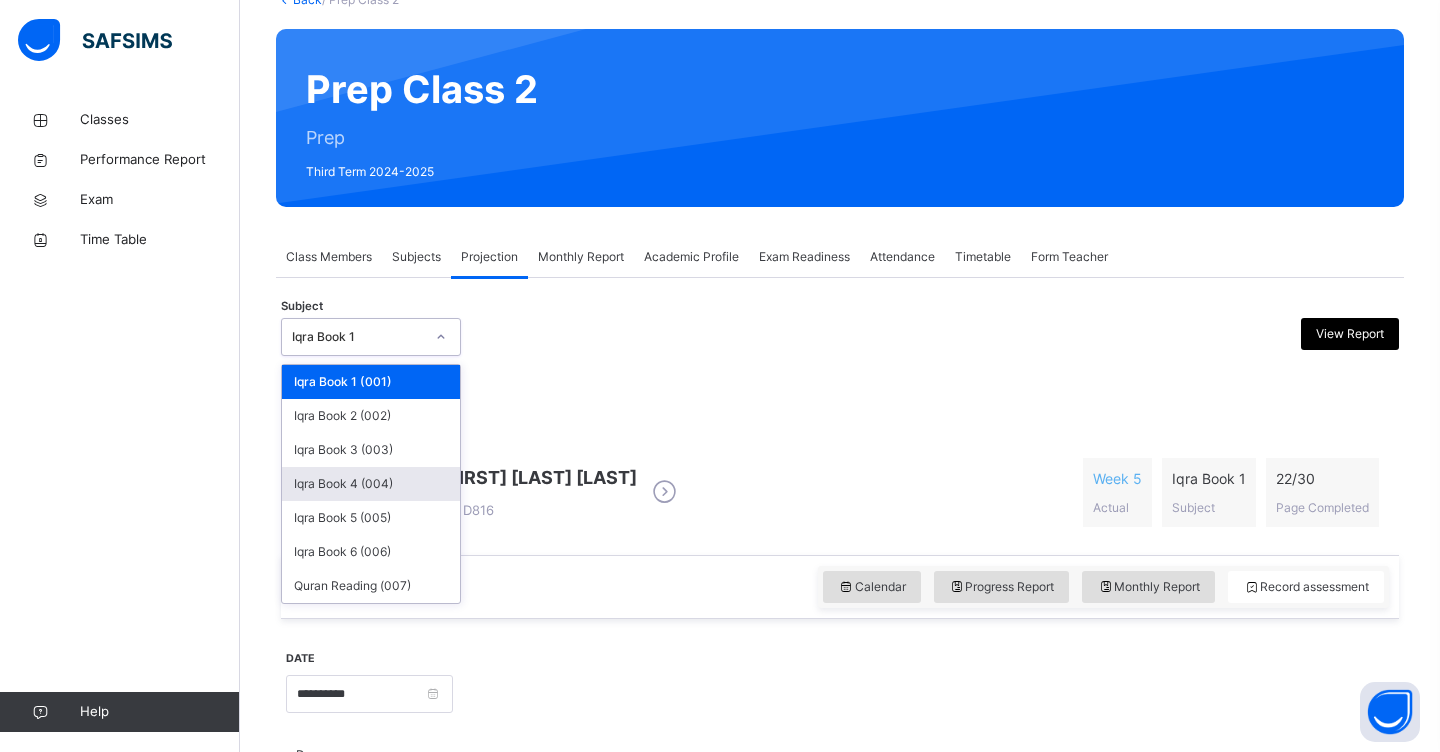 click on "Iqra Book 4 (004)" at bounding box center [371, 484] 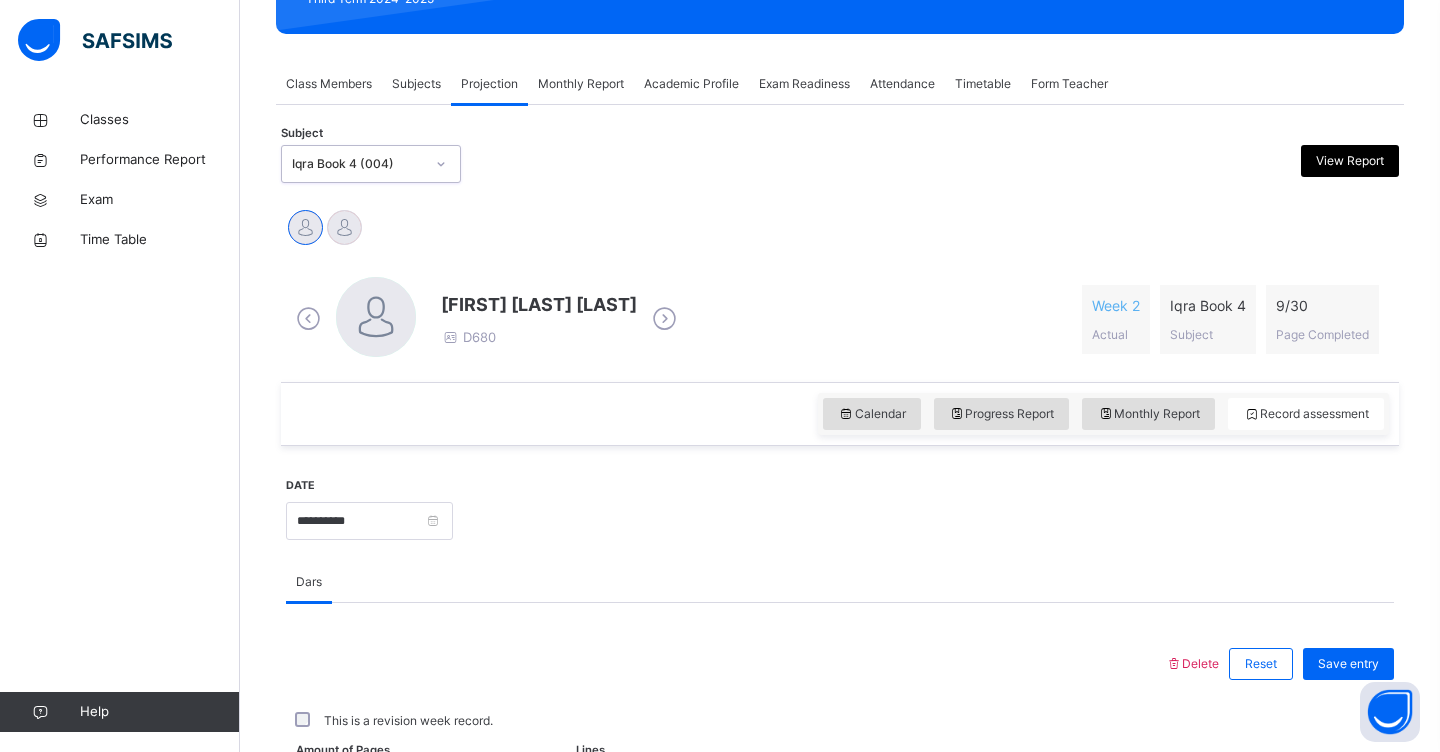 scroll, scrollTop: 321, scrollLeft: 0, axis: vertical 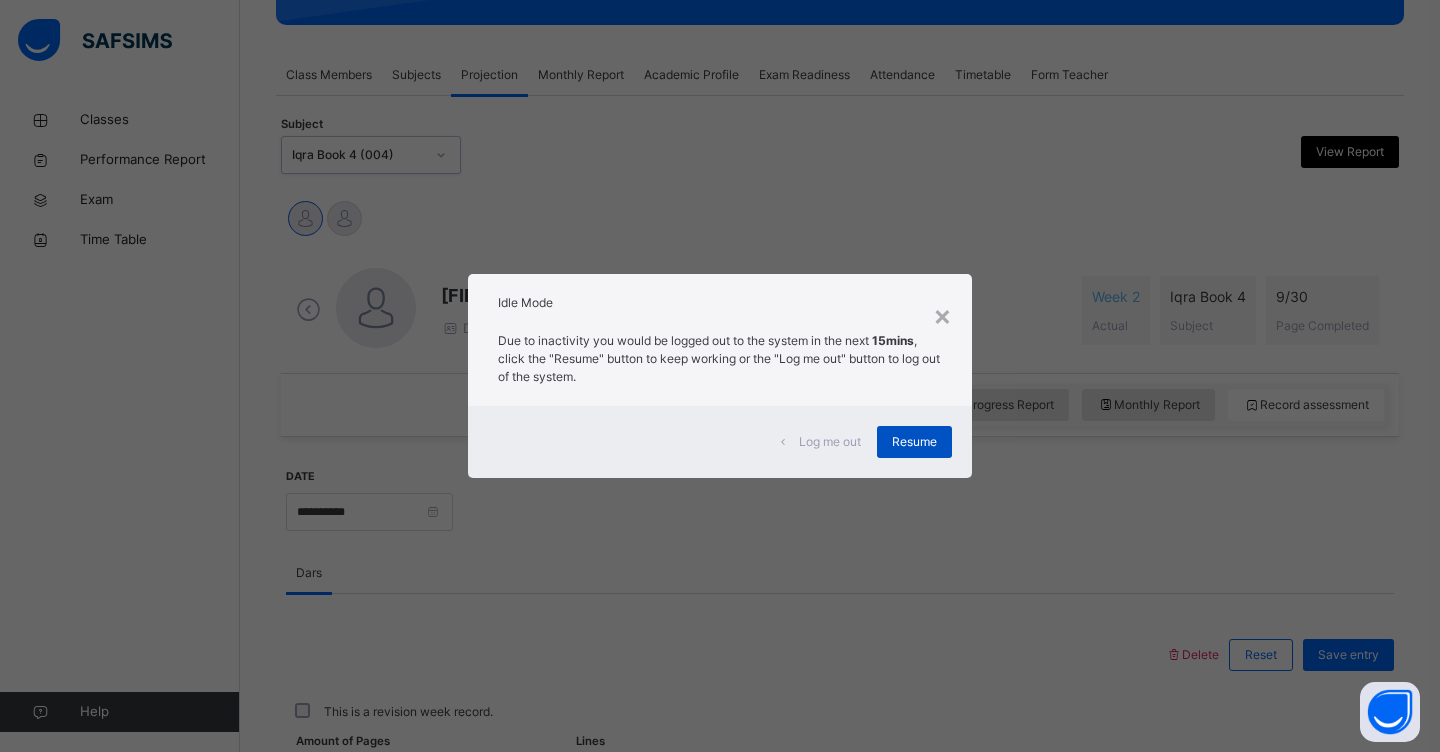 click on "Resume" at bounding box center [914, 442] 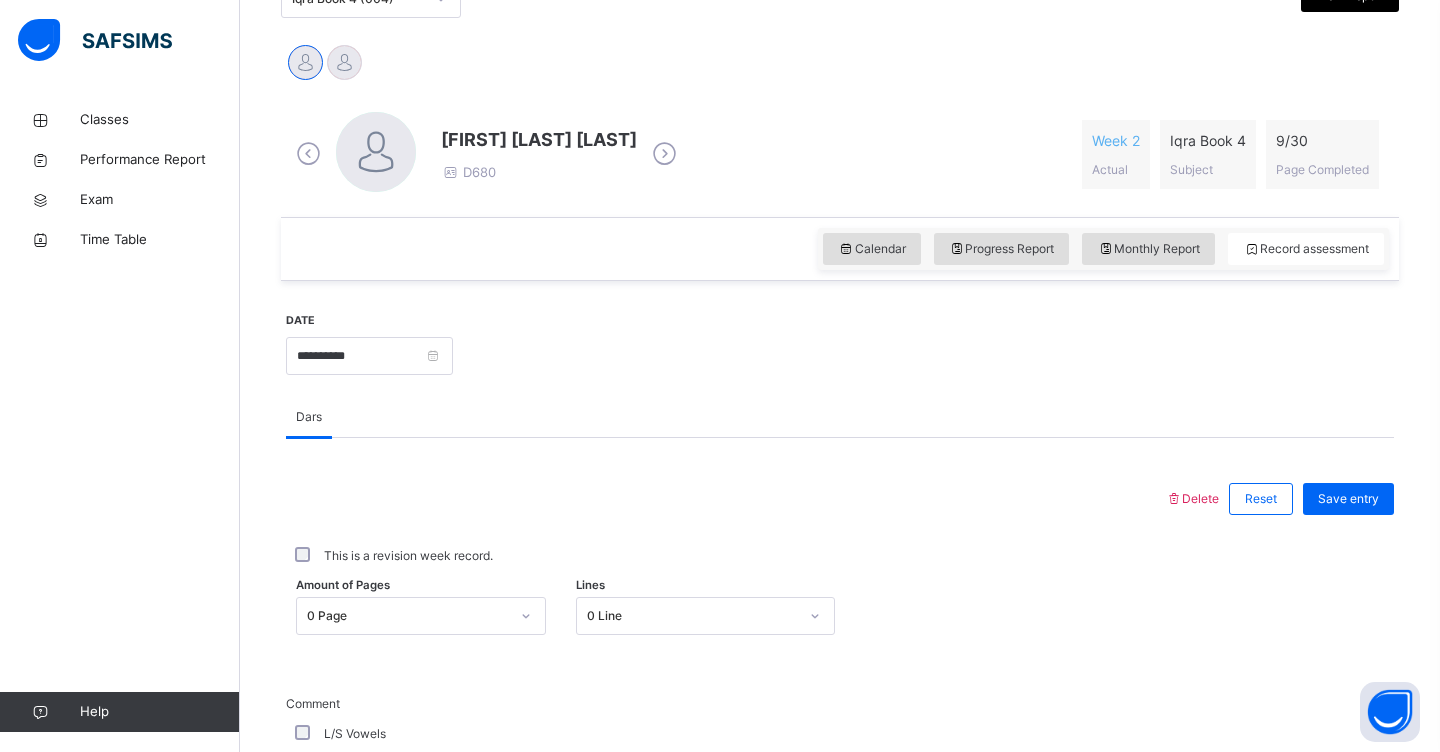 scroll, scrollTop: 482, scrollLeft: 0, axis: vertical 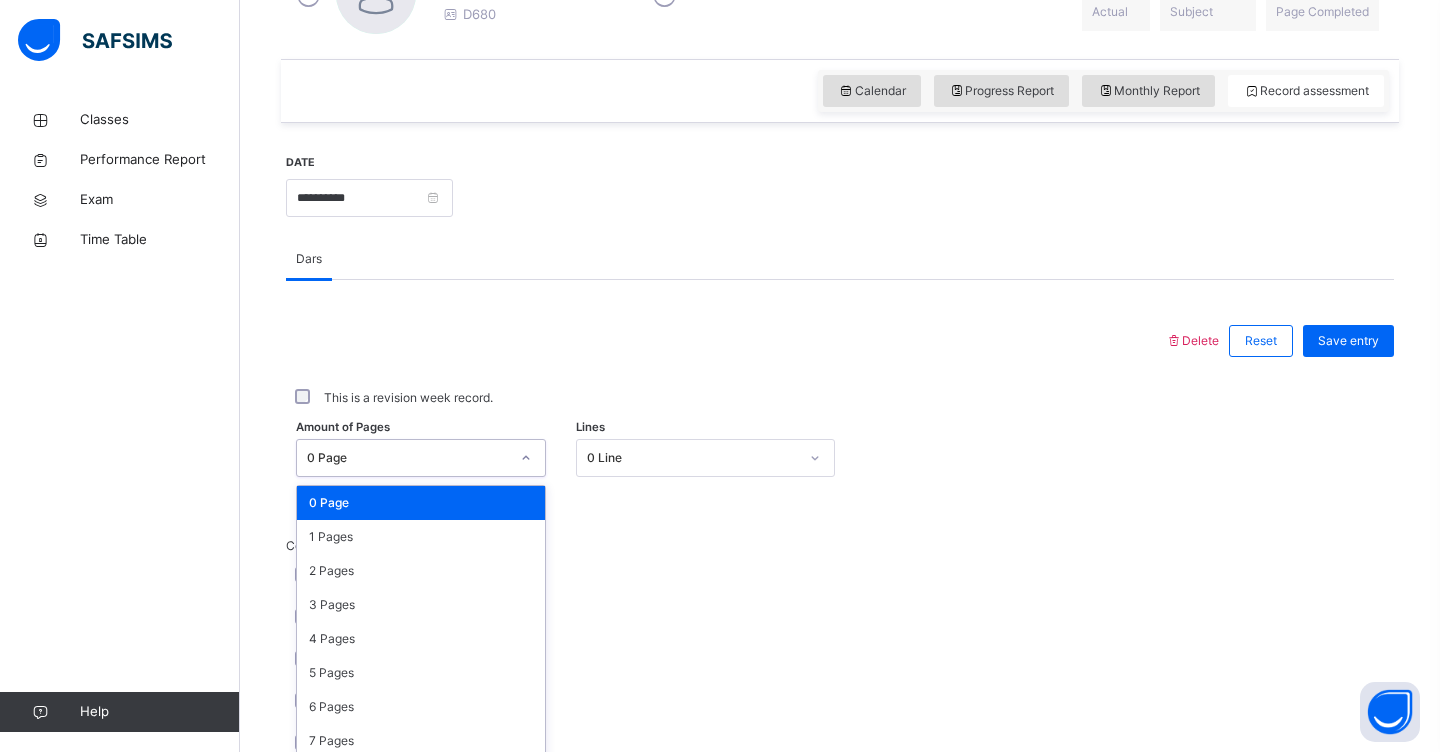 click on "option 0 Page focused, 1 of 31. 31 results available. Use Up and Down to choose options, press Enter to select the currently focused option, press Escape to exit the menu, press Tab to select the option and exit the menu. 0 Page 0 Page 1 Pages 2 Pages 3 Pages 4 Pages 5 Pages 6 Pages 7 Pages 8 Pages 9 Pages 10 Pages 11 Pages 12 Pages 13 Pages 14 Pages 15 Pages 16 Pages 17 Pages 18 Pages 19 Pages 20 Pages 21 Pages 22 Pages 23 Pages 24 Pages 25 Pages 26 Pages 27 Pages 28 Pages 29 Pages 30 Pages" at bounding box center (421, 458) 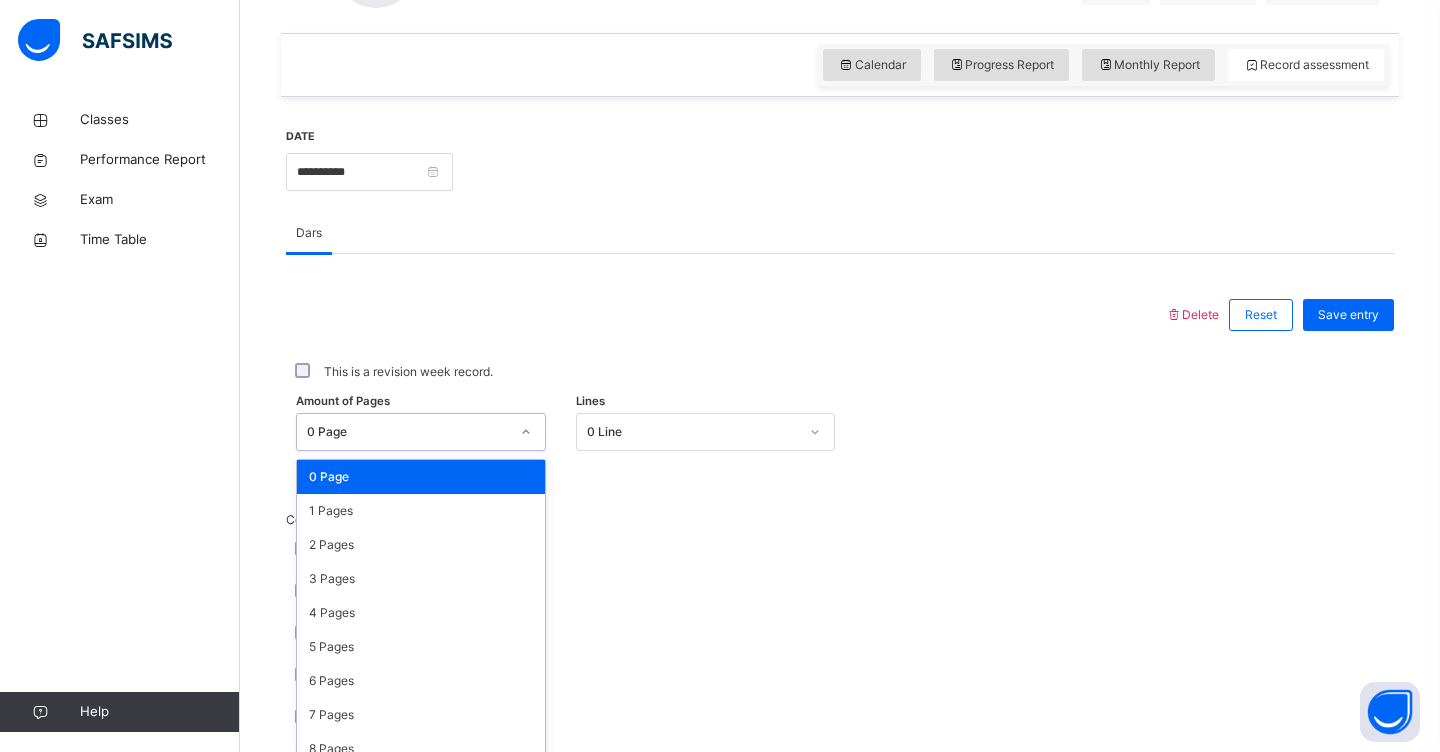 scroll, scrollTop: 678, scrollLeft: 0, axis: vertical 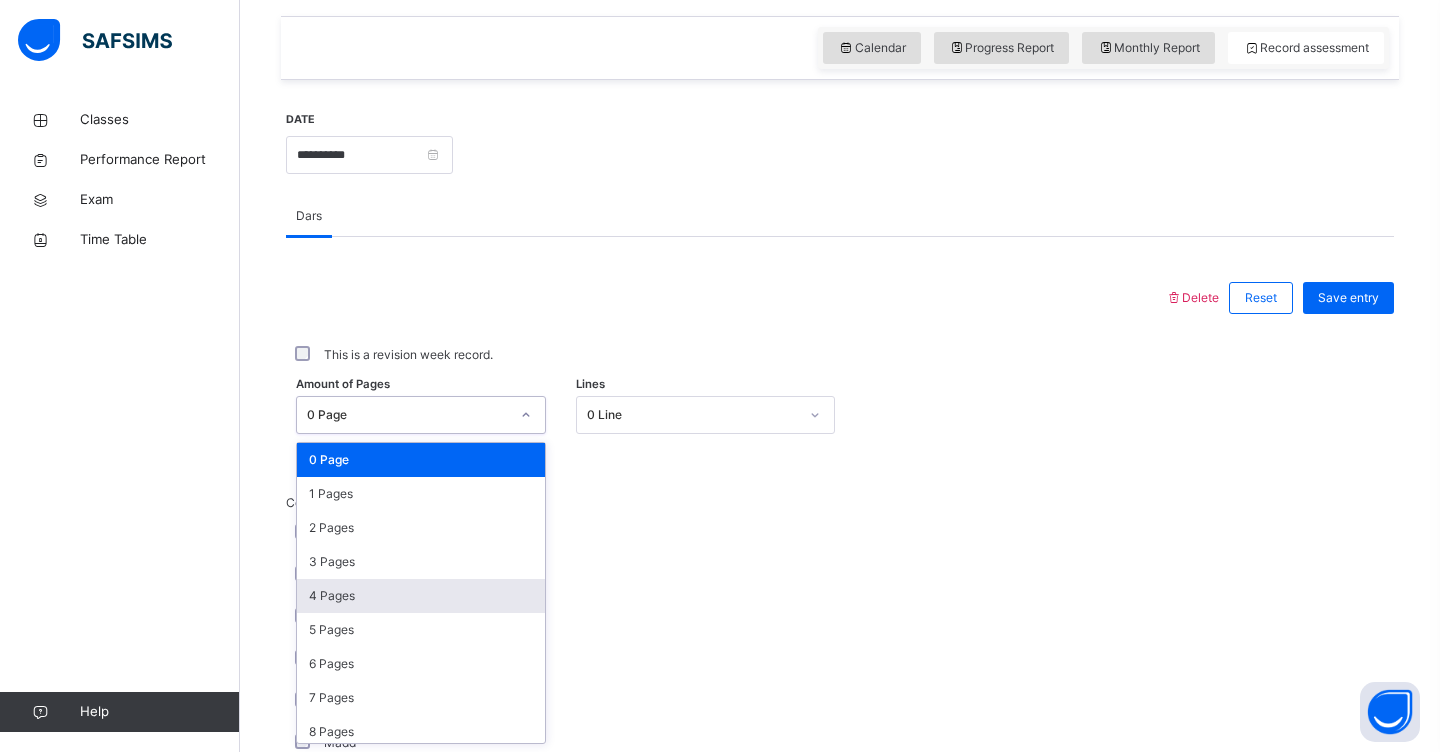 click on "4 Pages" at bounding box center [421, 596] 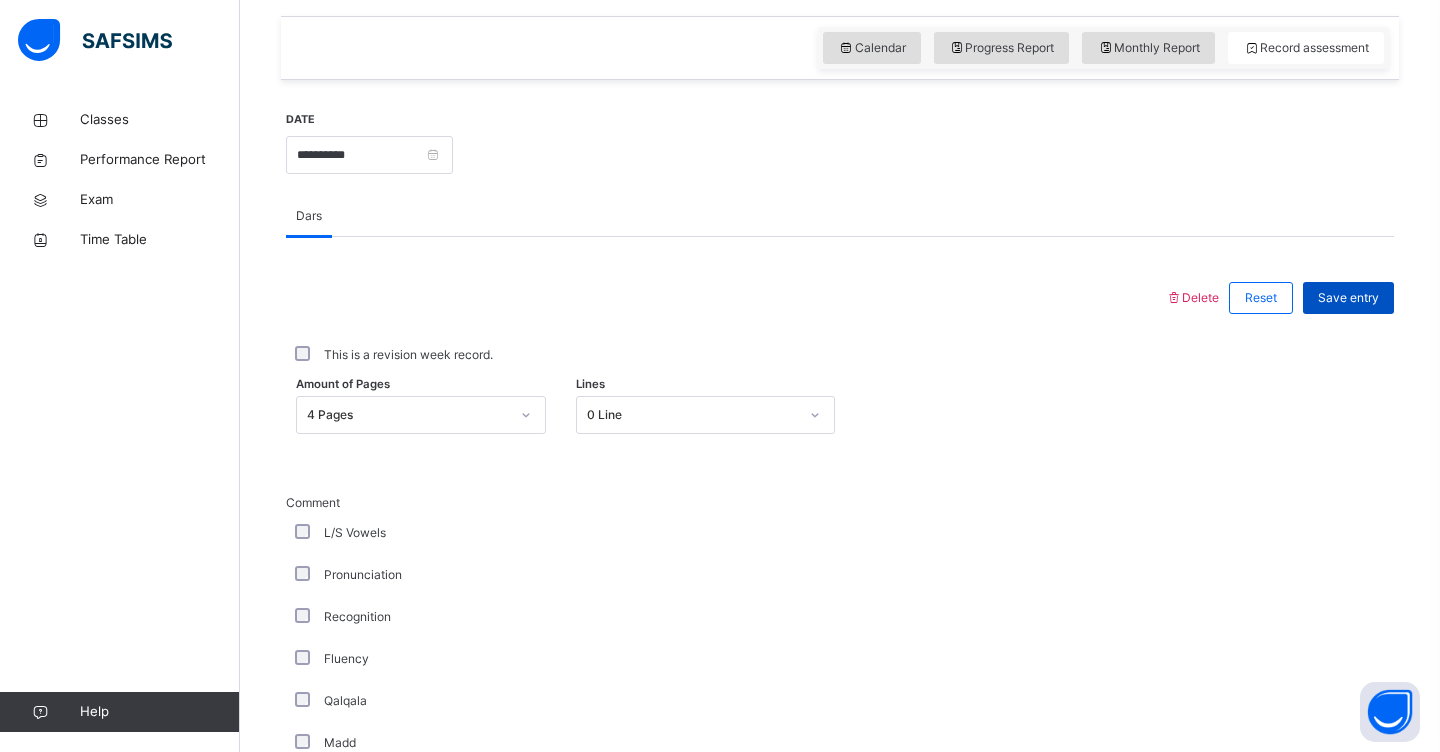 click on "Save entry" at bounding box center (1348, 298) 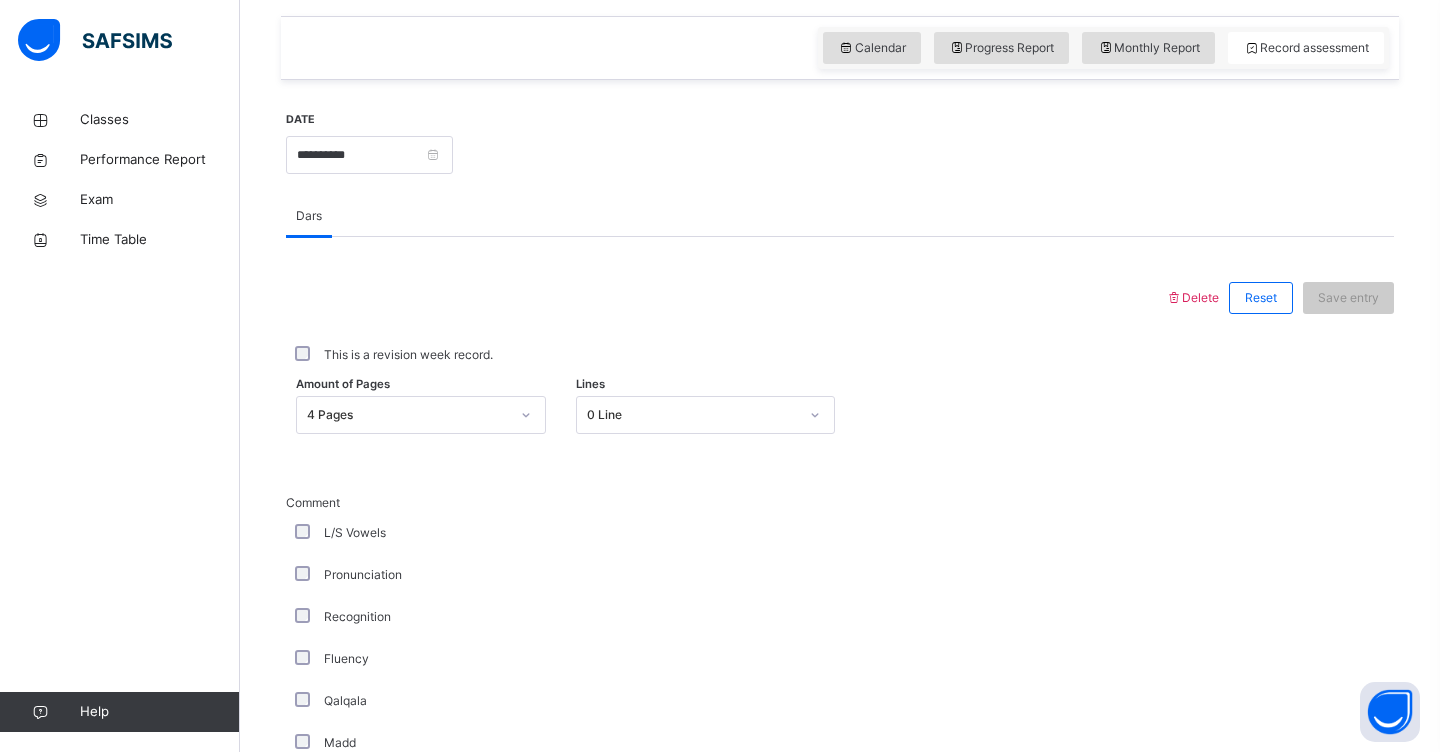 scroll, scrollTop: 297, scrollLeft: 0, axis: vertical 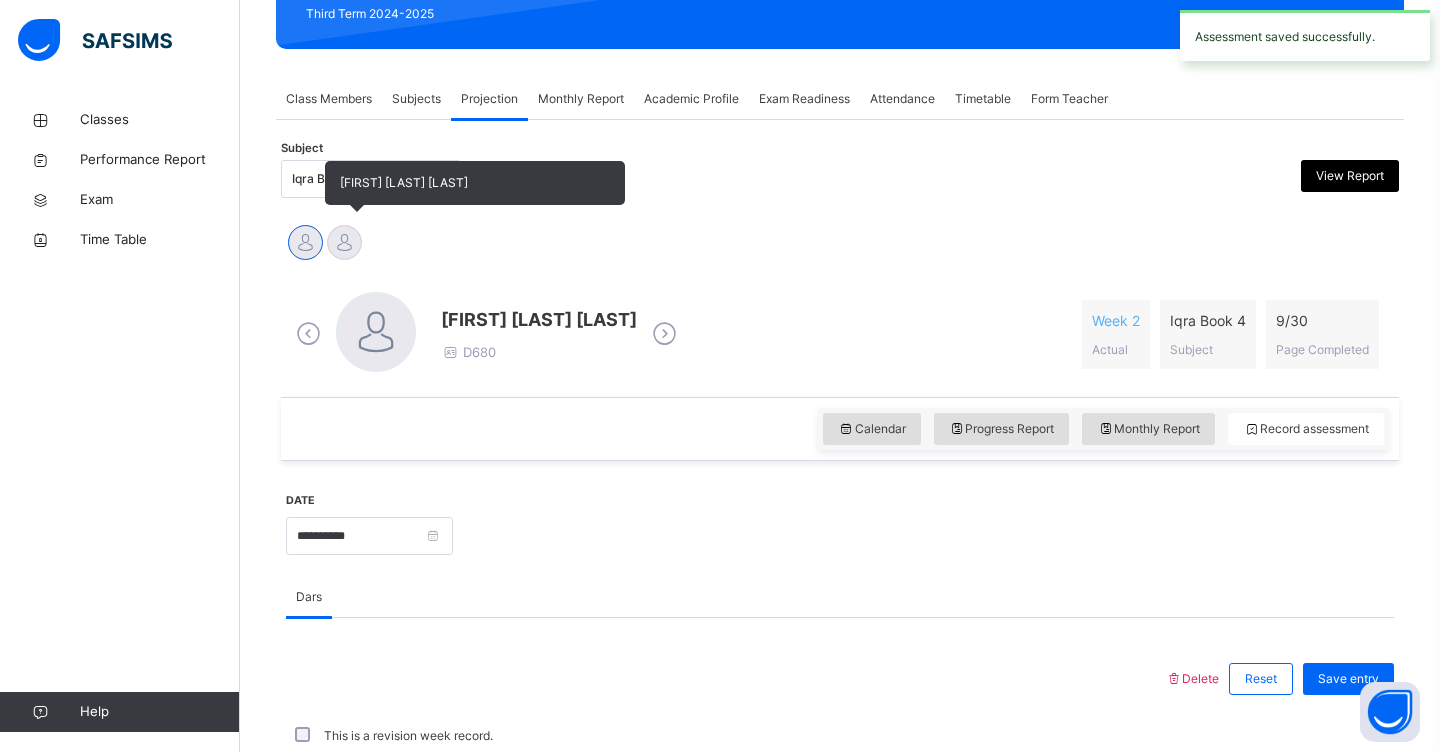 click at bounding box center (344, 242) 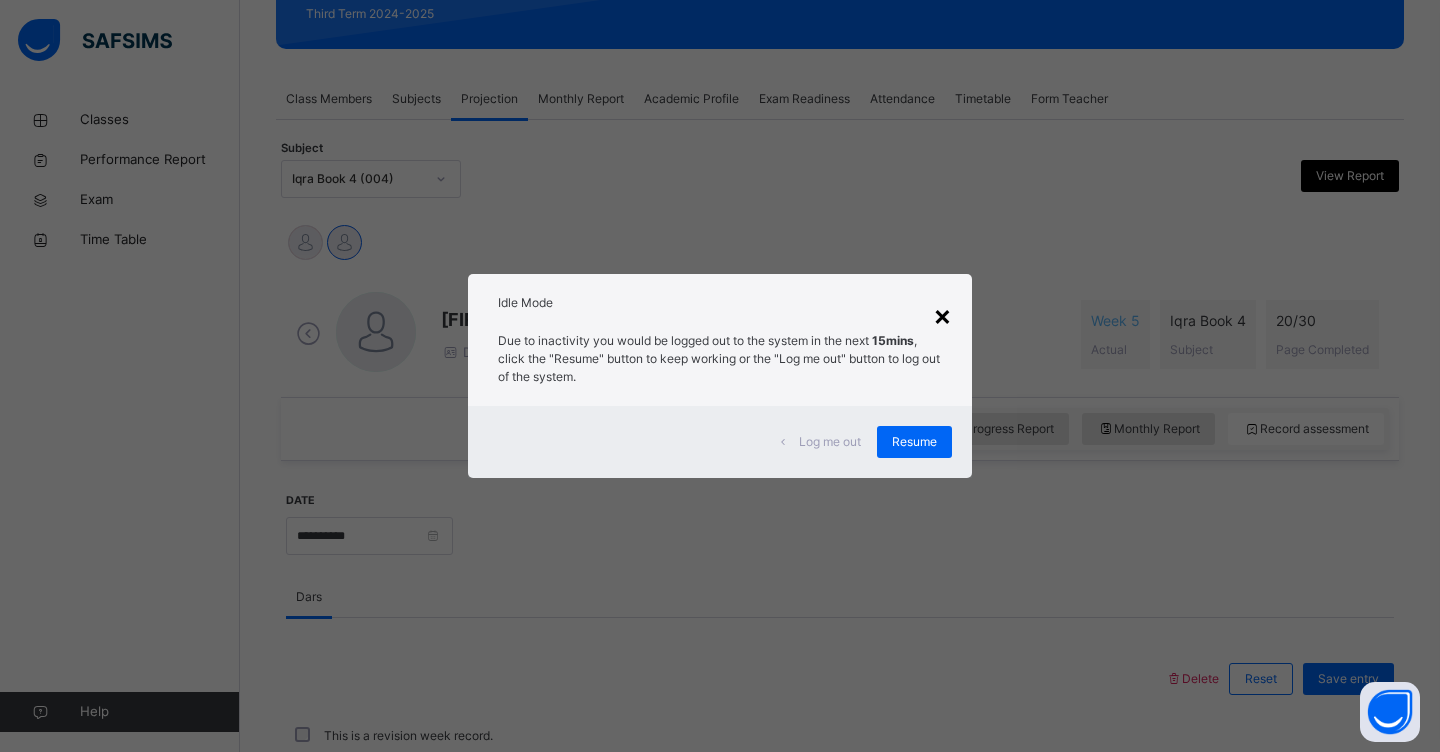click on "×" at bounding box center (942, 315) 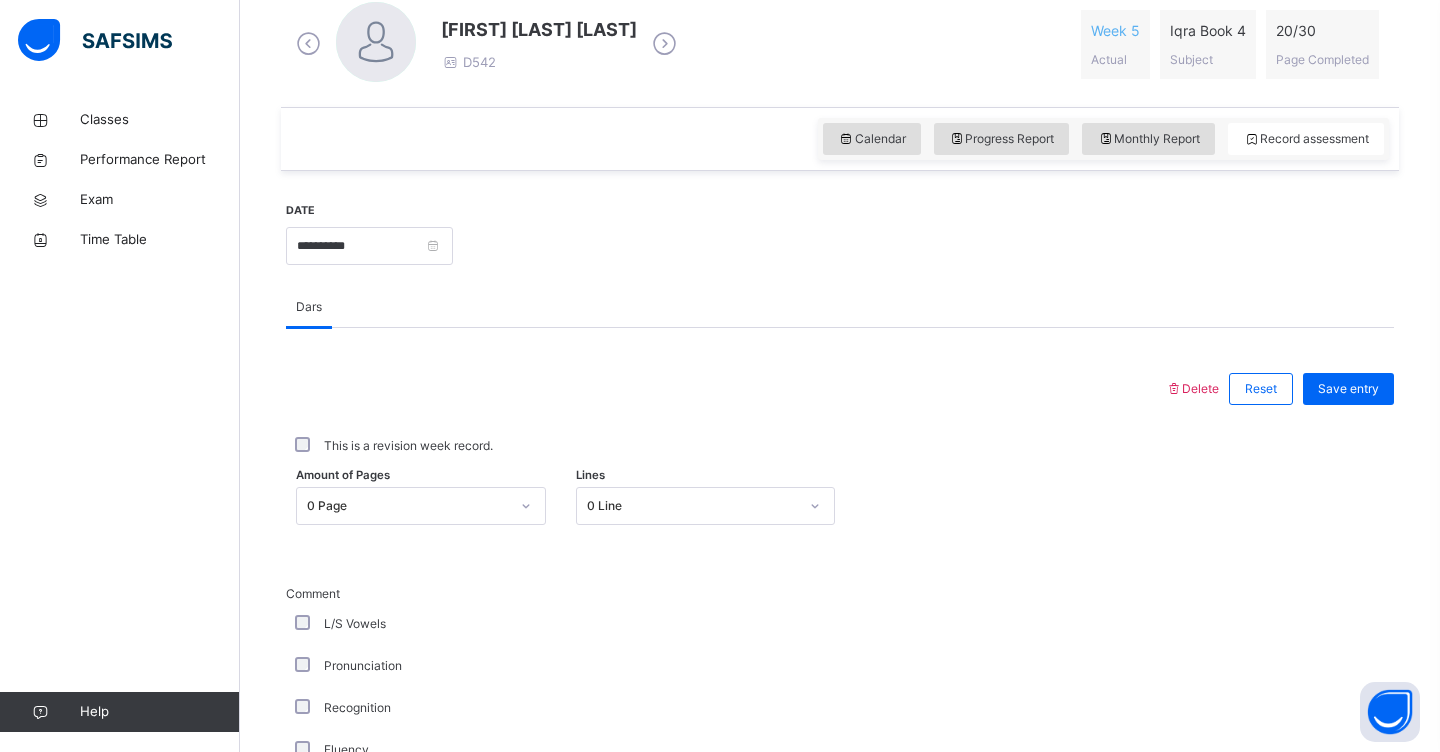 scroll, scrollTop: 615, scrollLeft: 0, axis: vertical 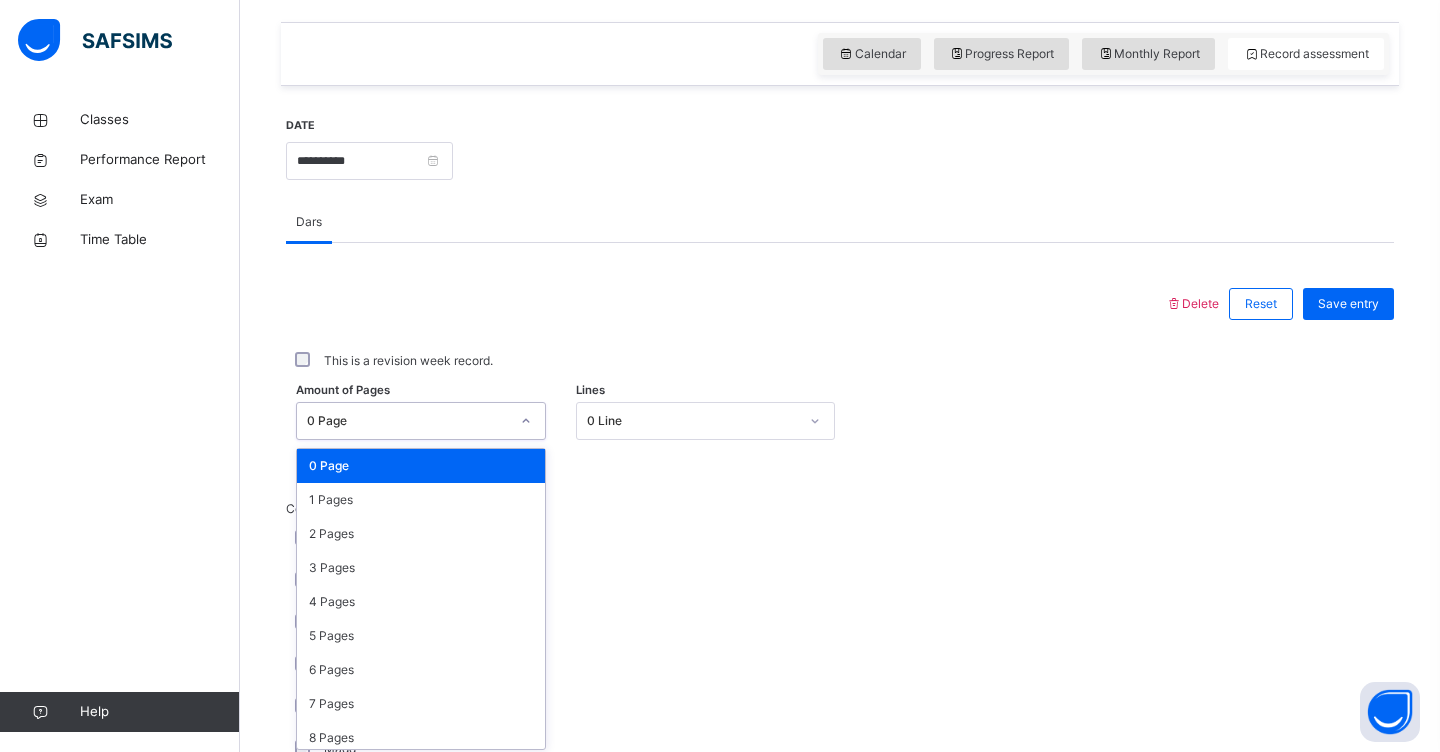 click on "option 0 Page focused, 1 of 31. 31 results available. Use Up and Down to choose options, press Enter to select the currently focused option, press Escape to exit the menu, press Tab to select the option and exit the menu. 0 Page 0 Page 1 Pages 2 Pages 3 Pages 4 Pages 5 Pages 6 Pages 7 Pages 8 Pages 9 Pages 10 Pages 11 Pages 12 Pages 13 Pages 14 Pages 15 Pages 16 Pages 17 Pages 18 Pages 19 Pages 20 Pages 21 Pages 22 Pages 23 Pages 24 Pages 25 Pages 26 Pages 27 Pages 28 Pages 29 Pages 30 Pages" at bounding box center [421, 421] 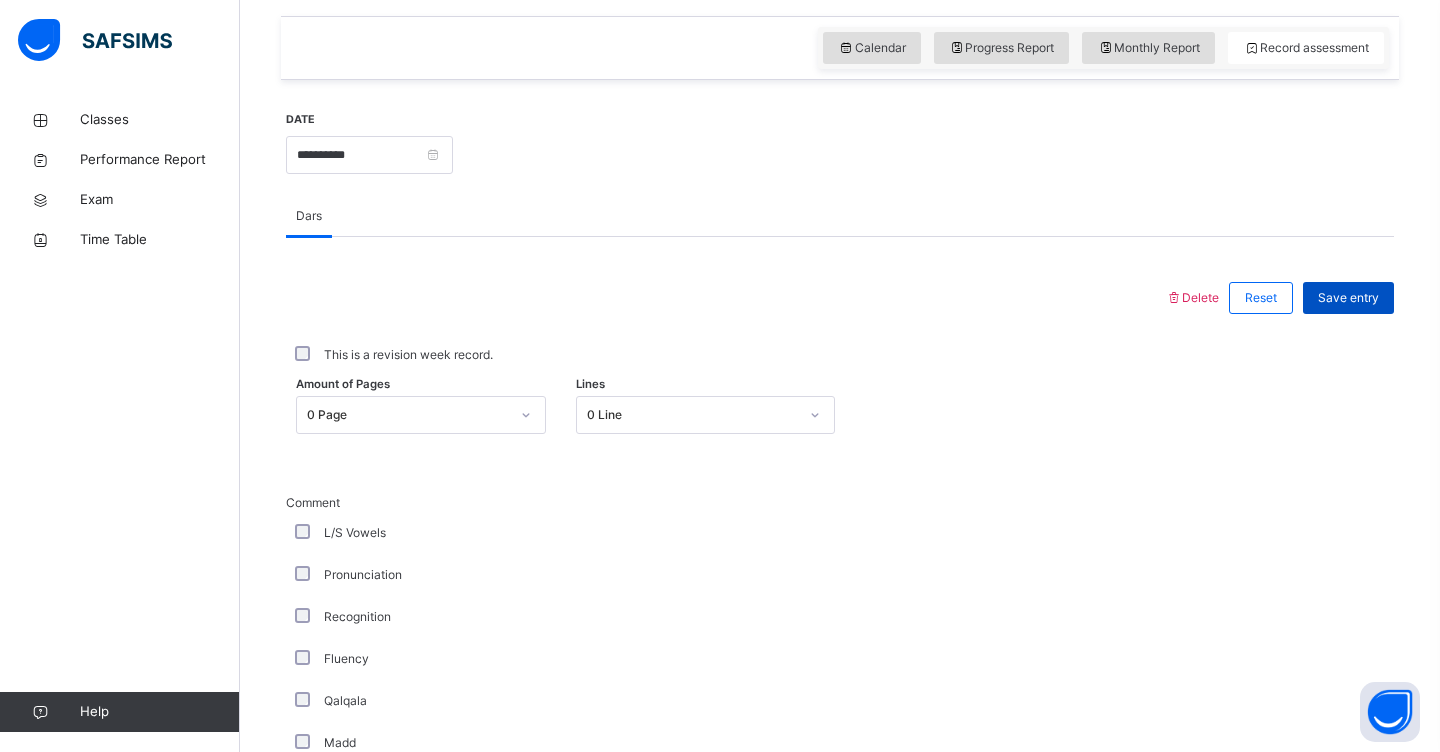 click on "Save entry" at bounding box center [1348, 298] 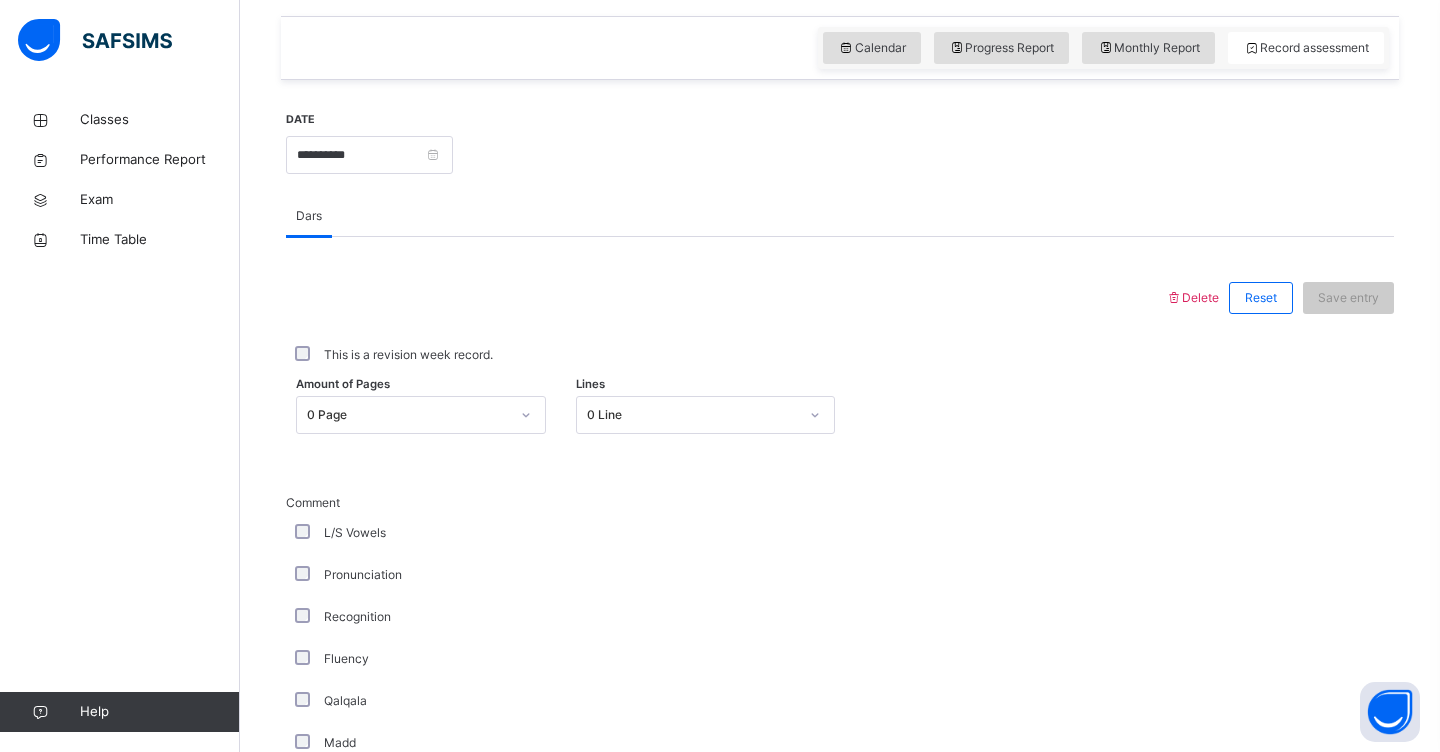 scroll, scrollTop: 297, scrollLeft: 0, axis: vertical 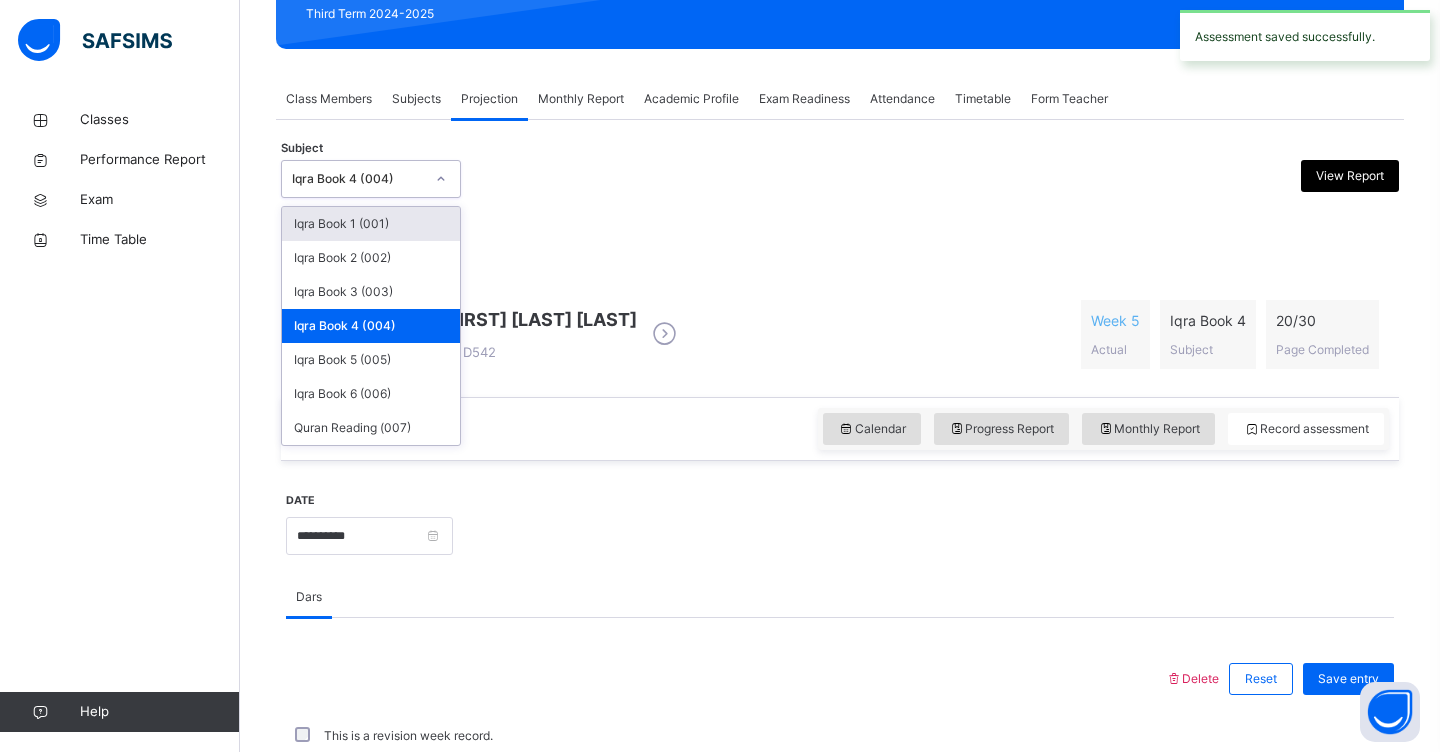 click 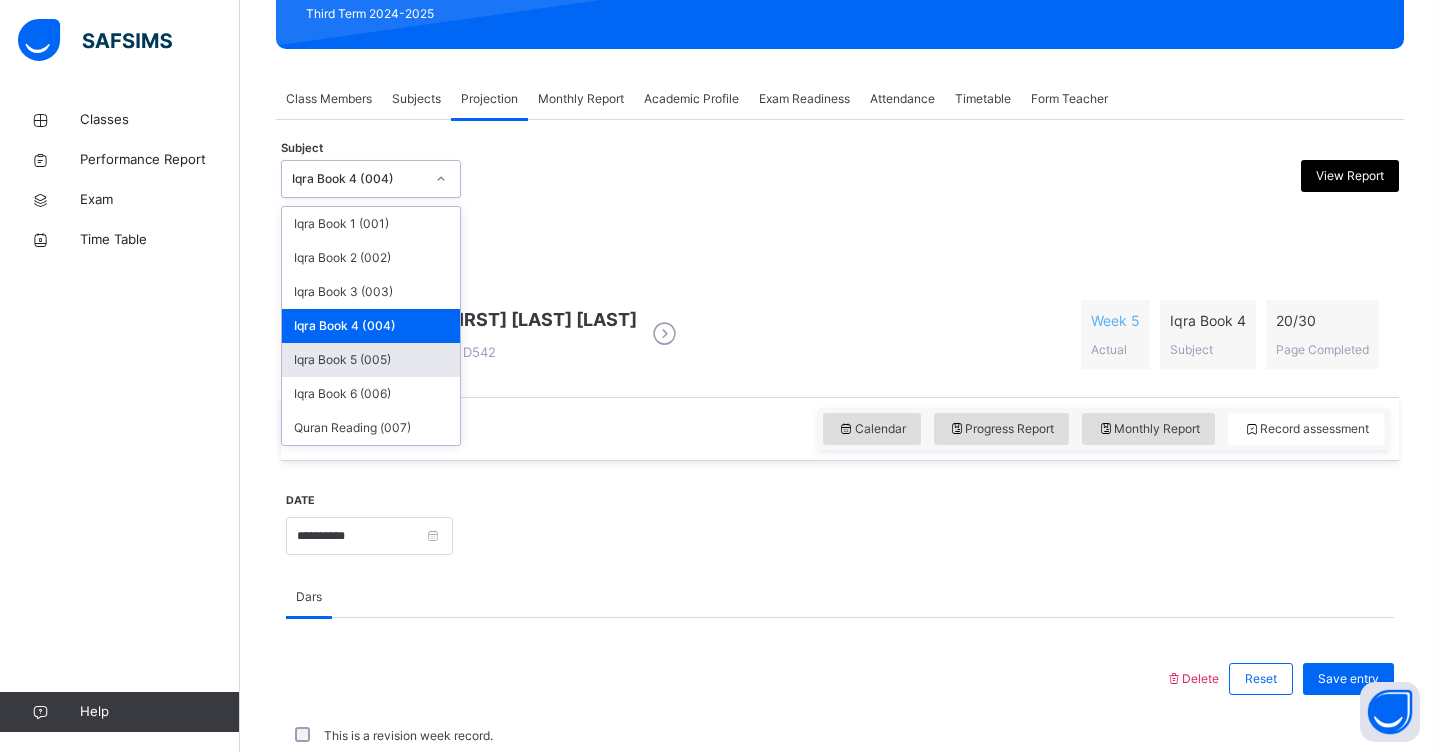 click on "Iqra Book 5 (005)" at bounding box center [371, 360] 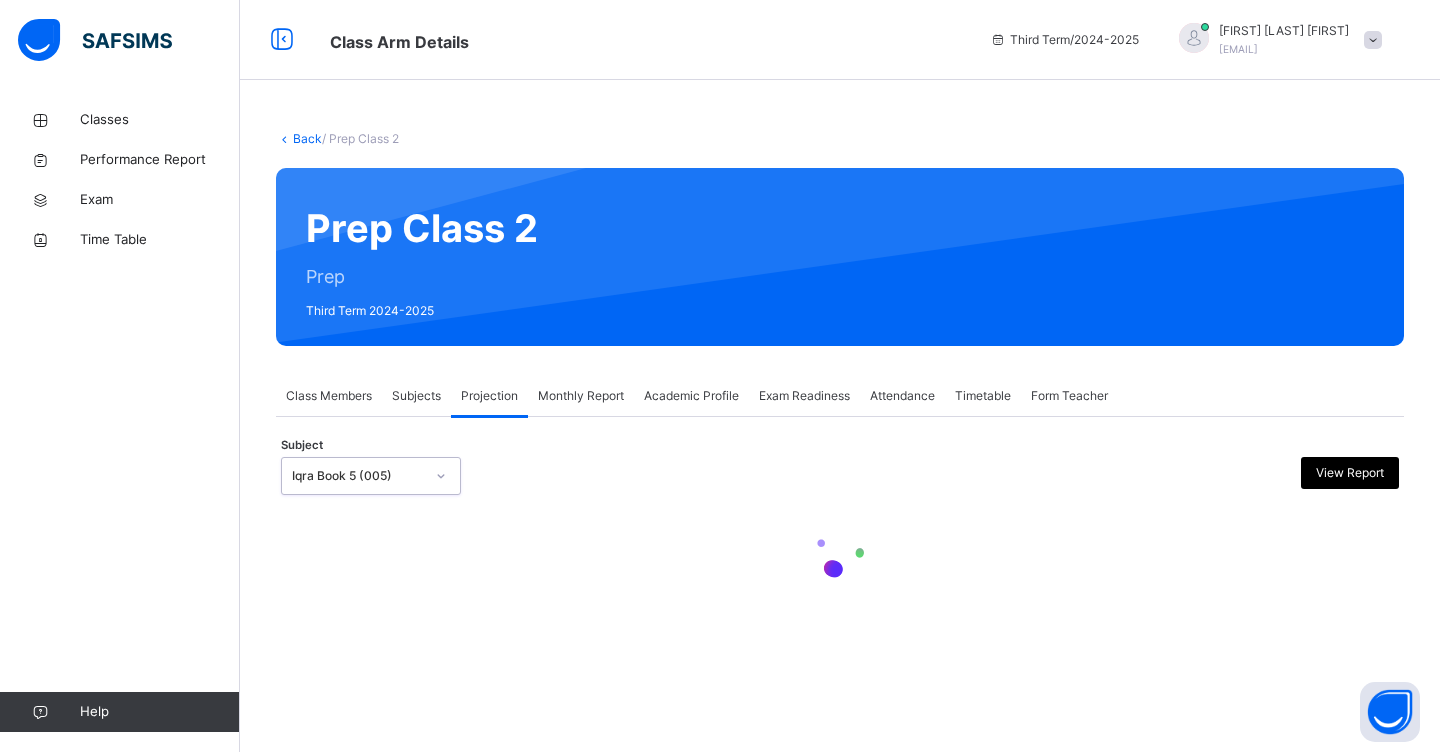 scroll, scrollTop: 0, scrollLeft: 0, axis: both 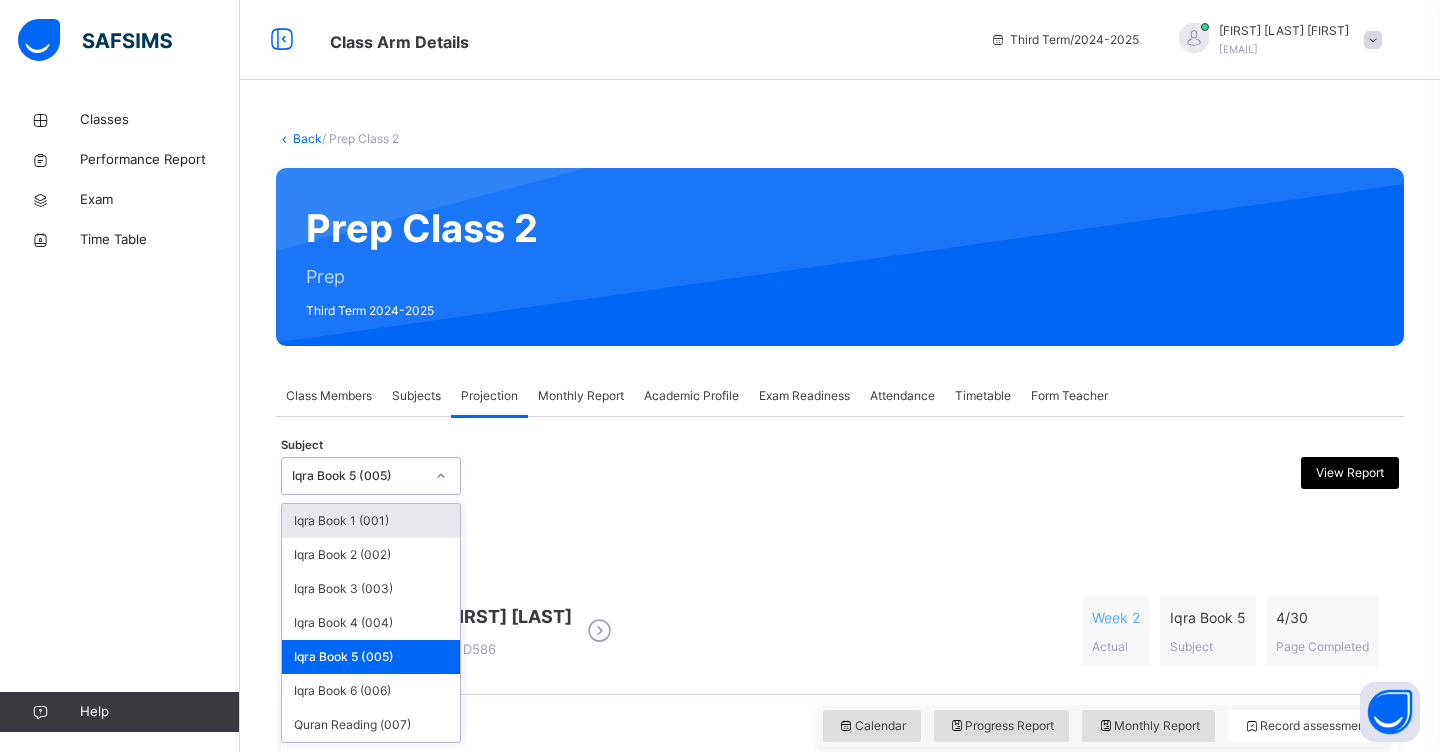 click at bounding box center (441, 476) 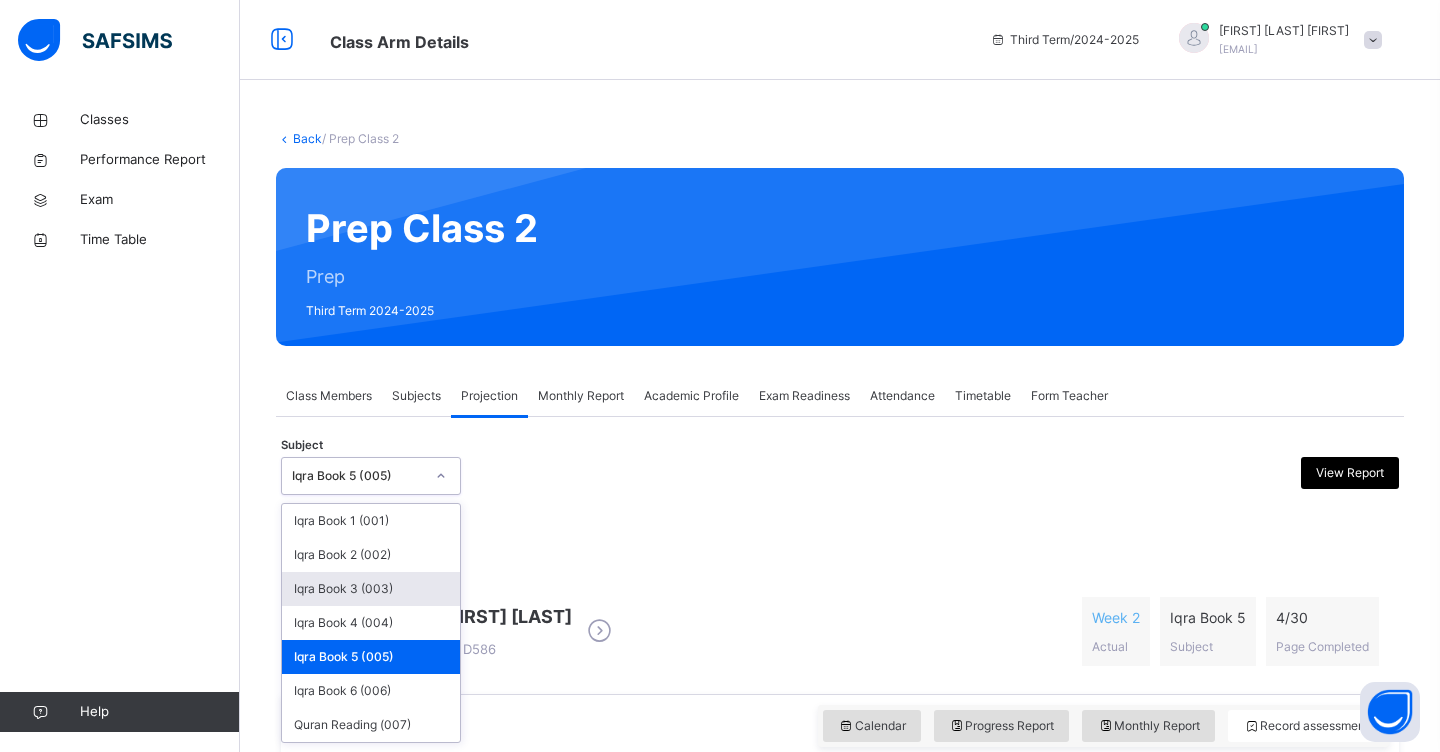click on "Iqra Book 3 (003)" at bounding box center [371, 589] 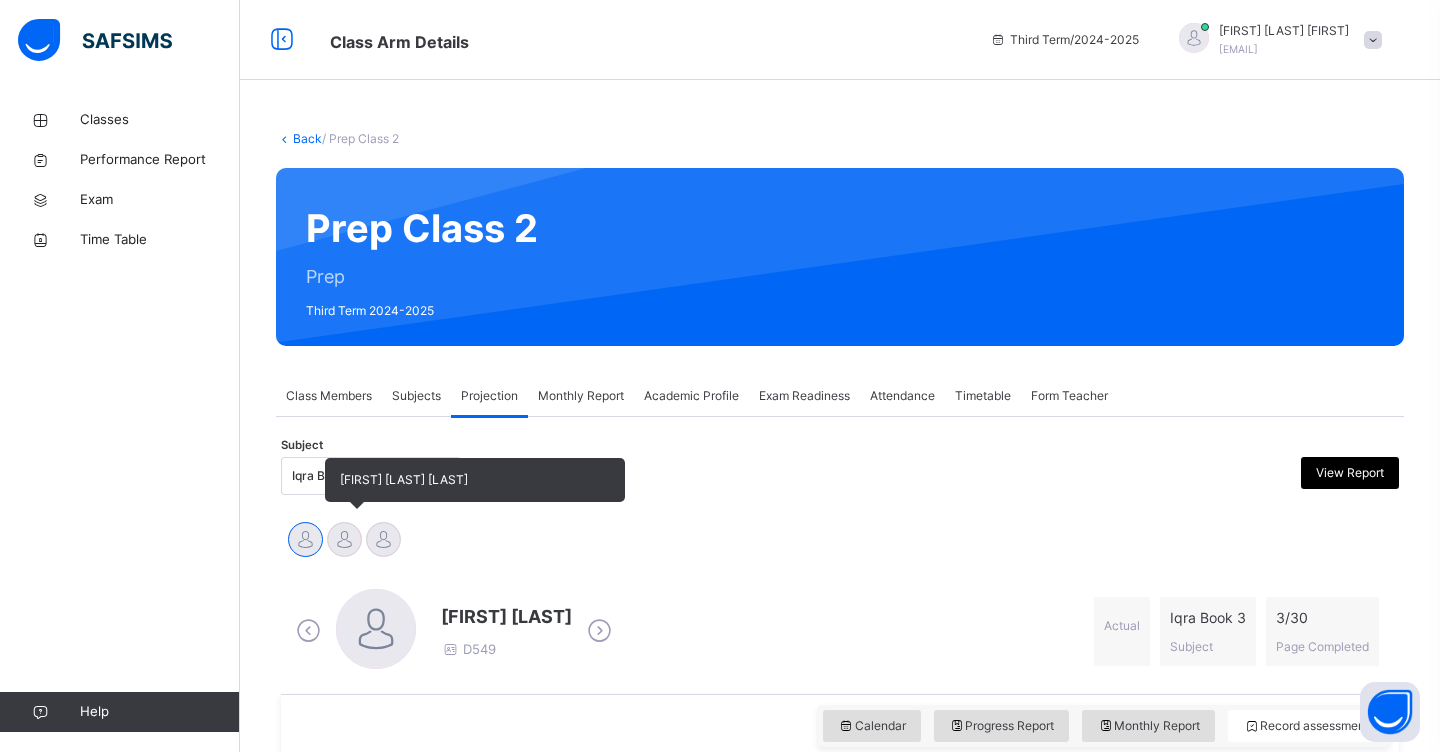 click at bounding box center (344, 539) 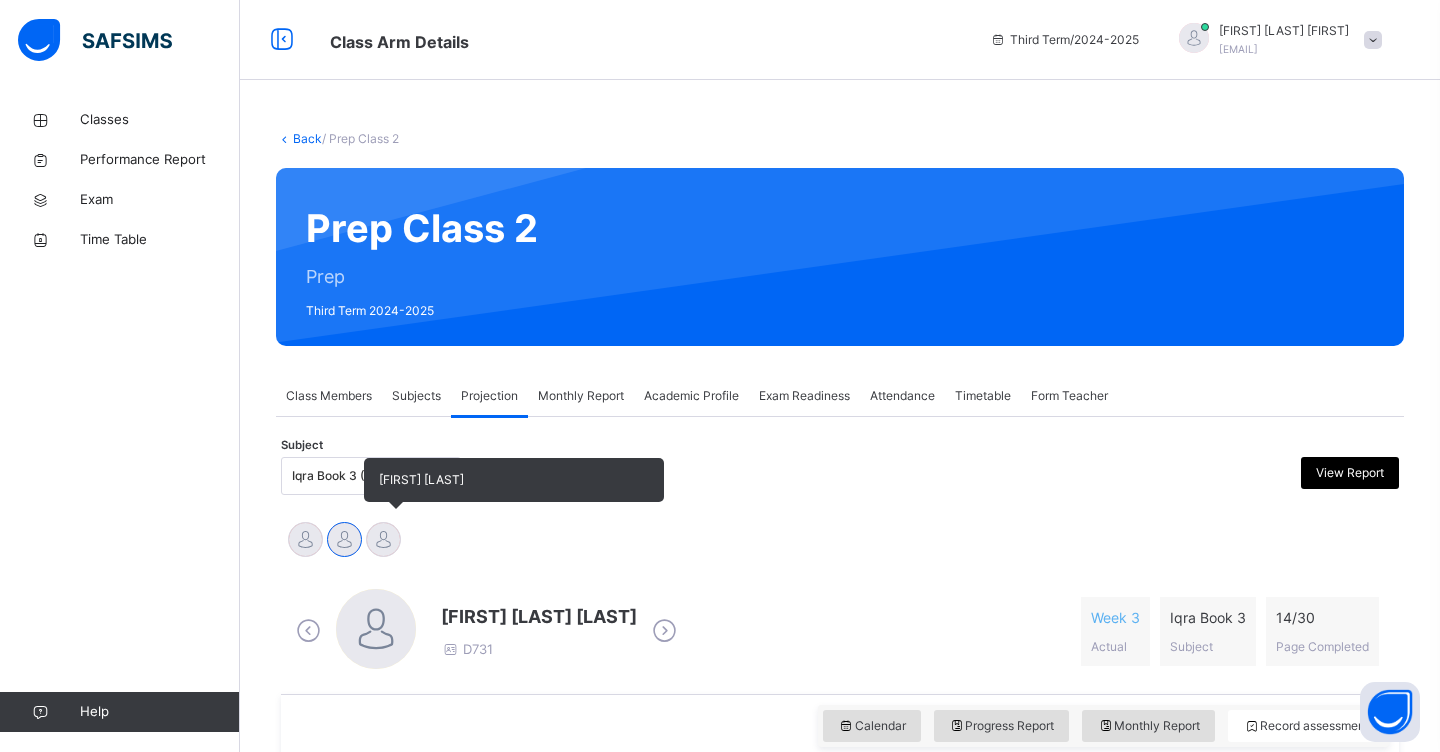 click at bounding box center (383, 539) 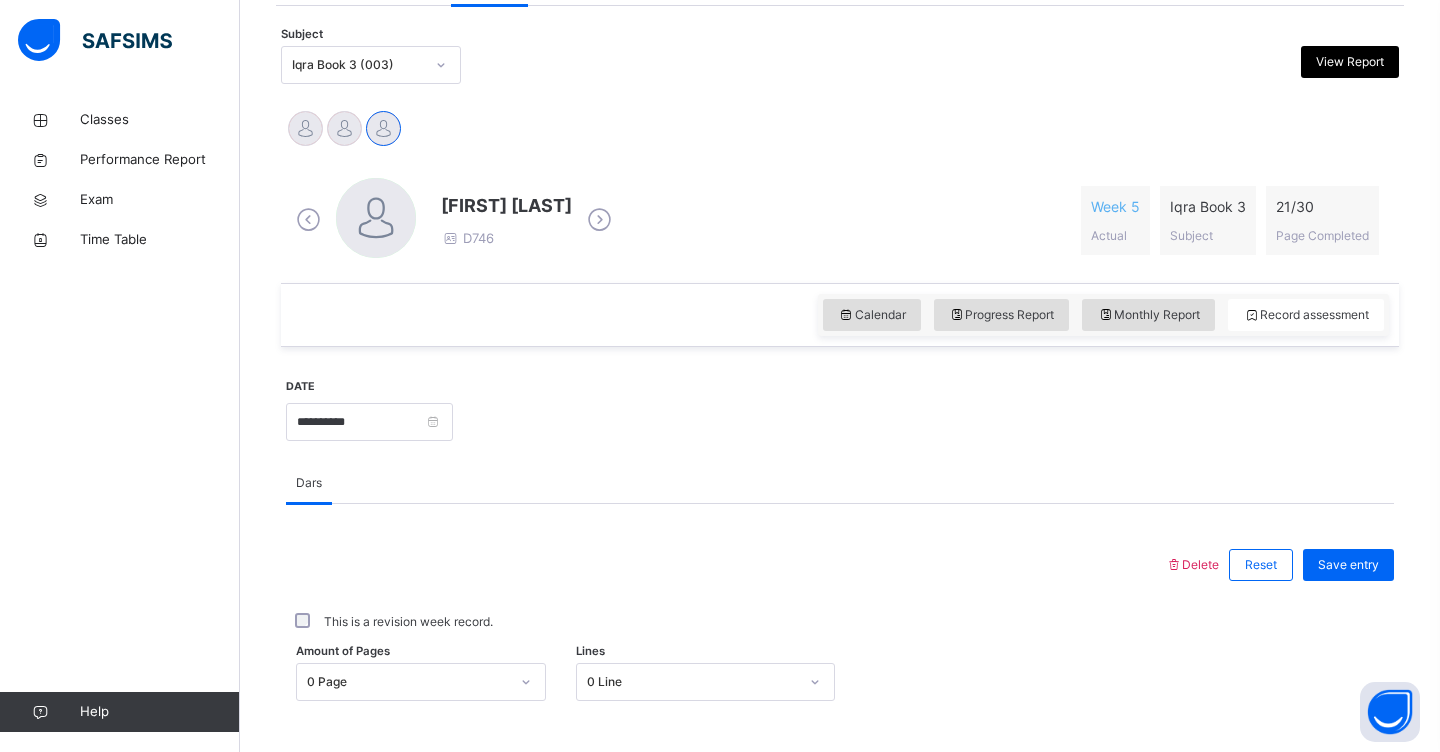 scroll, scrollTop: 435, scrollLeft: 0, axis: vertical 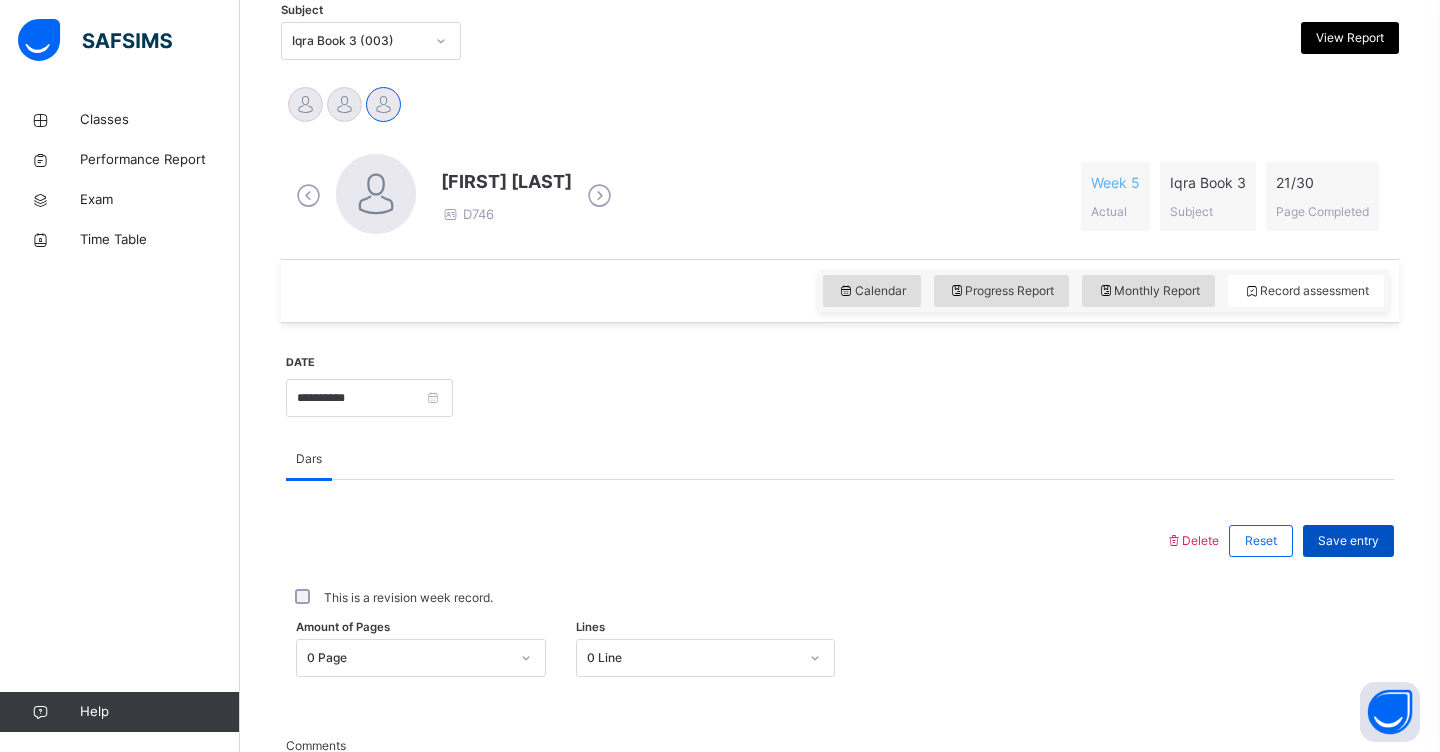 click on "Save entry" at bounding box center (1348, 541) 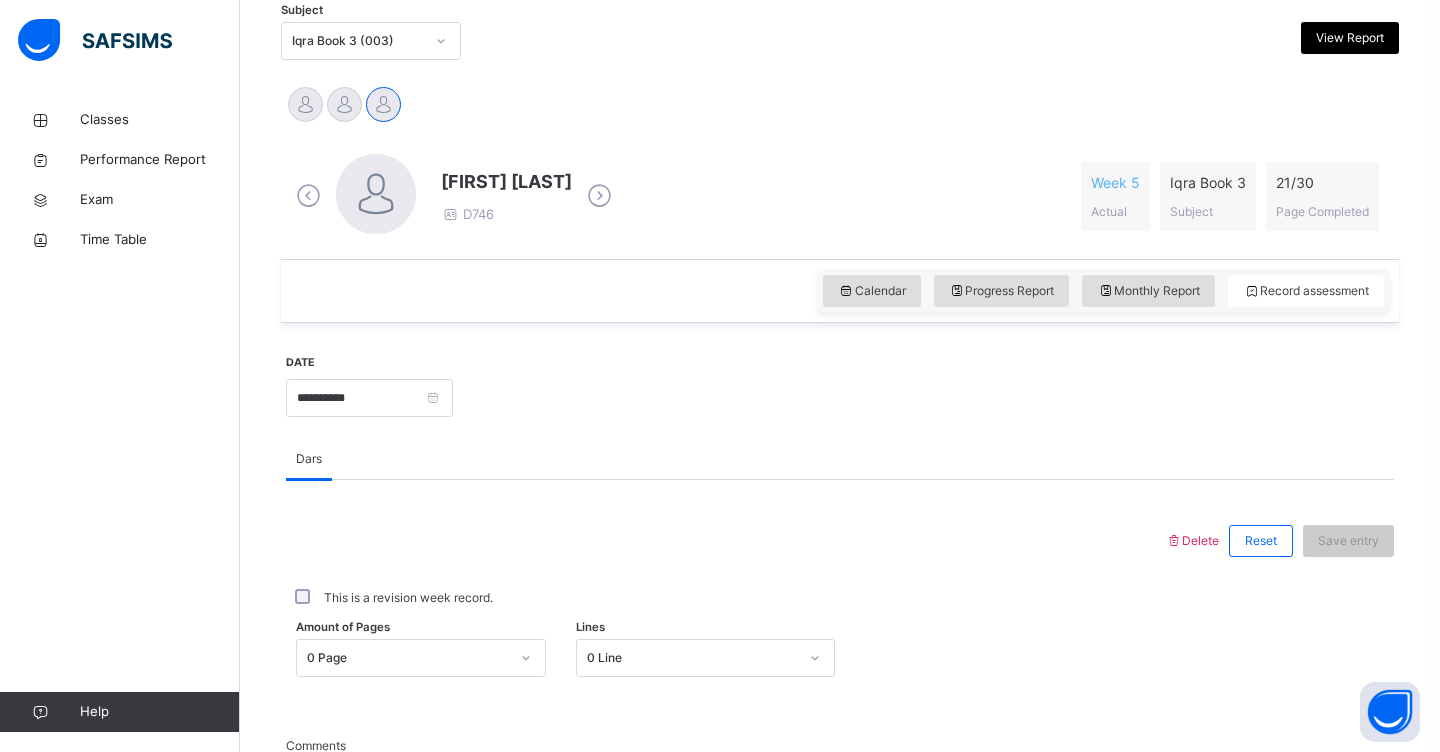 scroll, scrollTop: 297, scrollLeft: 0, axis: vertical 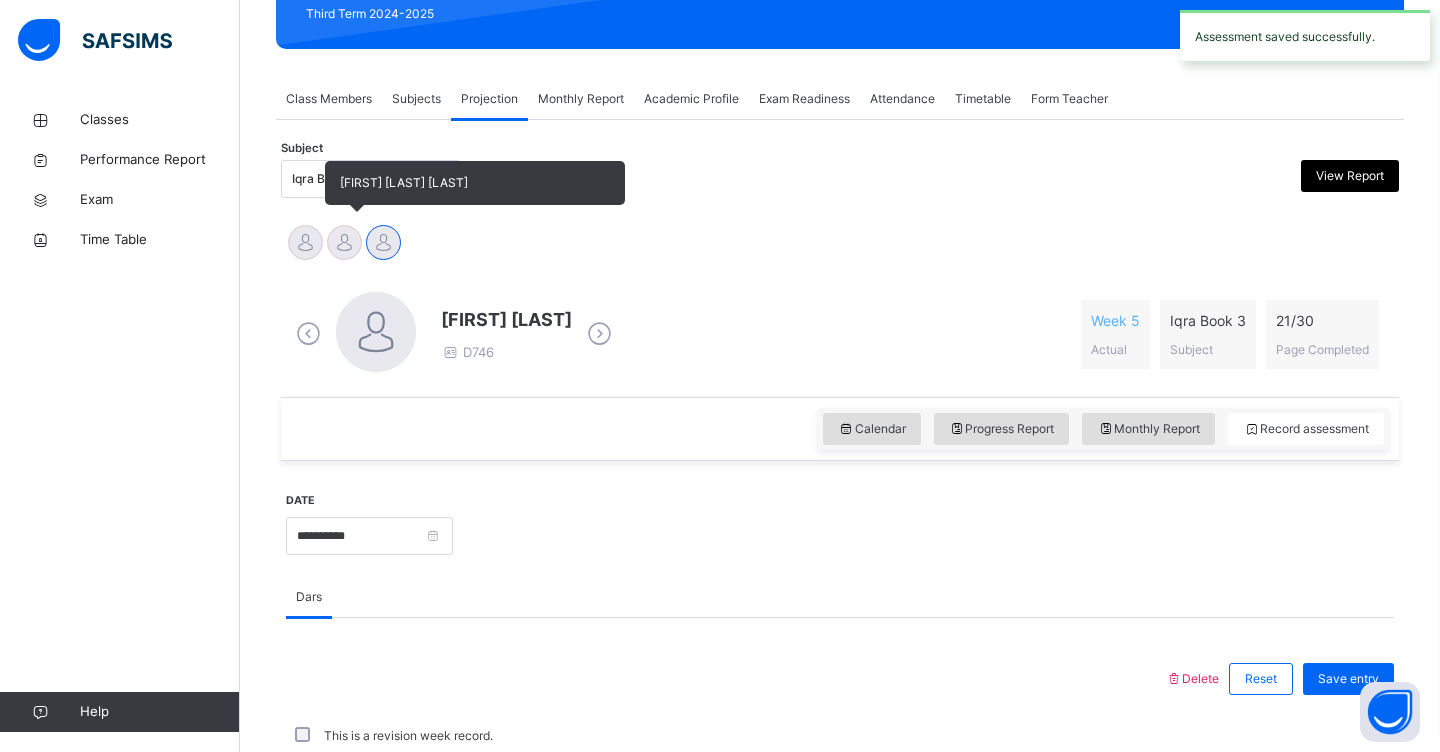 click at bounding box center [344, 242] 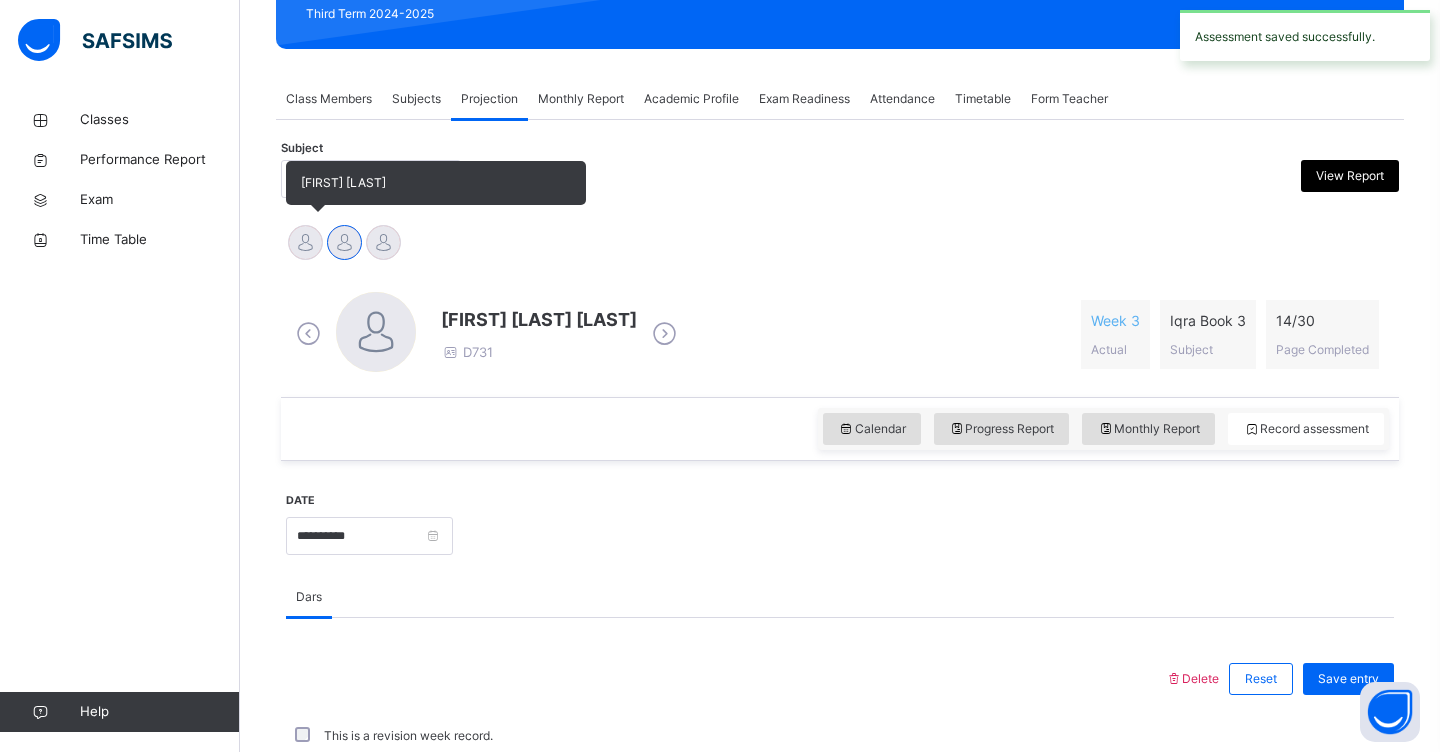 click at bounding box center [305, 242] 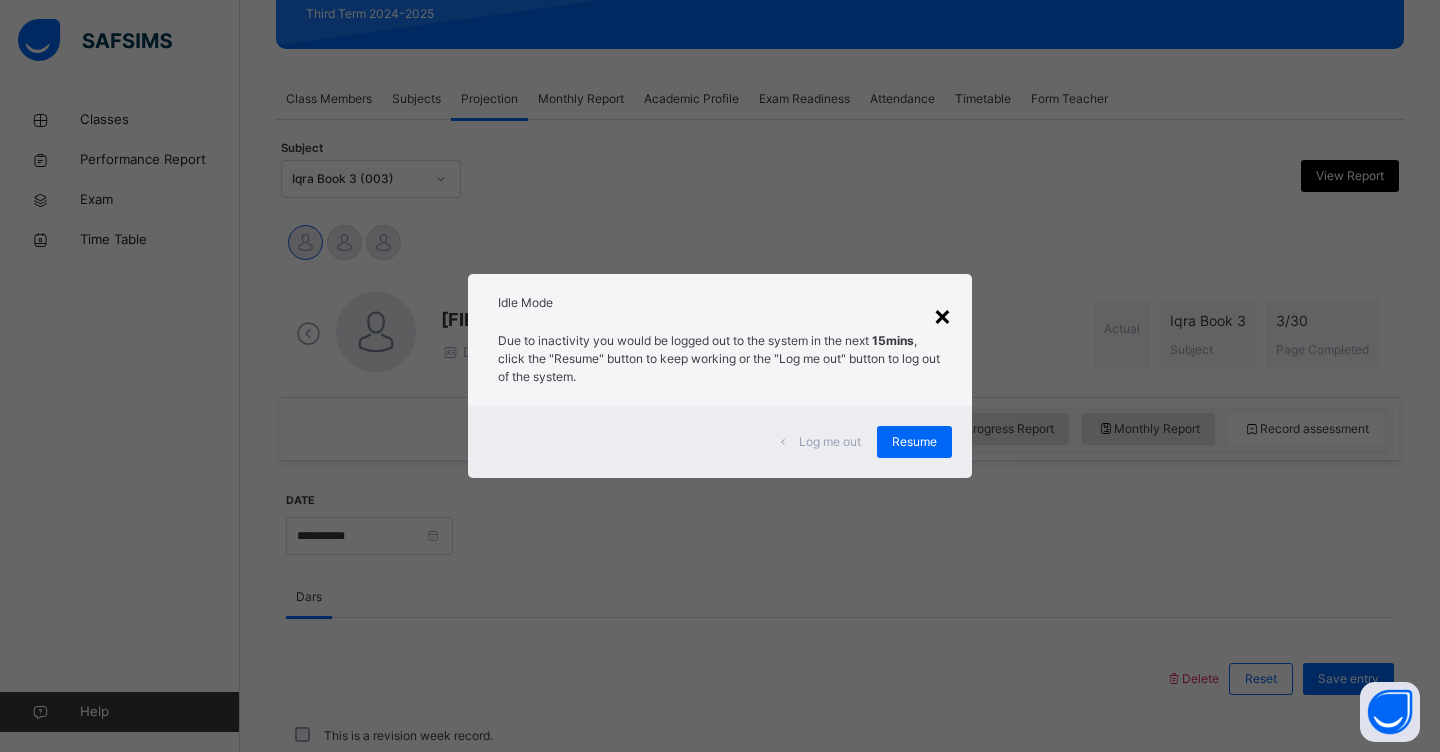 click on "×" at bounding box center (942, 315) 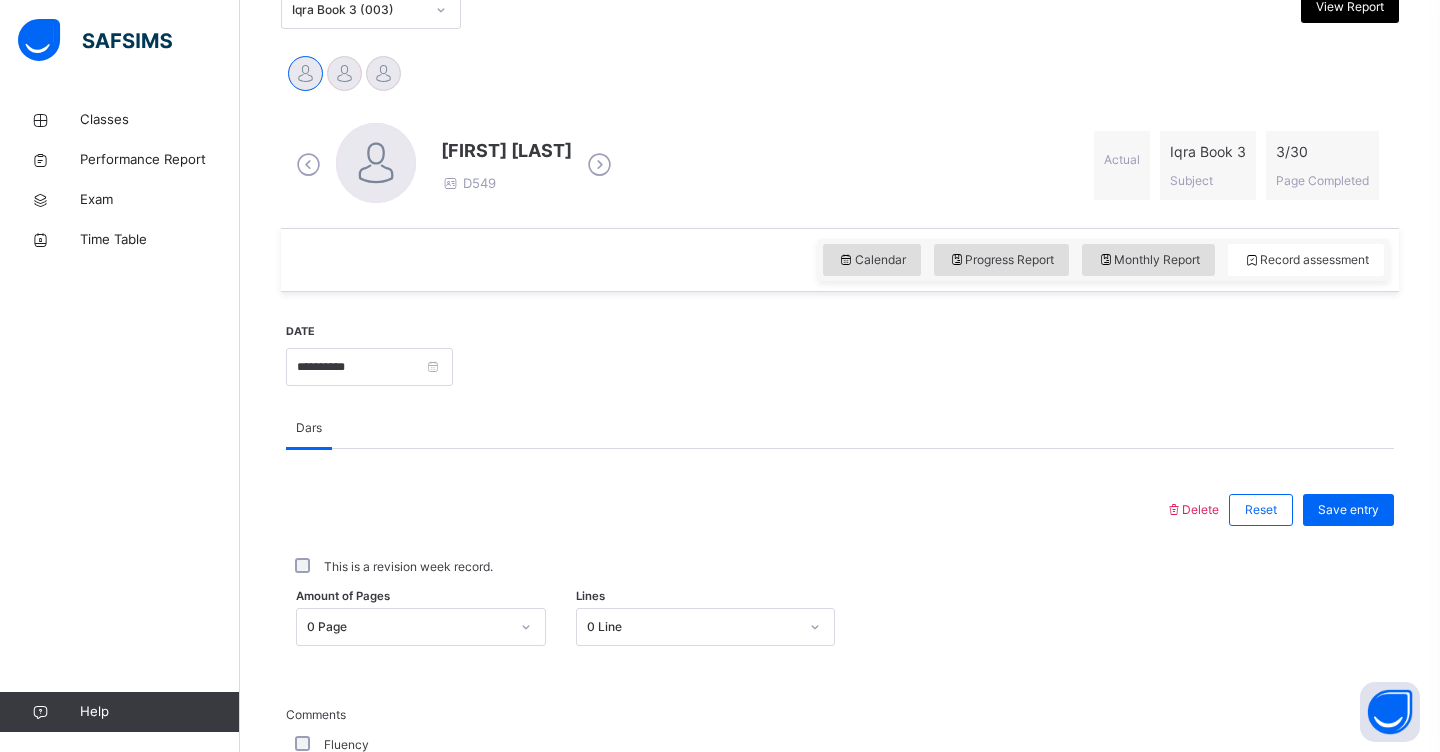 scroll, scrollTop: 465, scrollLeft: 0, axis: vertical 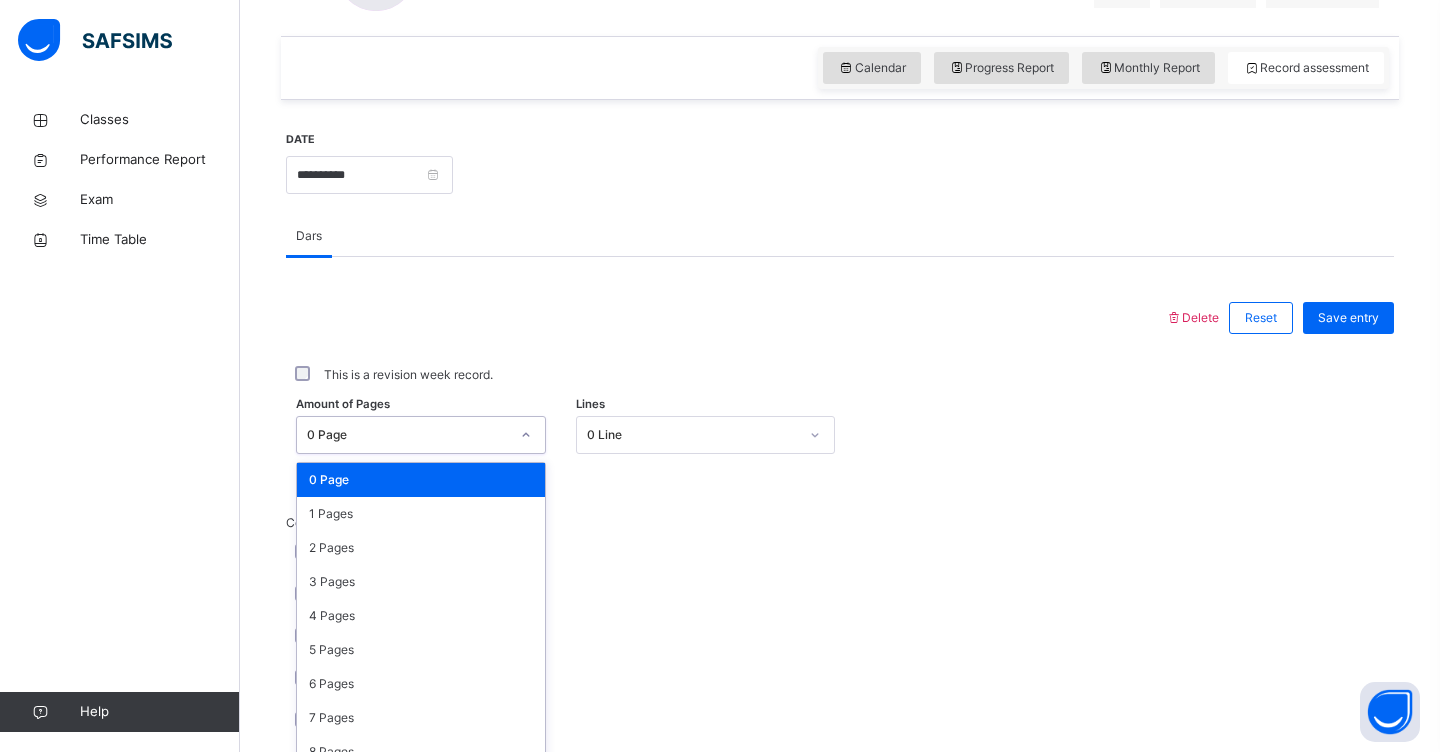 click on "option 0 Page focused, 1 of 31. 31 results available. Use Up and Down to choose options, press Enter to select the currently focused option, press Escape to exit the menu, press Tab to select the option and exit the menu. 0 Page 0 Page 1 Pages 2 Pages 3 Pages 4 Pages 5 Pages 6 Pages 7 Pages 8 Pages 9 Pages 10 Pages 11 Pages 12 Pages 13 Pages 14 Pages 15 Pages 16 Pages 17 Pages 18 Pages 19 Pages 20 Pages 21 Pages 22 Pages 23 Pages 24 Pages 25 Pages 26 Pages 27 Pages 28 Pages 29 Pages 30 Pages" at bounding box center (421, 435) 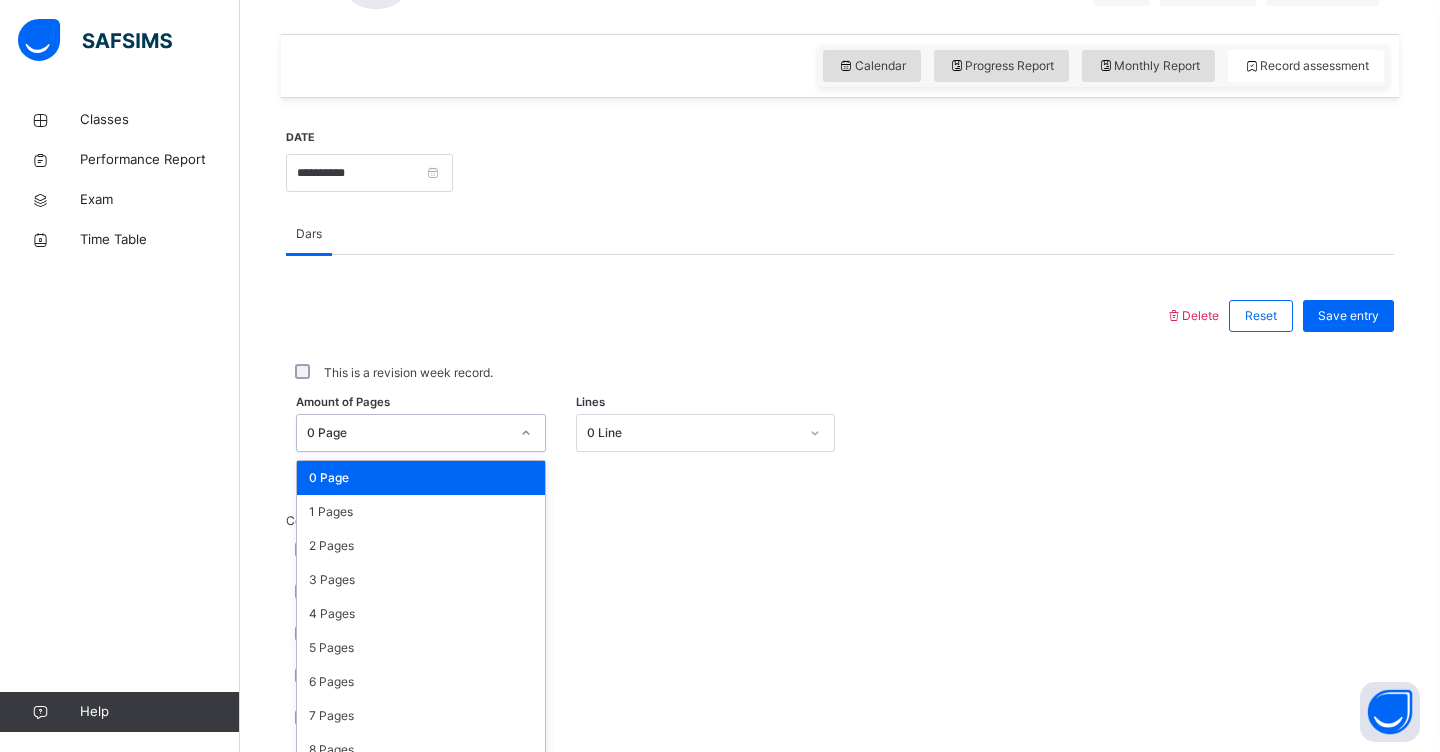 scroll, scrollTop: 678, scrollLeft: 0, axis: vertical 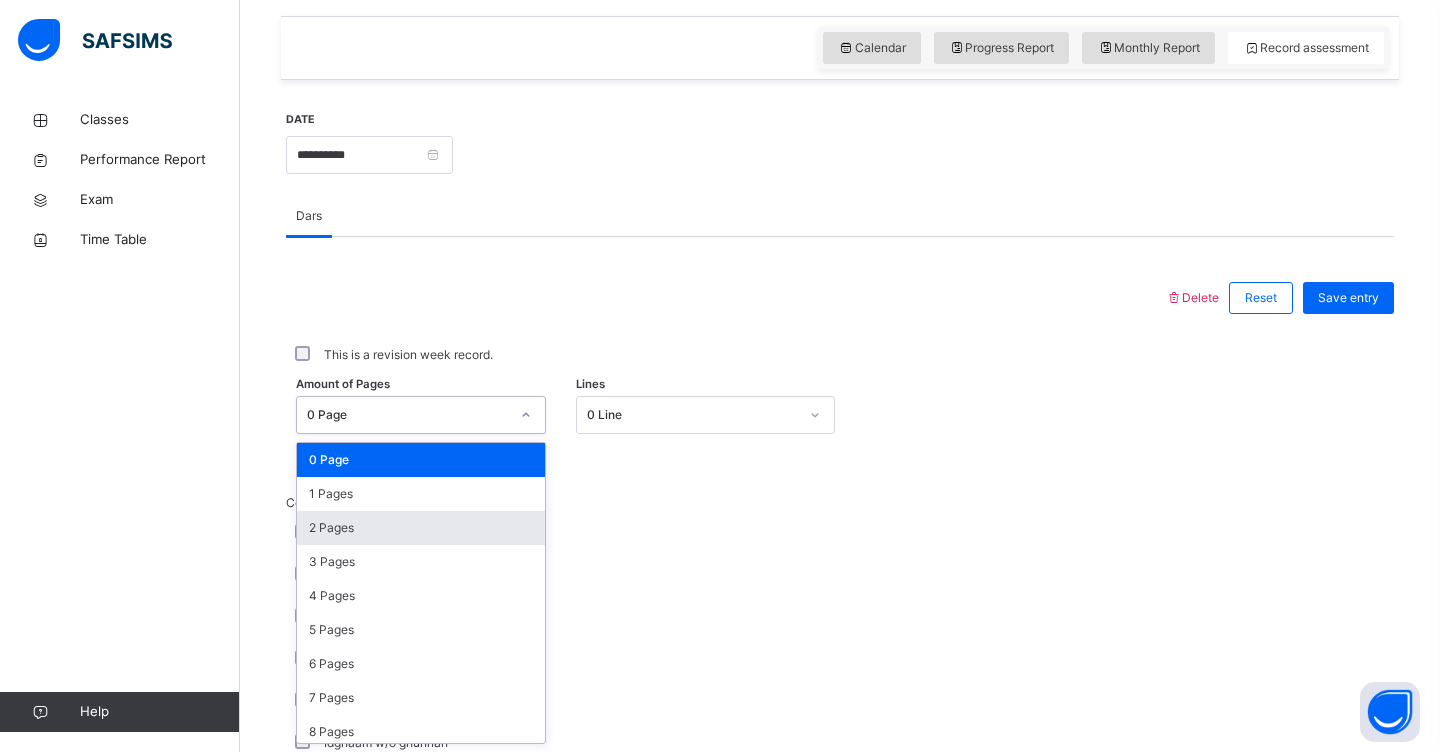 click on "2 Pages" at bounding box center (421, 528) 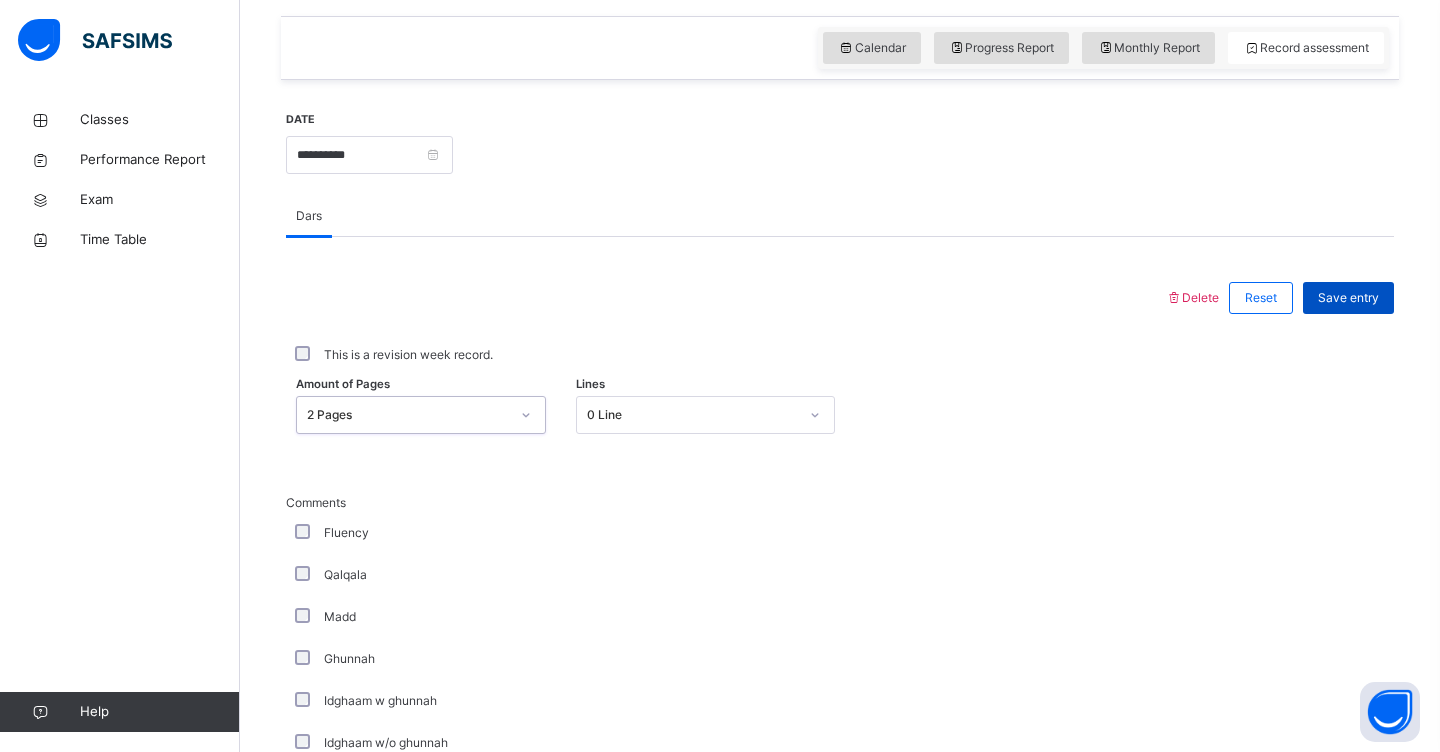 click on "Save entry" at bounding box center [1348, 298] 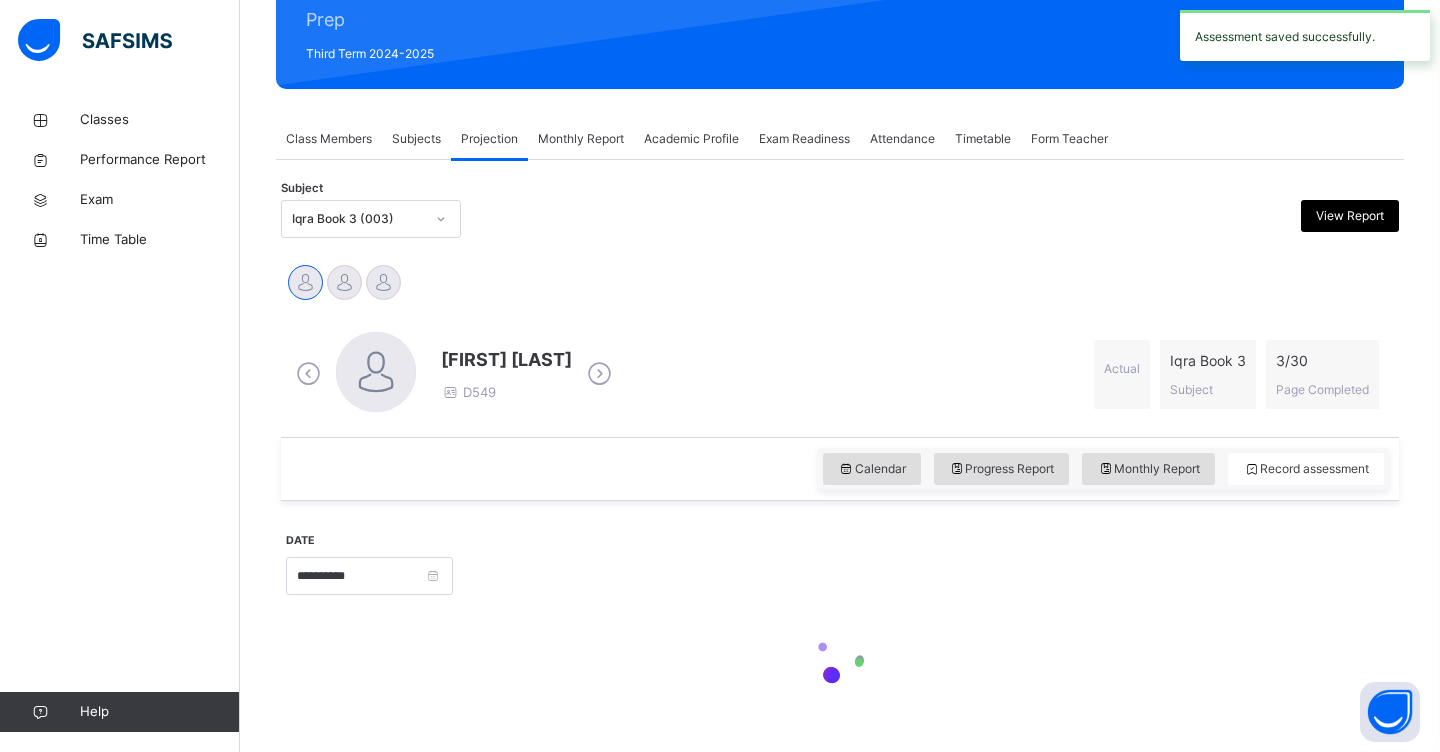 scroll, scrollTop: 251, scrollLeft: 0, axis: vertical 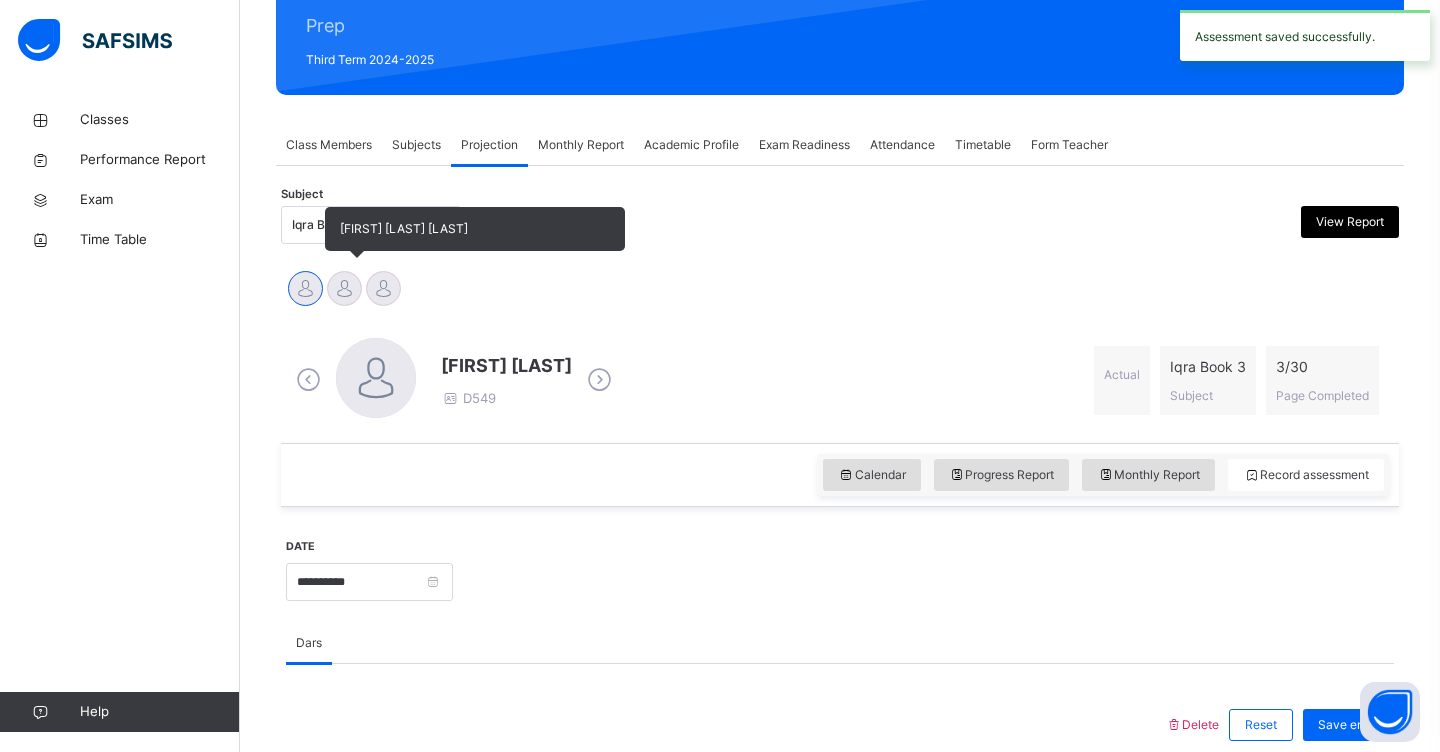 click at bounding box center (344, 288) 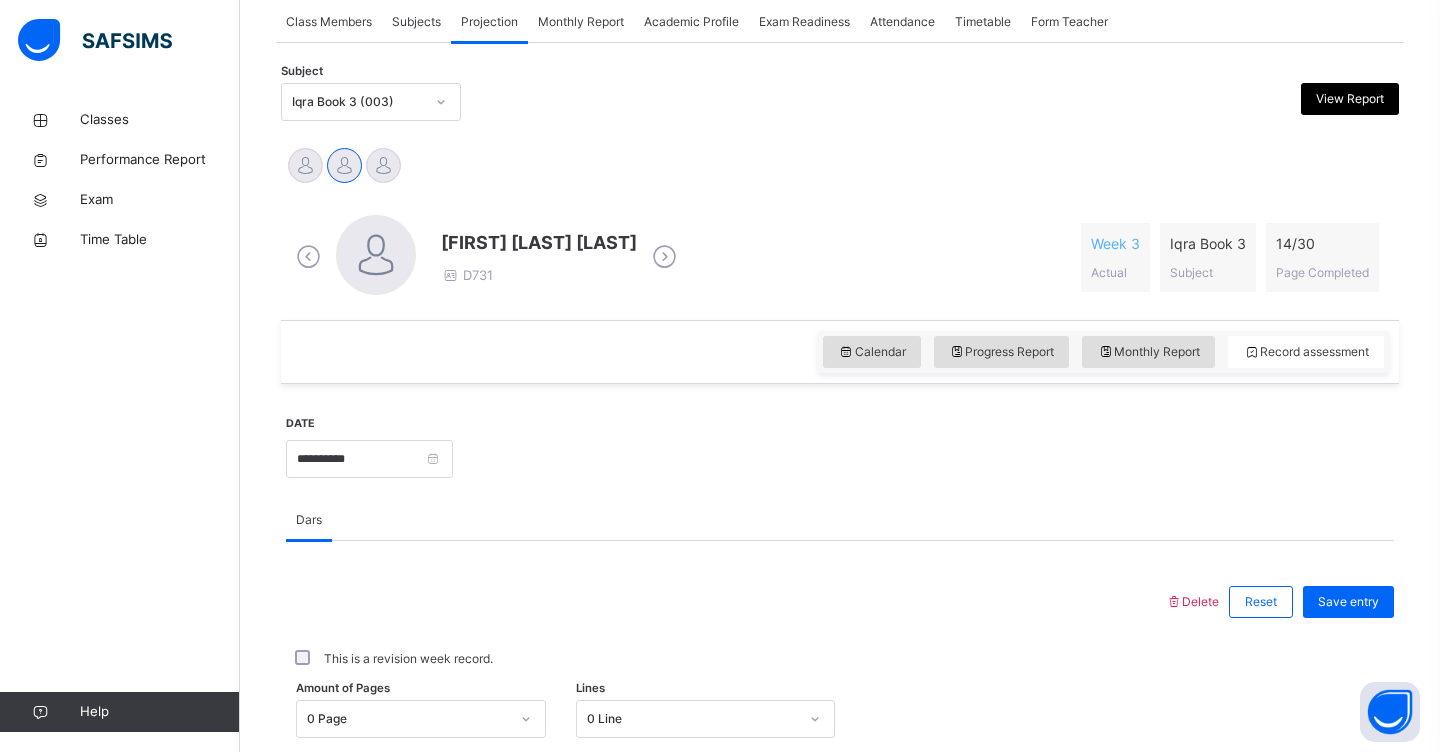 scroll, scrollTop: 410, scrollLeft: 0, axis: vertical 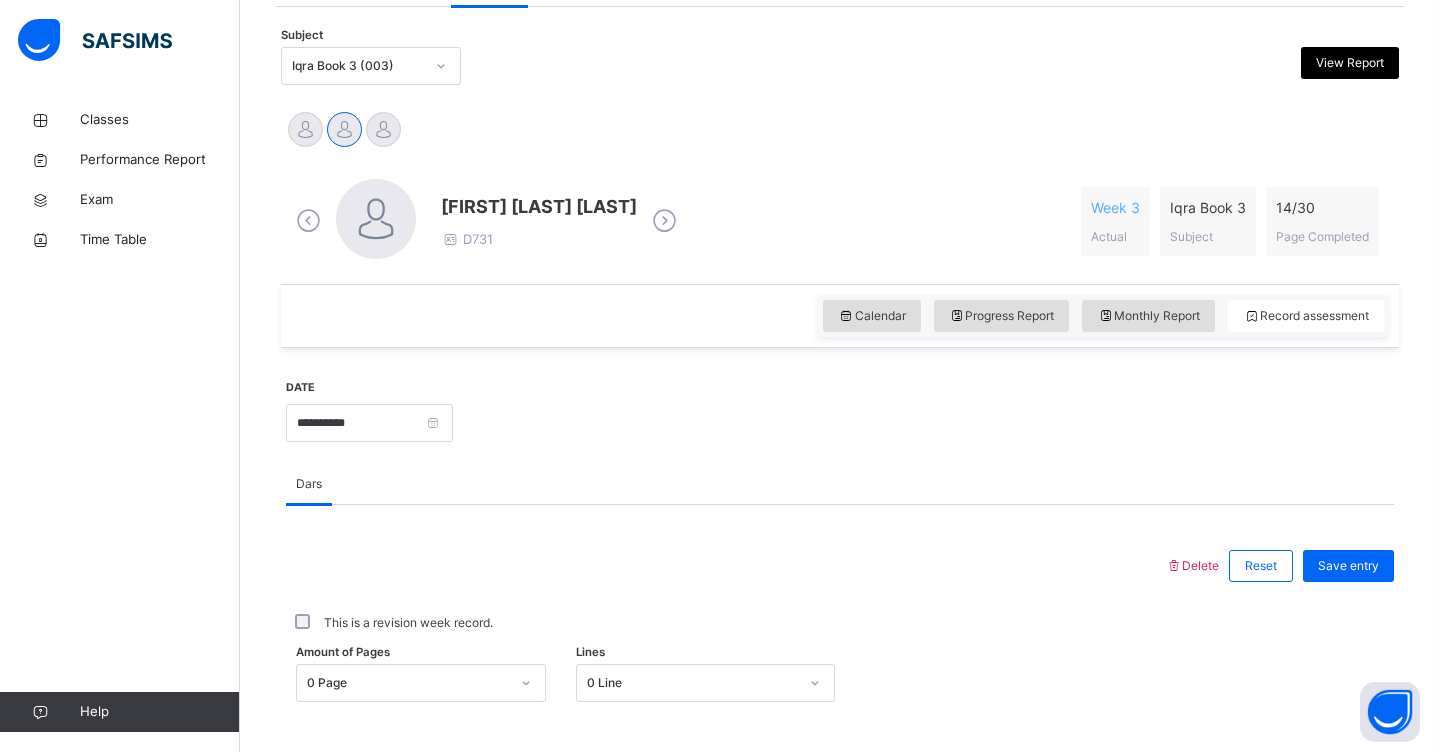 click on "**********" at bounding box center (840, 1007) 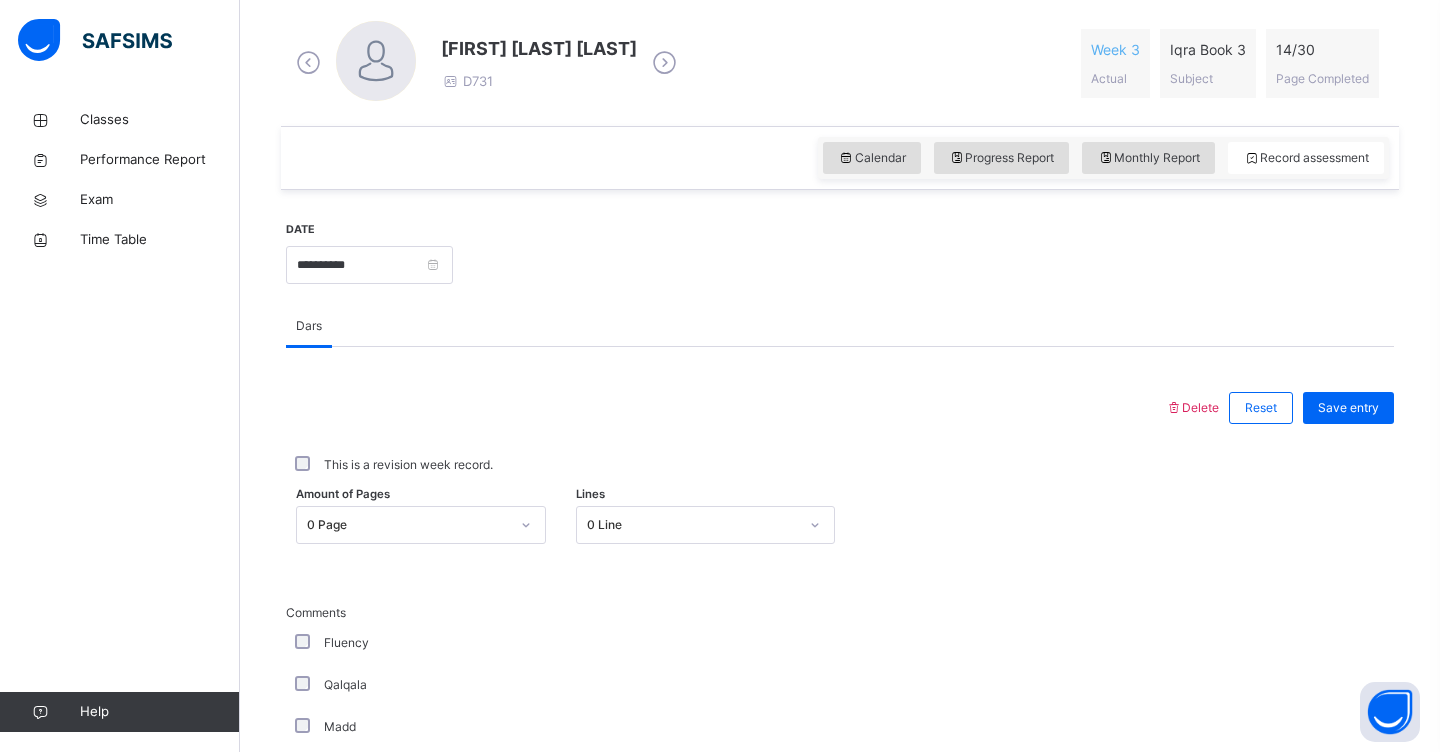 scroll, scrollTop: 572, scrollLeft: 0, axis: vertical 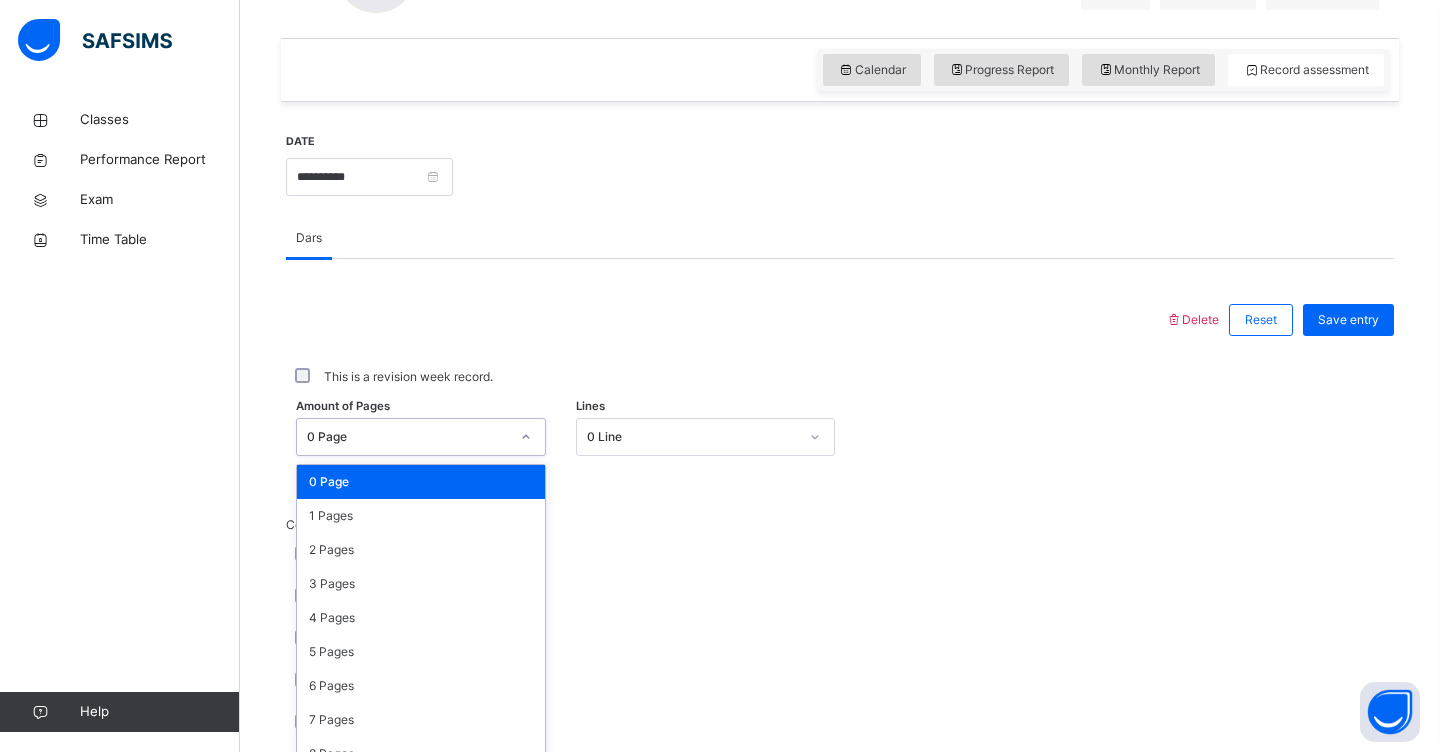 click on "option 0 Page focused, 1 of 31. 31 results available. Use Up and Down to choose options, press Enter to select the currently focused option, press Escape to exit the menu, press Tab to select the option and exit the menu. 0 Page 0 Page 1 Pages 2 Pages 3 Pages 4 Pages 5 Pages 6 Pages 7 Pages 8 Pages 9 Pages 10 Pages 11 Pages 12 Pages 13 Pages 14 Pages 15 Pages 16 Pages 17 Pages 18 Pages 19 Pages 20 Pages 21 Pages 22 Pages 23 Pages 24 Pages 25 Pages 26 Pages 27 Pages 28 Pages 29 Pages 30 Pages" at bounding box center (421, 437) 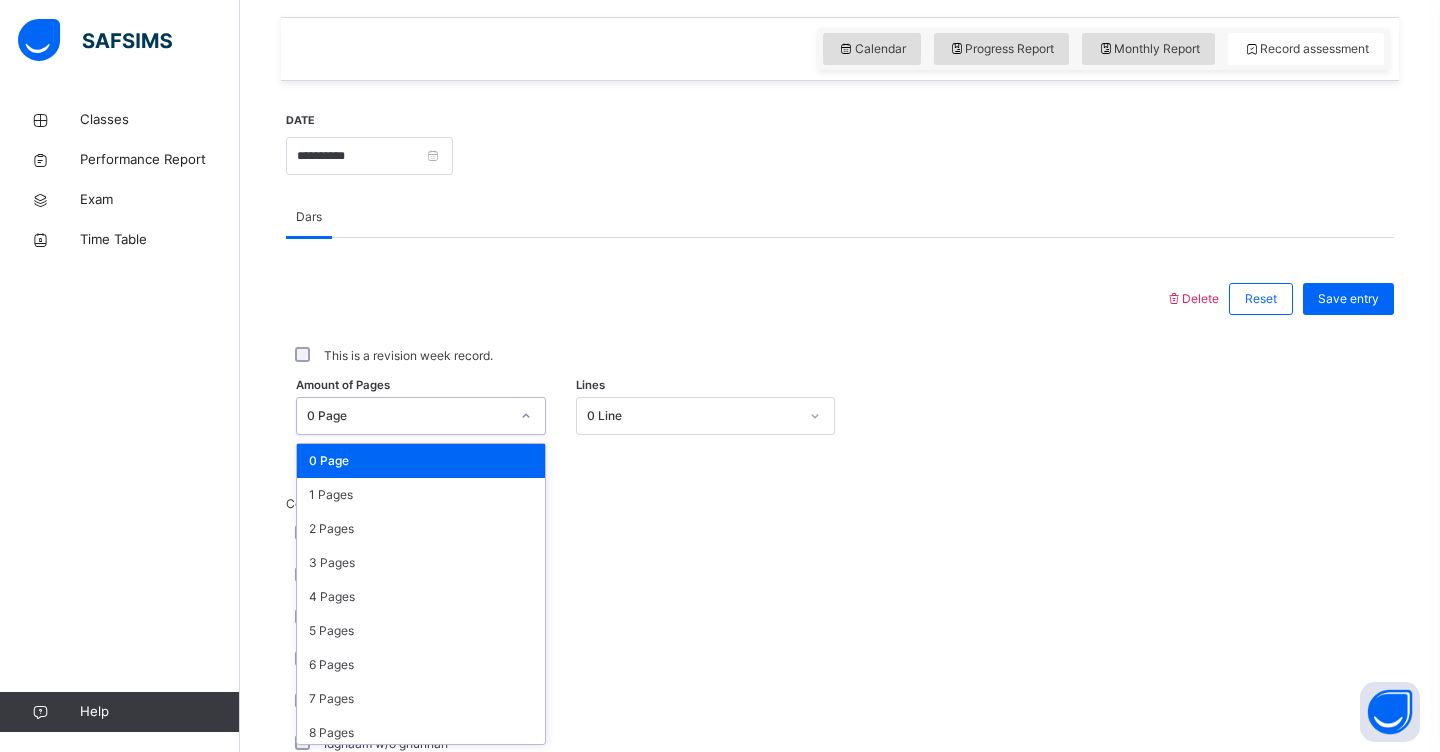 scroll, scrollTop: 678, scrollLeft: 0, axis: vertical 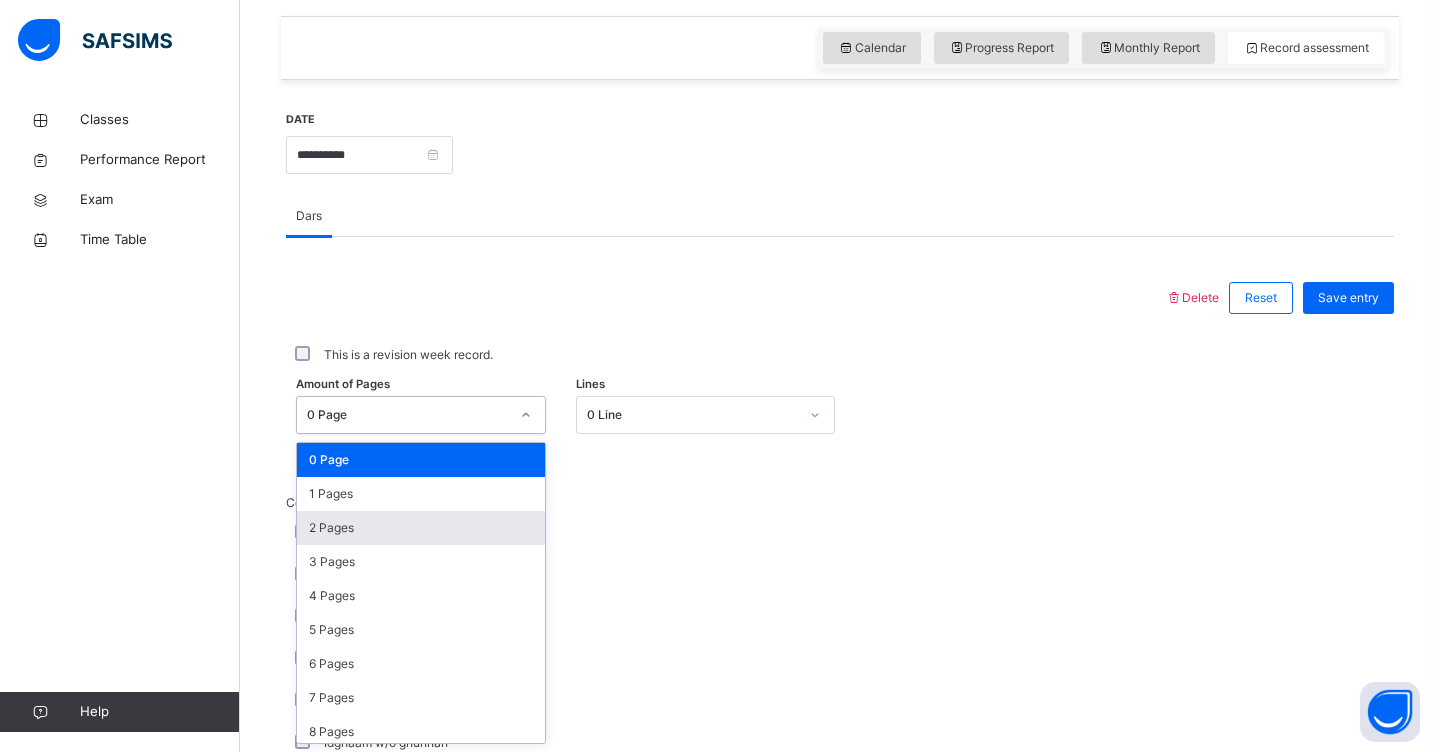 click on "2 Pages" at bounding box center (421, 528) 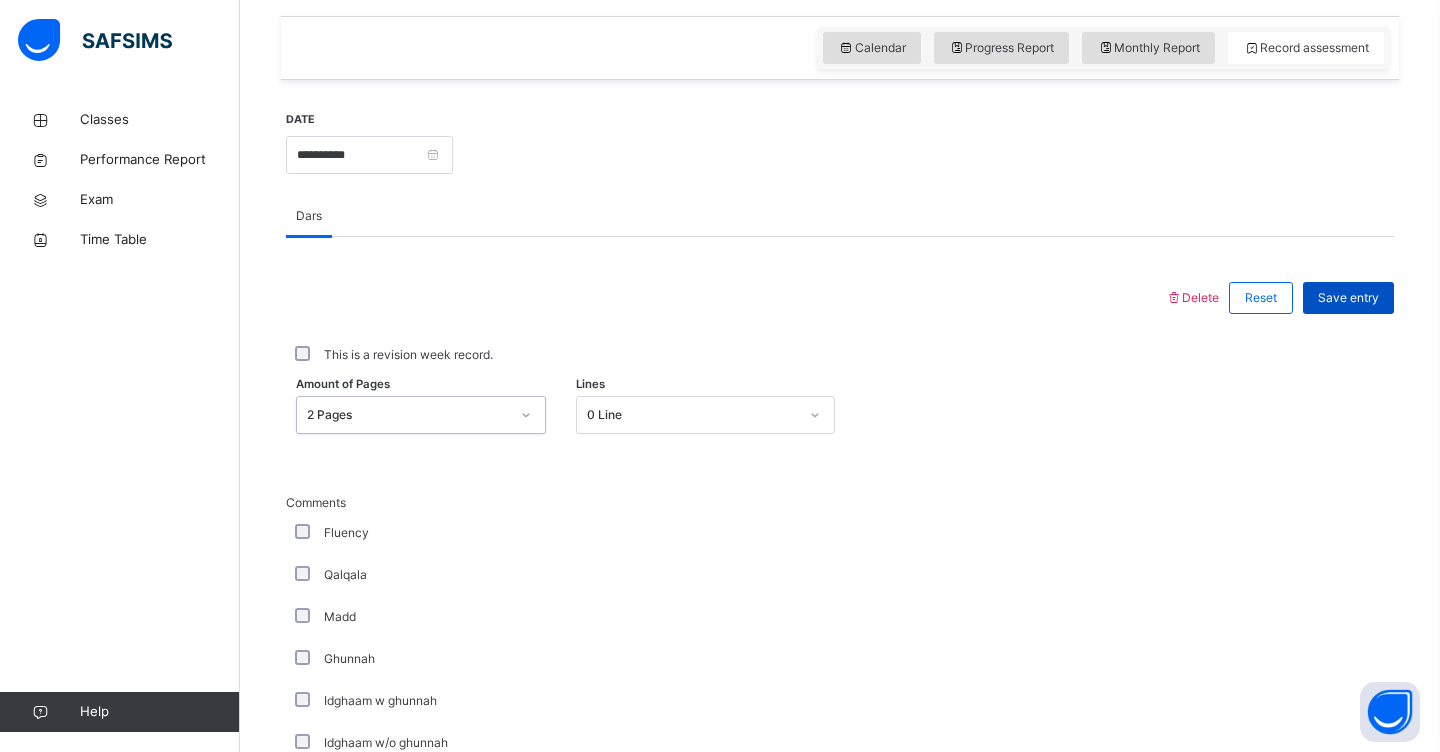 click on "Save entry" at bounding box center [1348, 298] 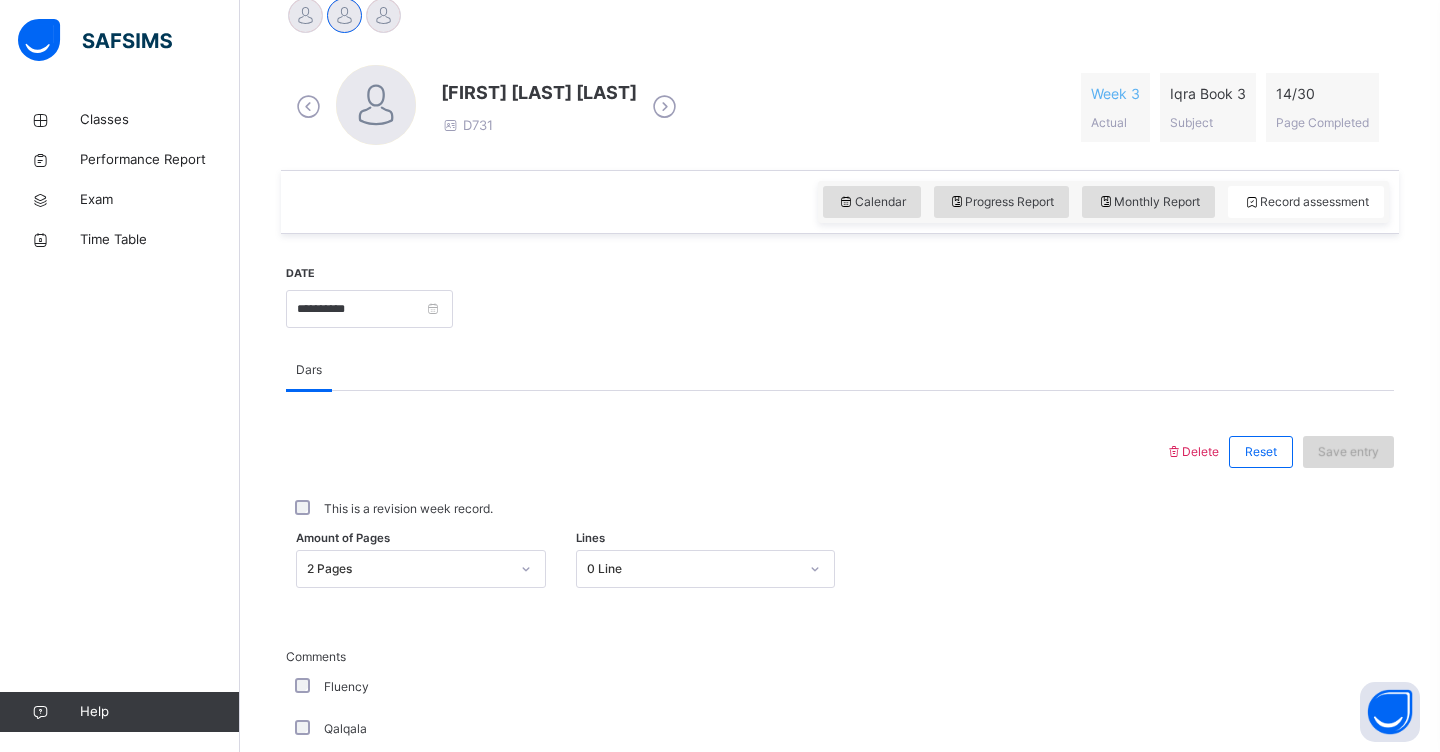 scroll, scrollTop: 522, scrollLeft: 0, axis: vertical 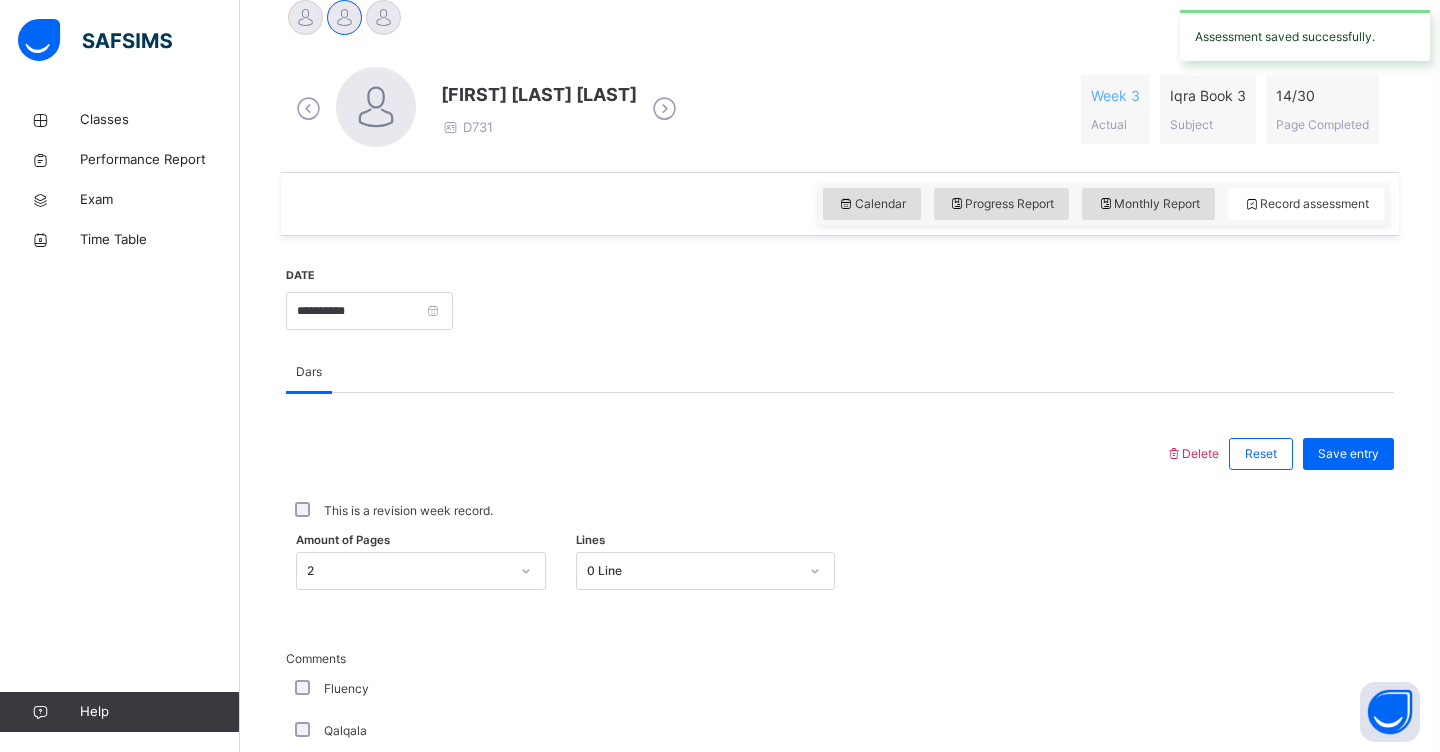 click on "Calendar Progress Report Monthly Report Record assessment" at bounding box center (840, 204) 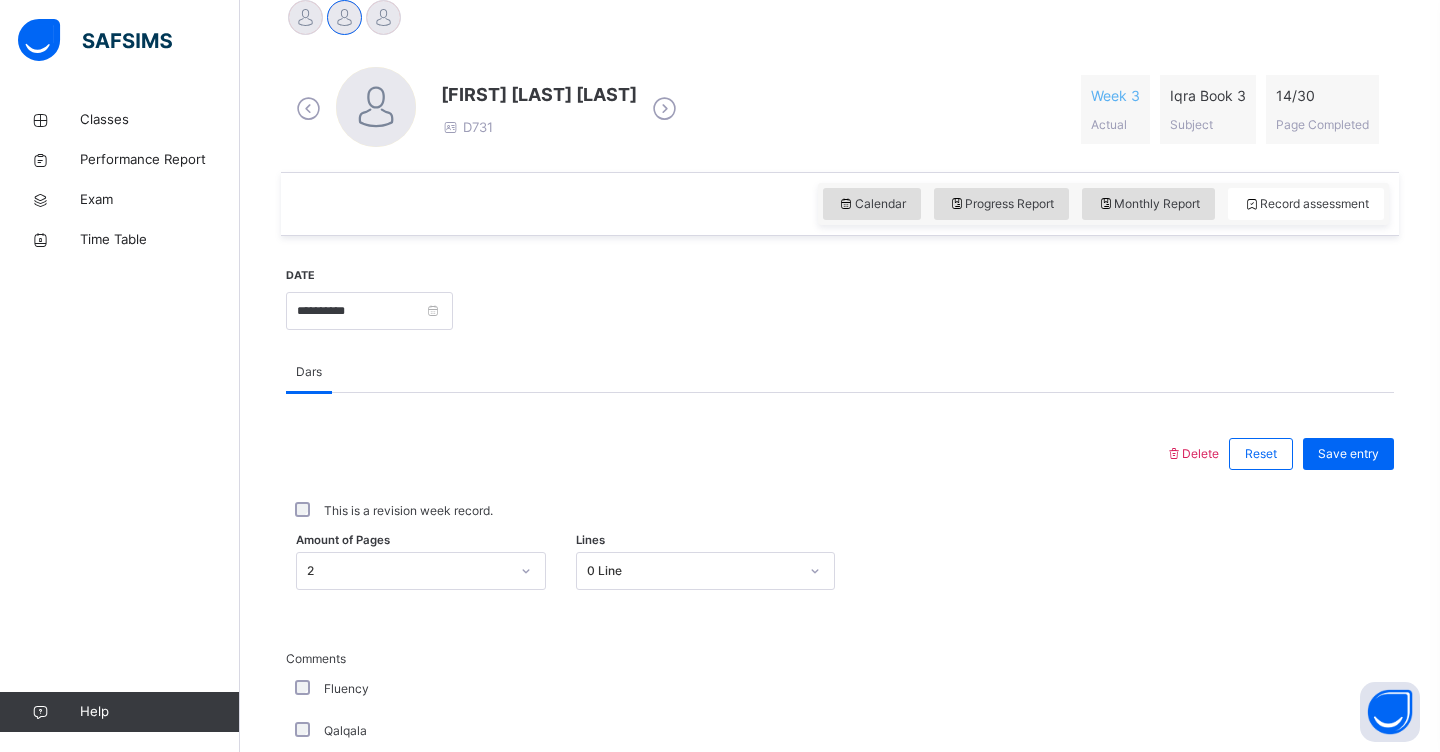 click on "Calendar Progress Report Monthly Report Record assessment" at bounding box center (840, 204) 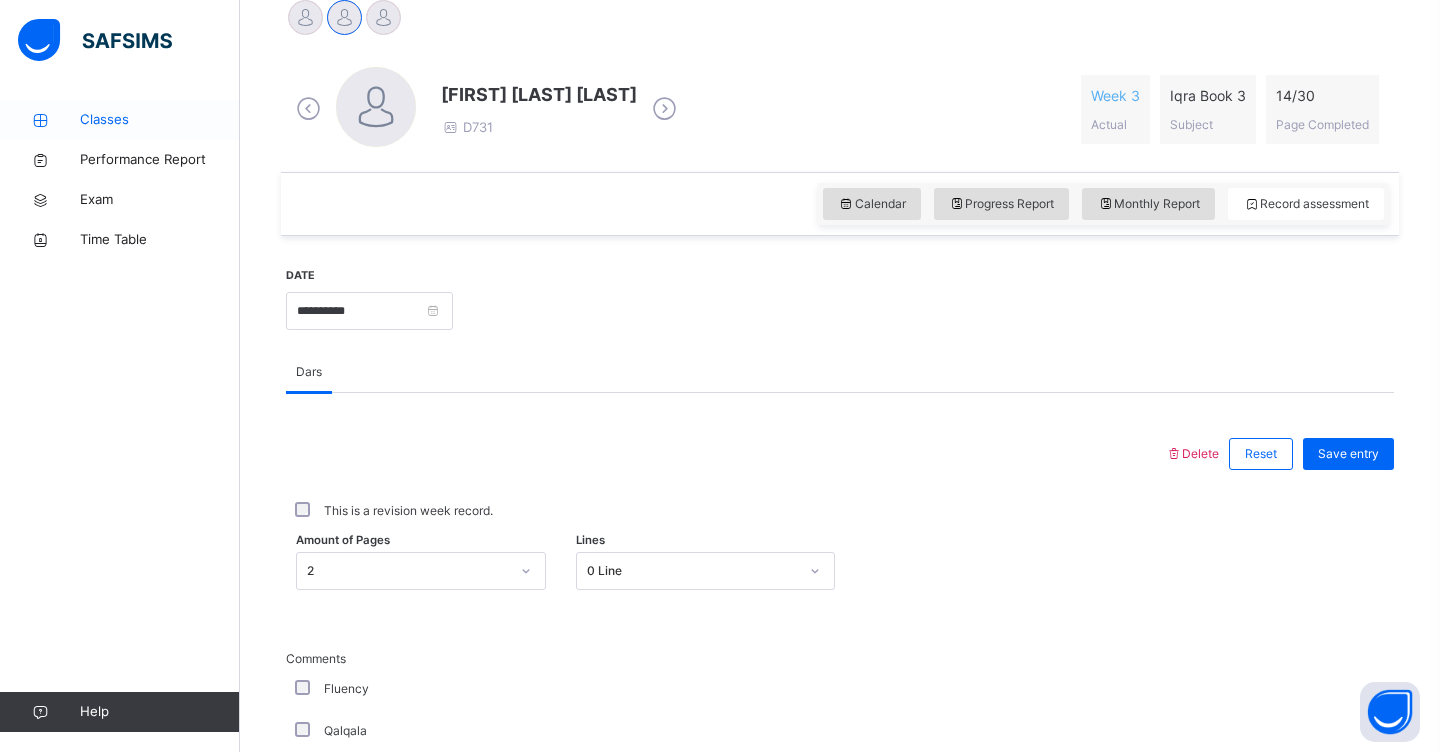 click on "Classes" at bounding box center (160, 120) 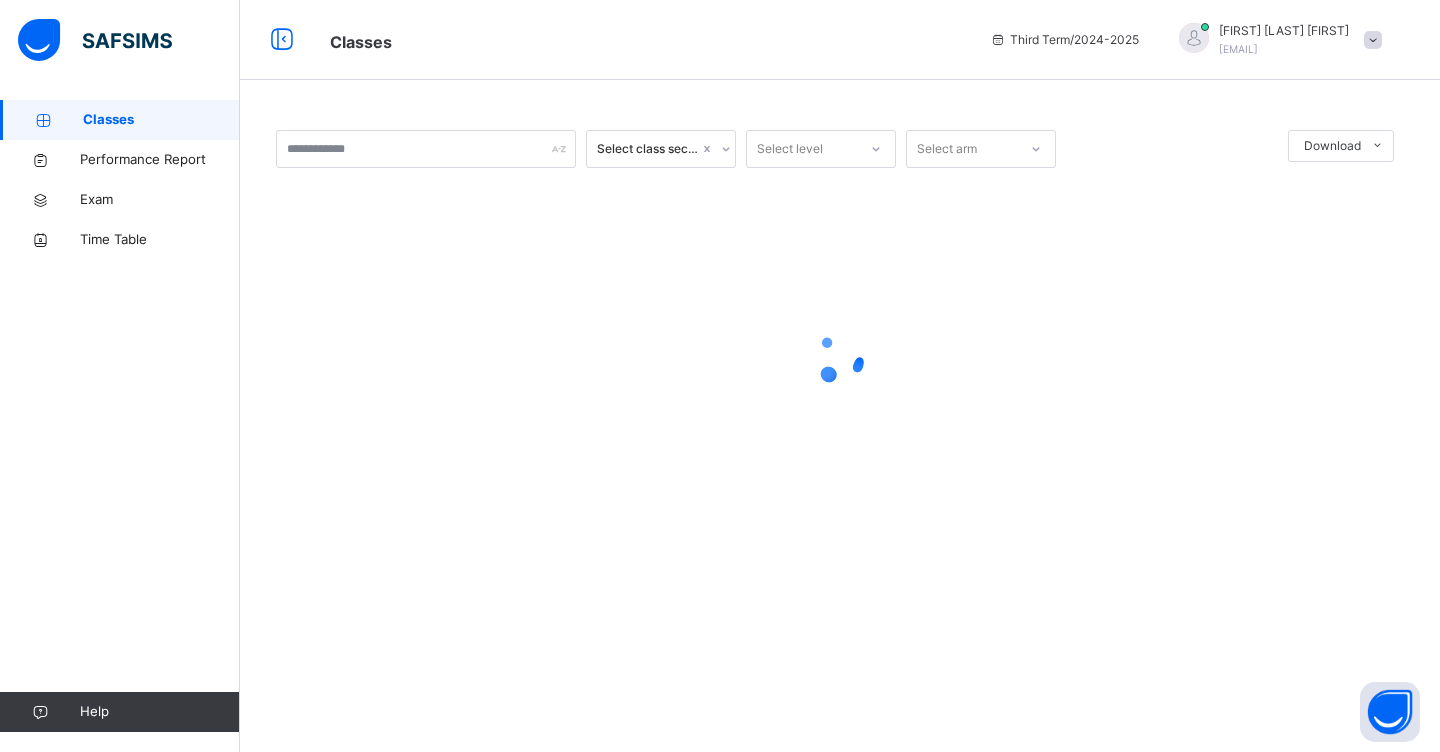 scroll, scrollTop: 0, scrollLeft: 0, axis: both 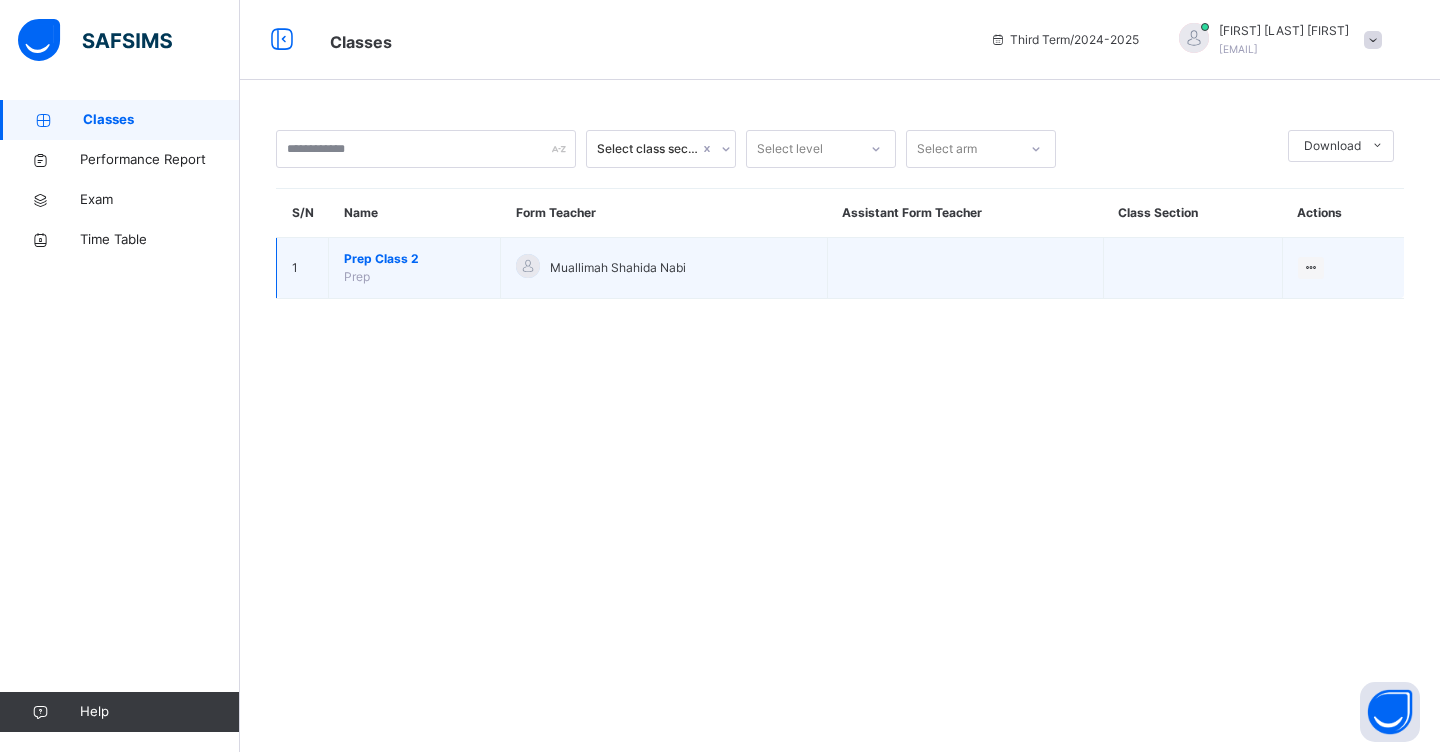click on "Prep   Class 2" at bounding box center (414, 259) 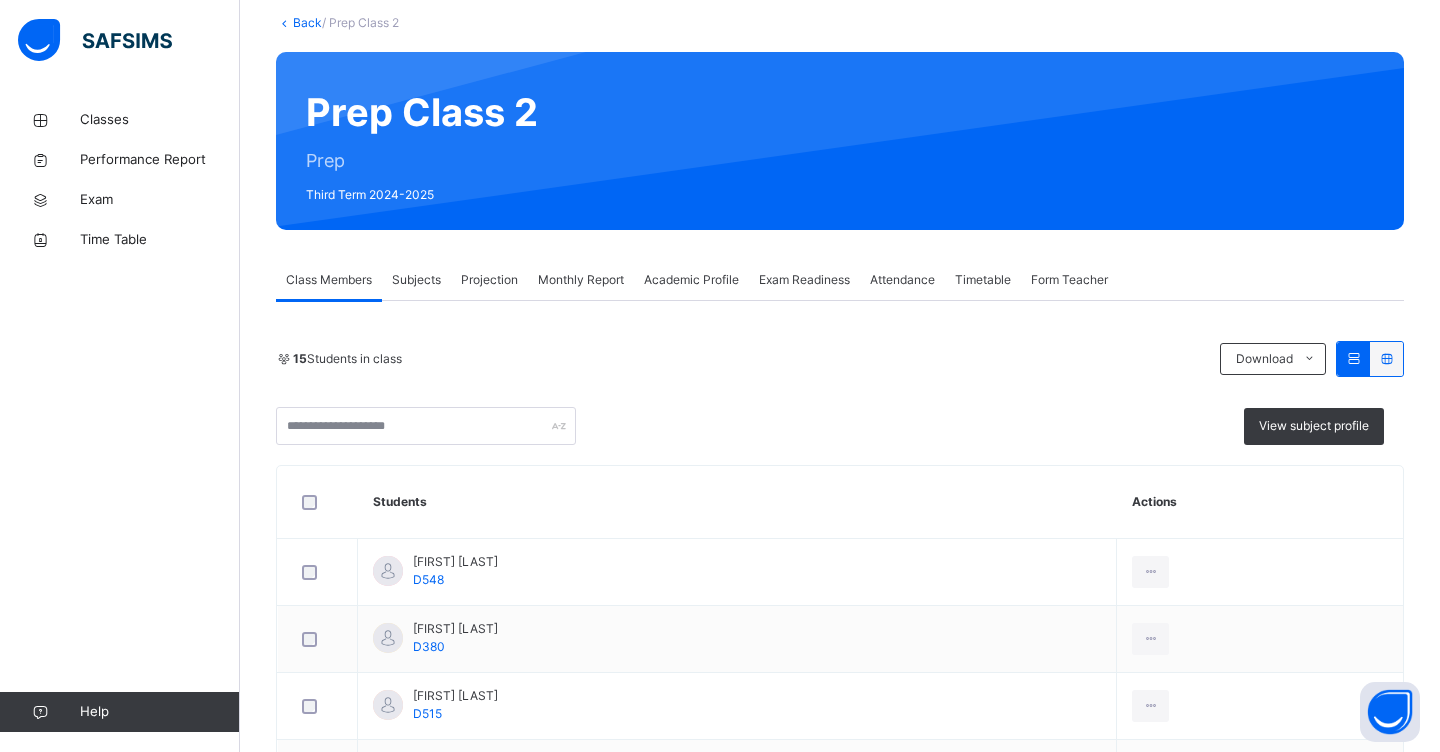 scroll, scrollTop: 123, scrollLeft: 0, axis: vertical 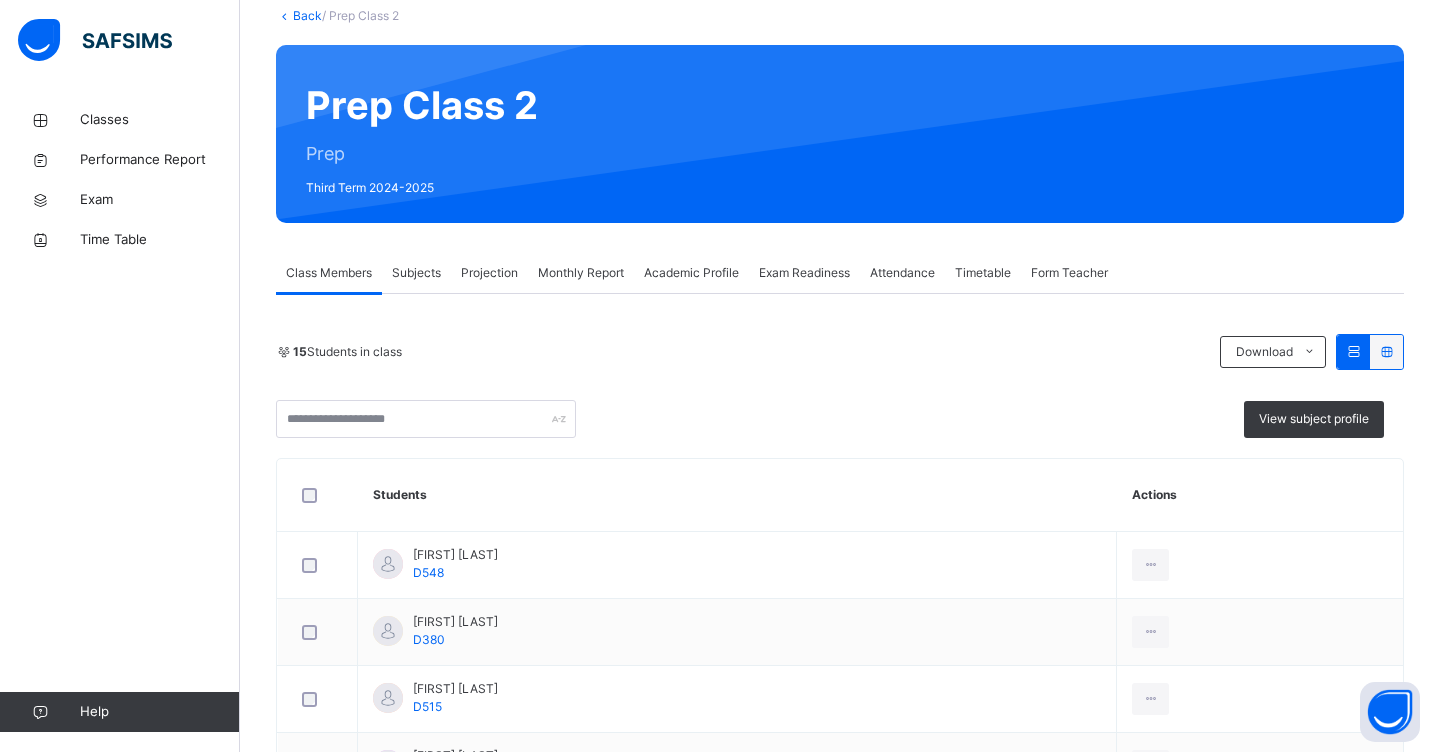 click on "Subjects" at bounding box center [416, 273] 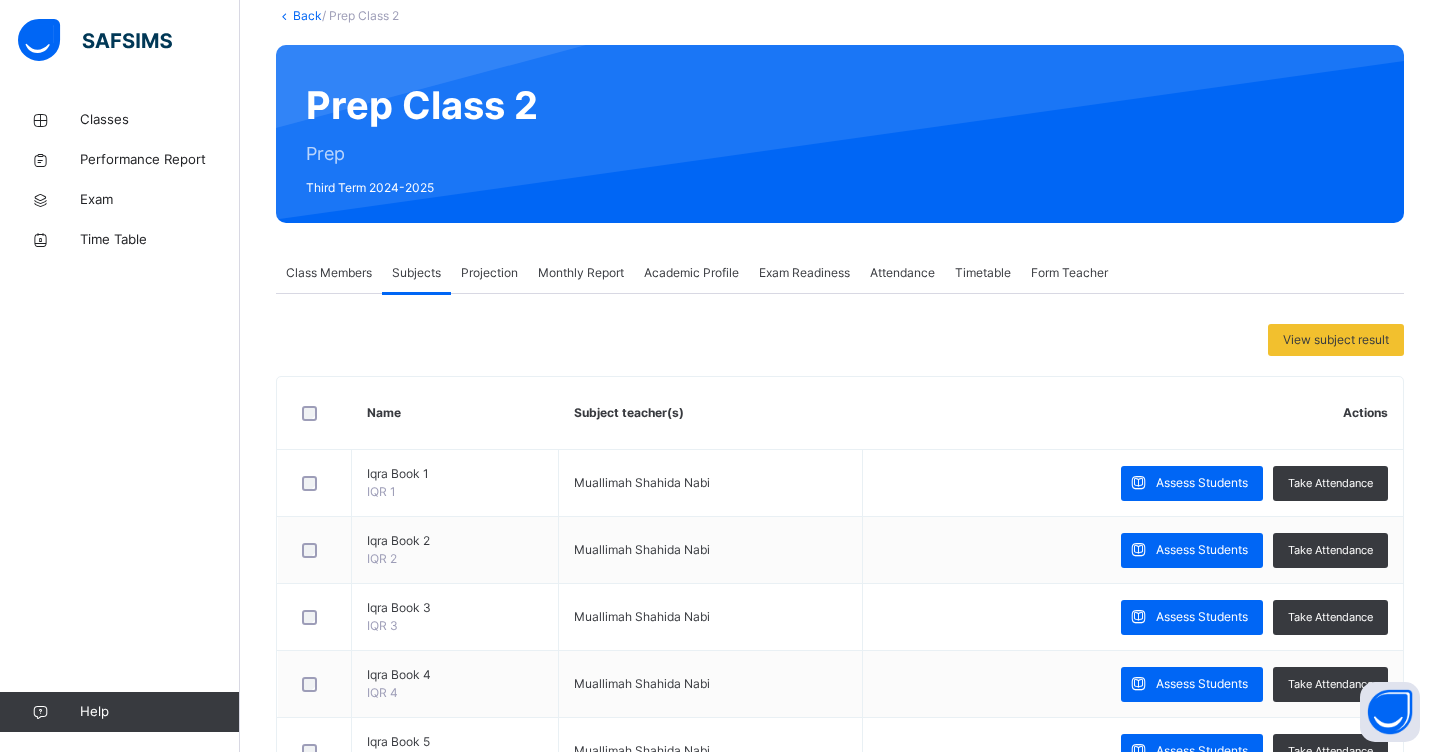 click on "Projection" at bounding box center [489, 273] 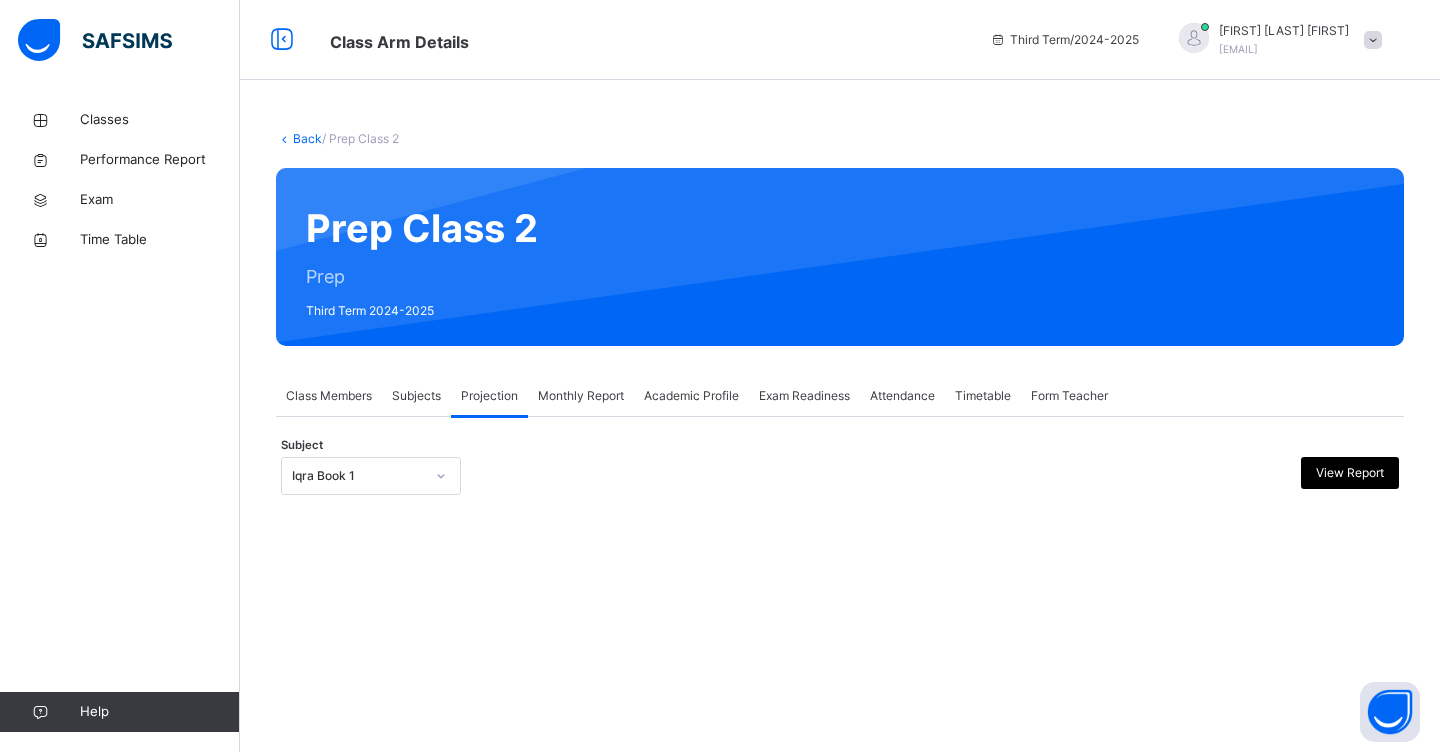 scroll, scrollTop: 0, scrollLeft: 0, axis: both 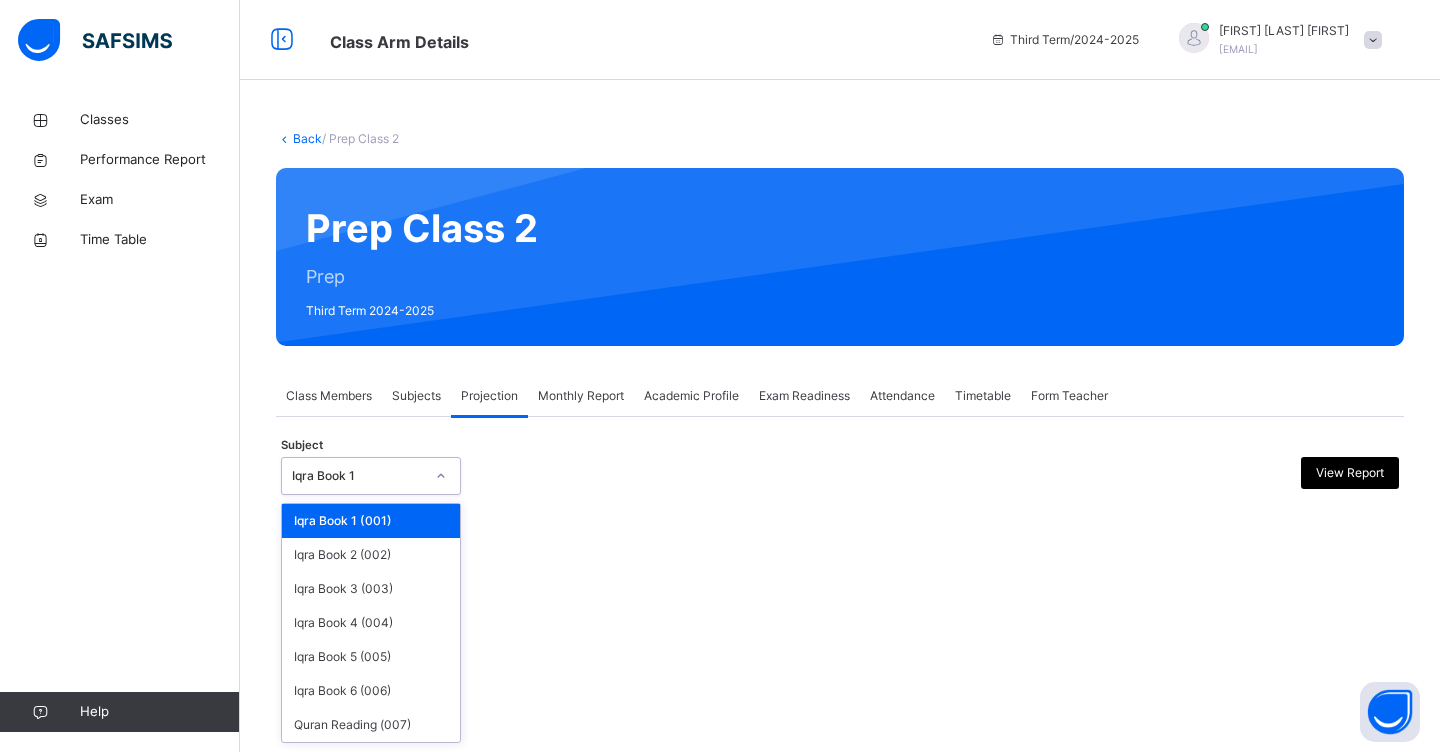 click 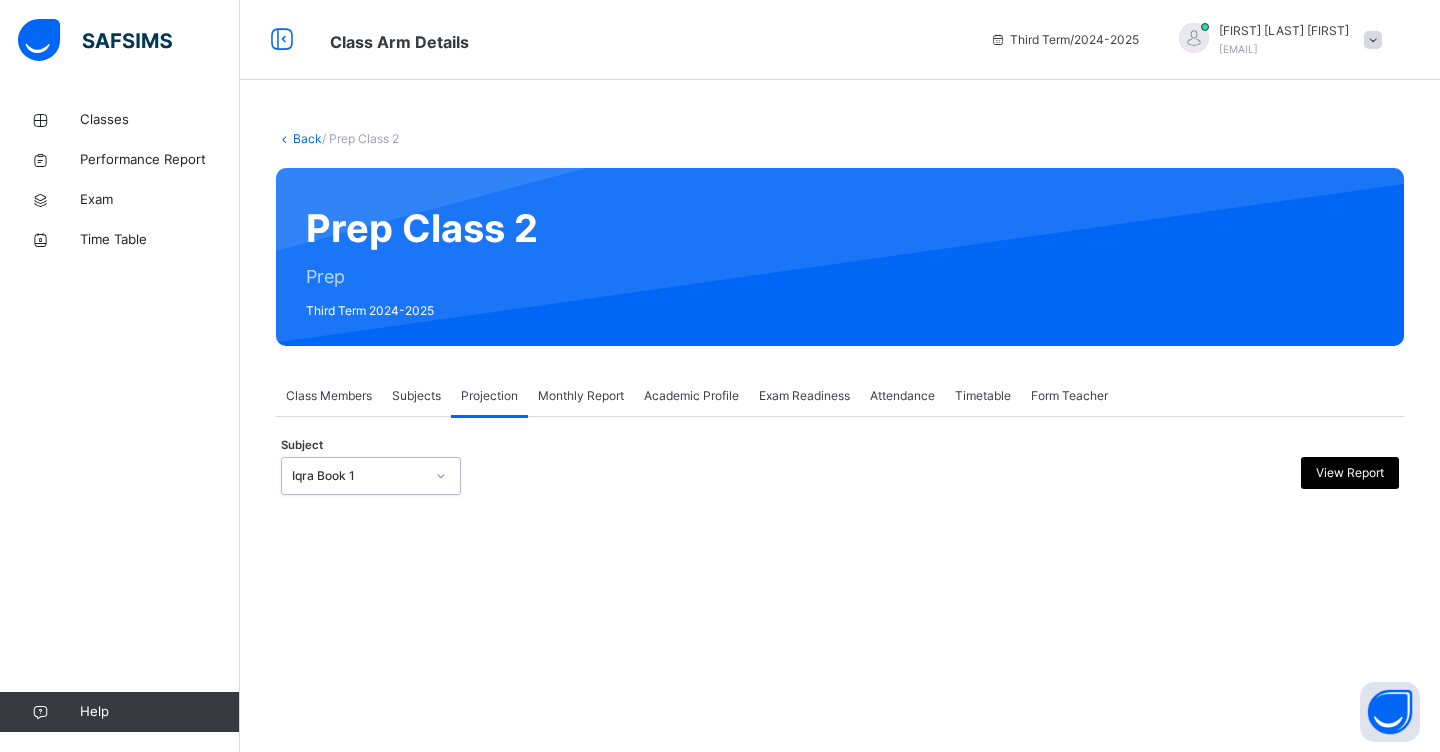 click 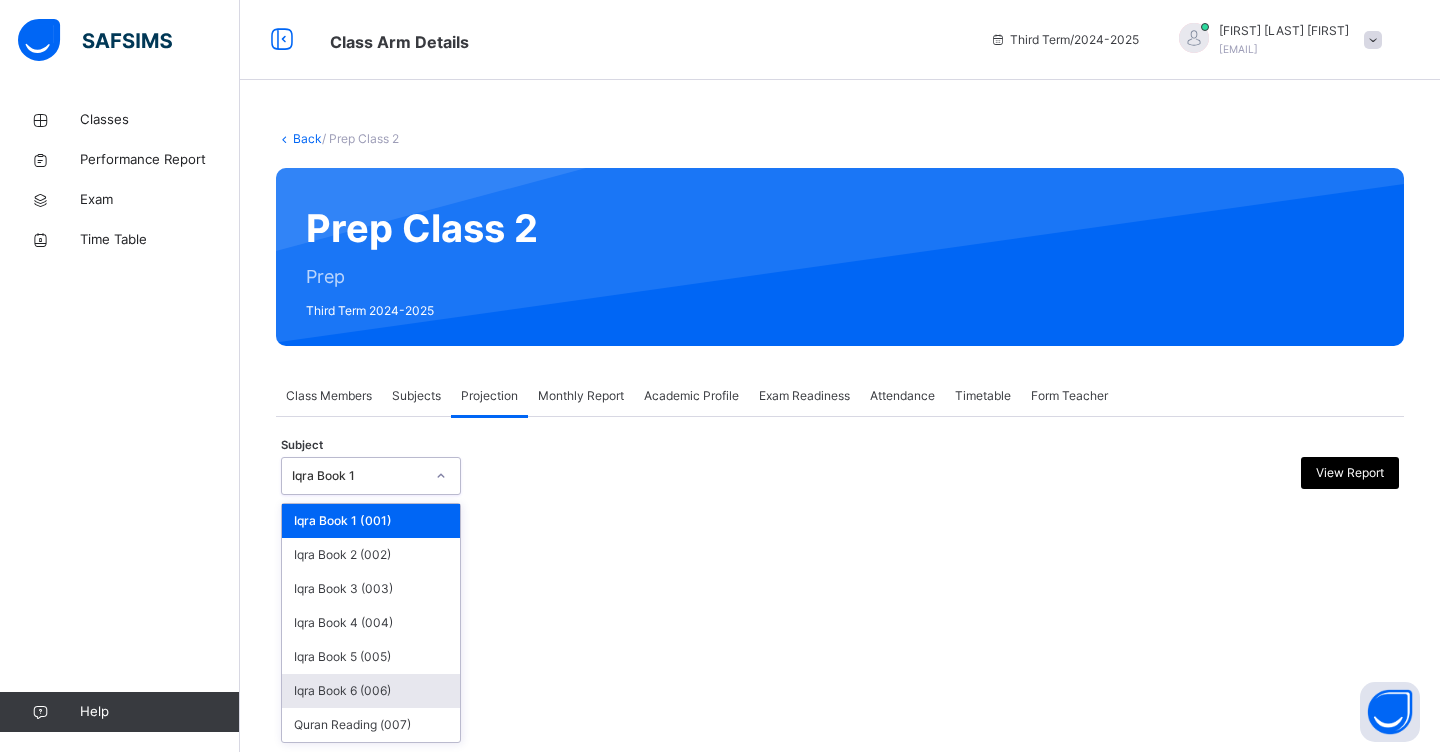 click on "Iqra Book 6 (006)" at bounding box center [371, 691] 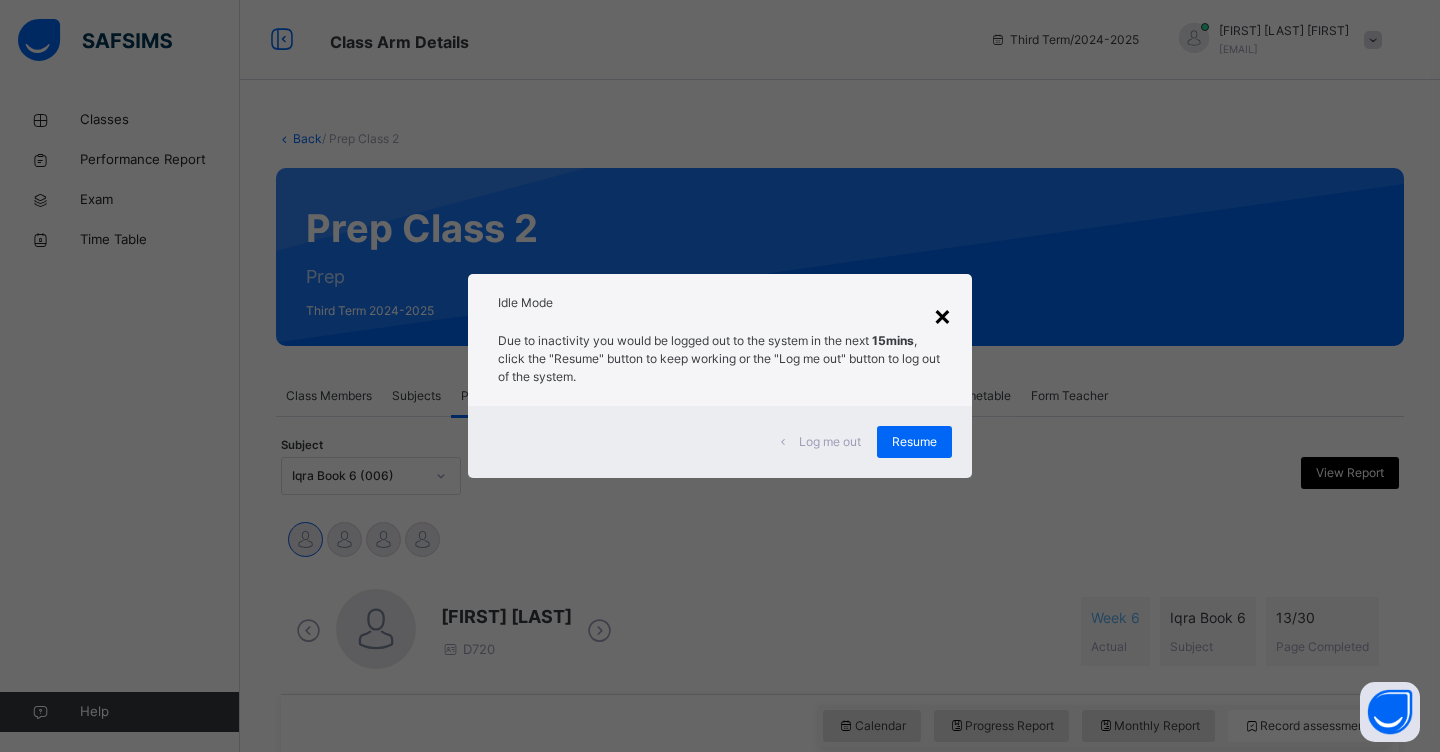 click on "×" at bounding box center [942, 315] 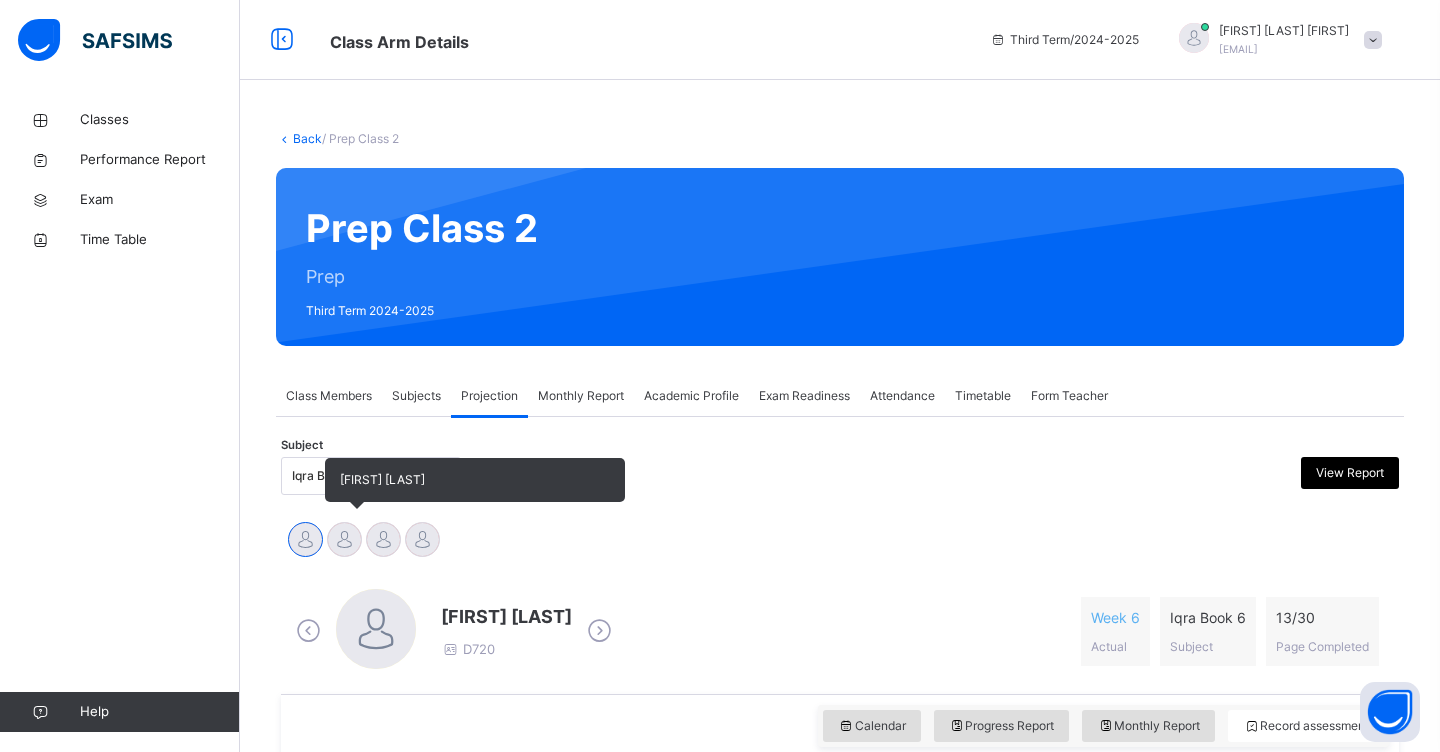 click at bounding box center [344, 539] 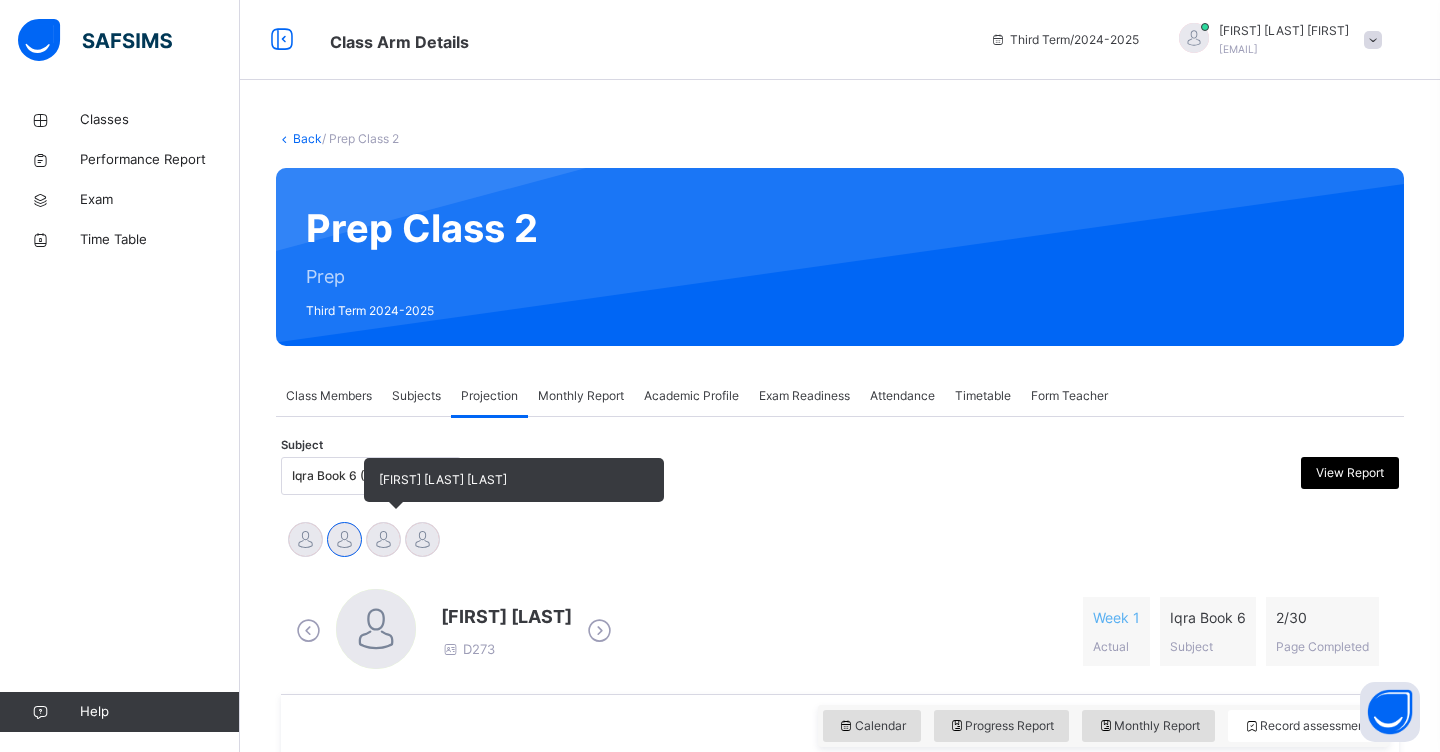 click at bounding box center (383, 539) 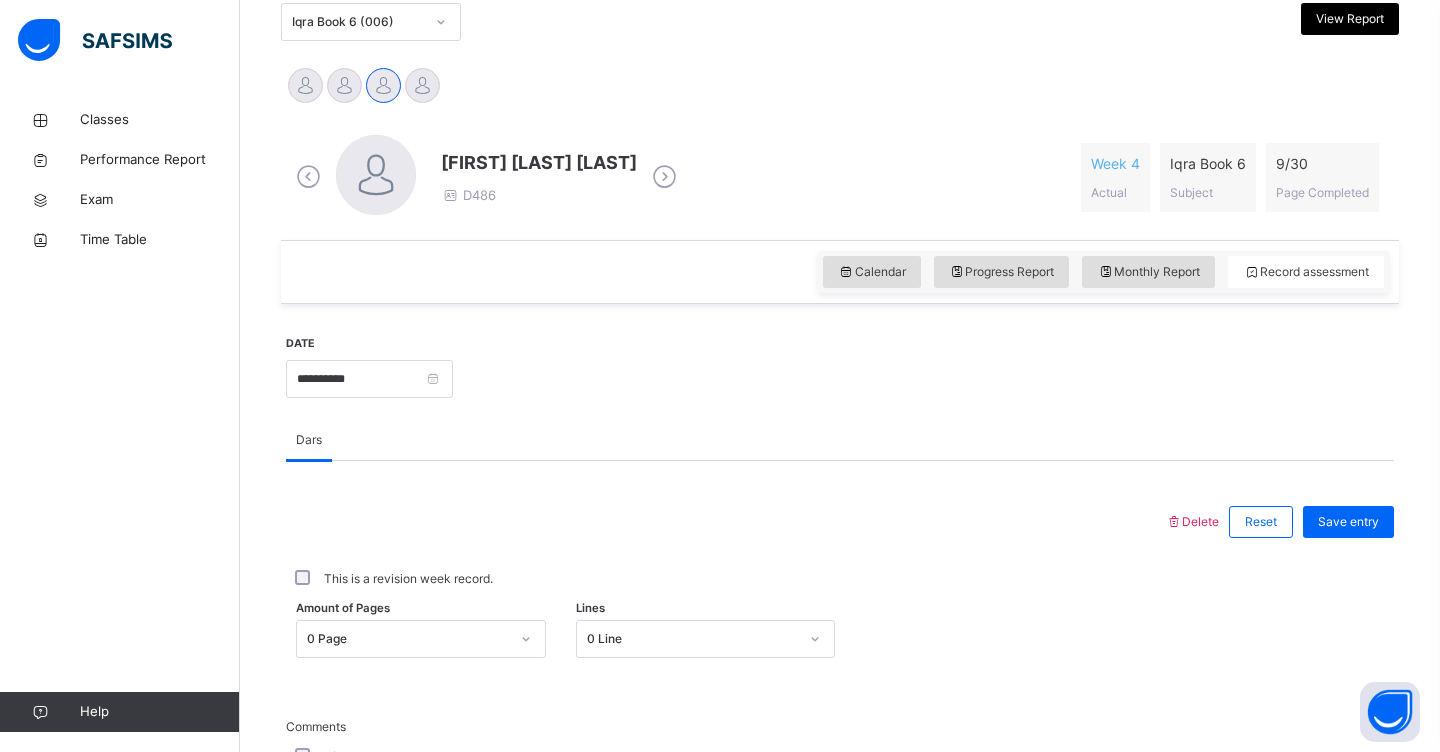 scroll, scrollTop: 455, scrollLeft: 0, axis: vertical 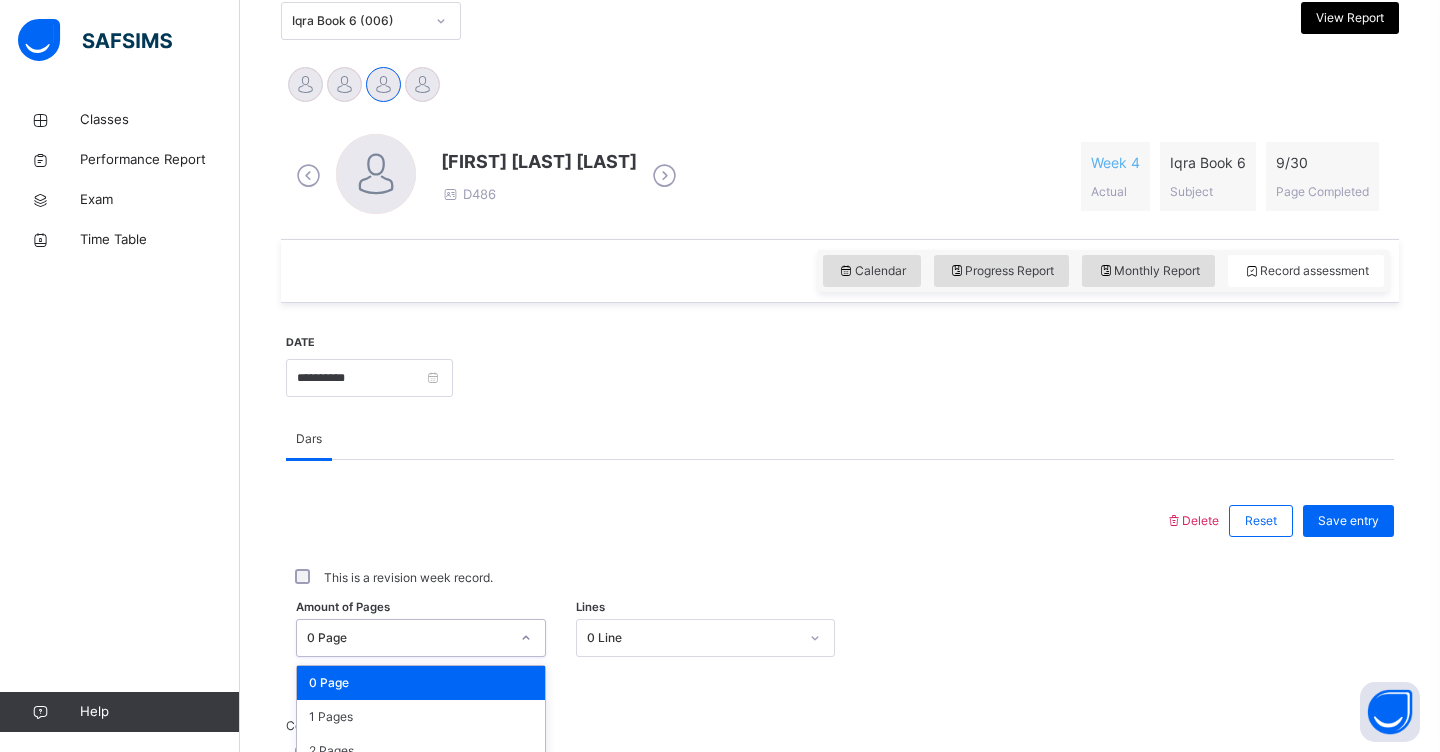 click on "option 0 Page focused, 1 of 31. 31 results available. Use Up and Down to choose options, press Enter to select the currently focused option, press Escape to exit the menu, press Tab to select the option and exit the menu. 0 Page 0 Page 1 Pages 2 Pages 3 Pages 4 Pages 5 Pages 6 Pages 7 Pages 8 Pages 9 Pages 10 Pages 11 Pages 12 Pages 13 Pages 14 Pages 15 Pages 16 Pages 17 Pages 18 Pages 19 Pages 20 Pages 21 Pages 22 Pages 23 Pages 24 Pages 25 Pages 26 Pages 27 Pages 28 Pages 29 Pages 30 Pages" at bounding box center (421, 638) 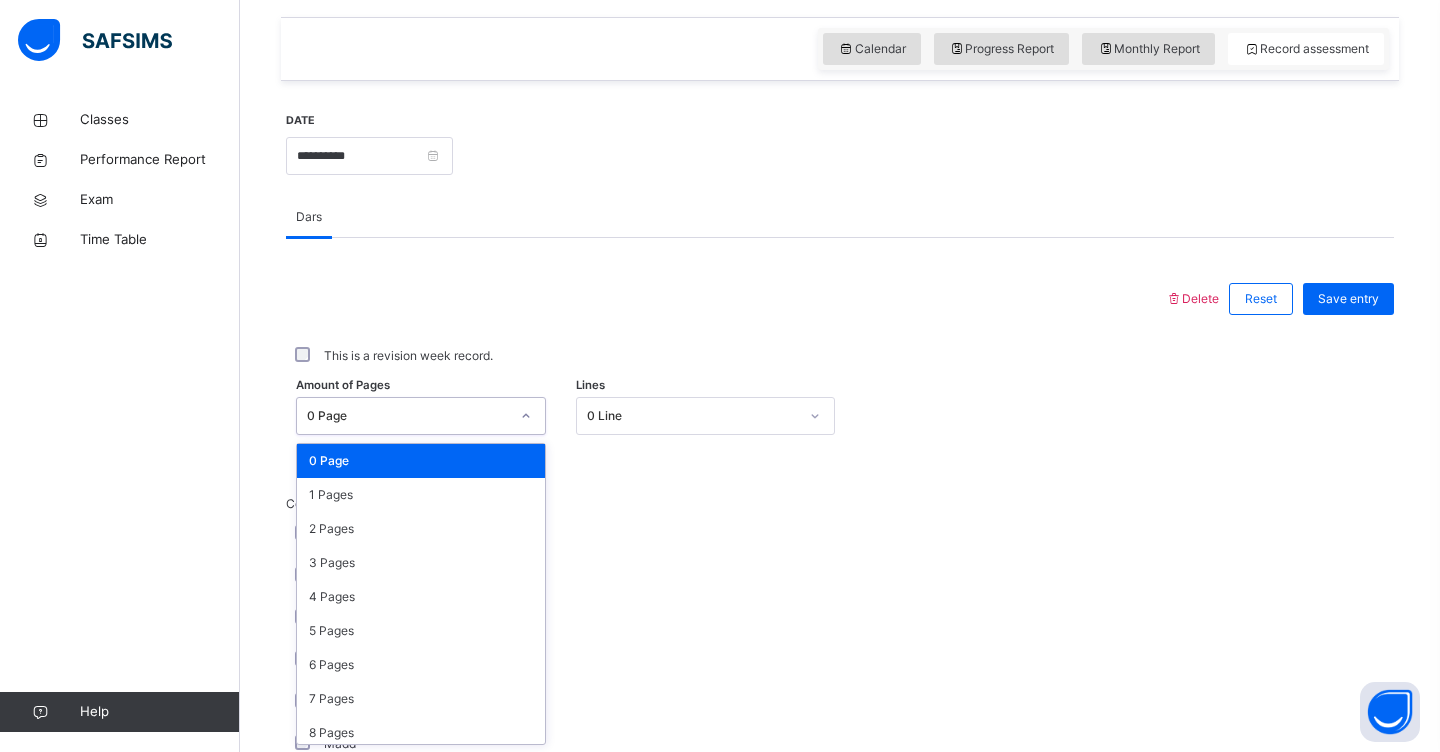 scroll, scrollTop: 678, scrollLeft: 0, axis: vertical 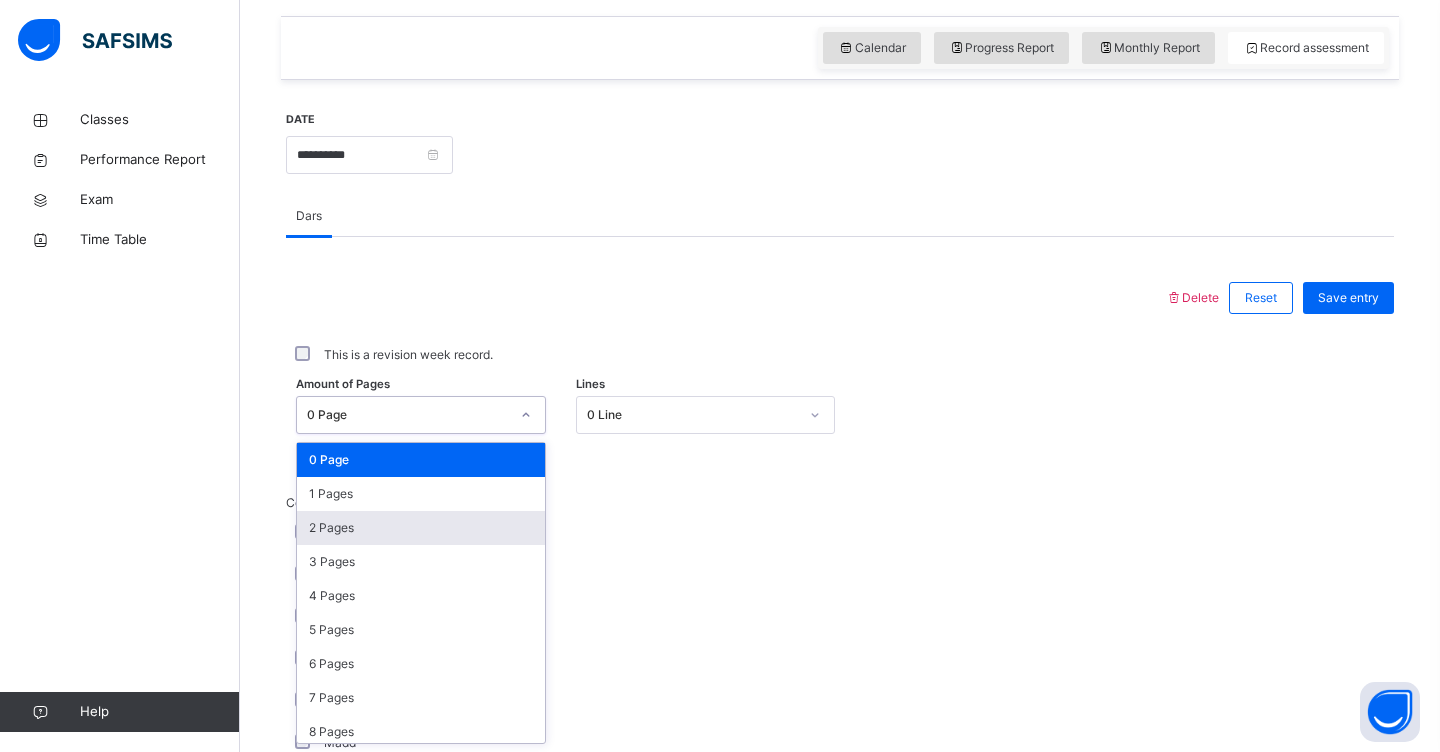 click on "2 Pages" at bounding box center (421, 528) 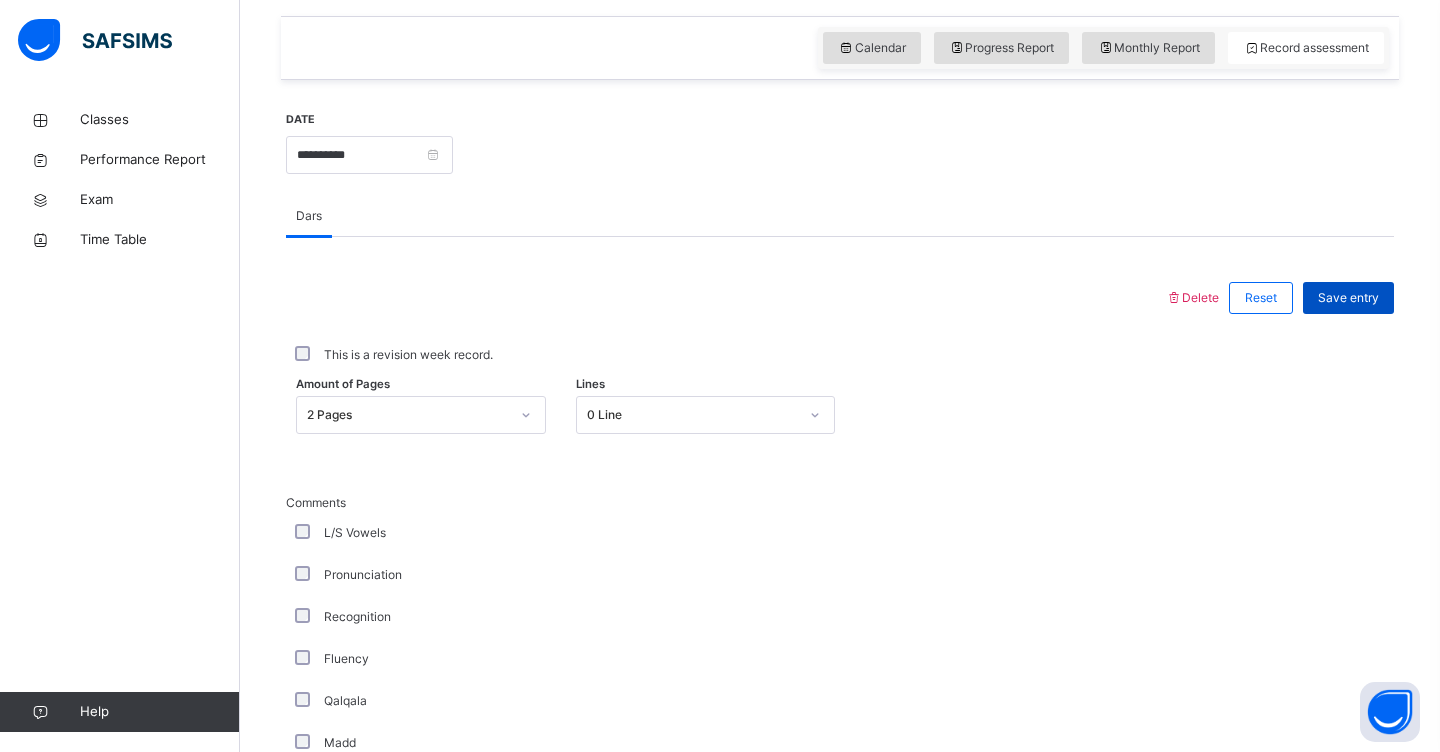 click on "Save entry" at bounding box center (1348, 298) 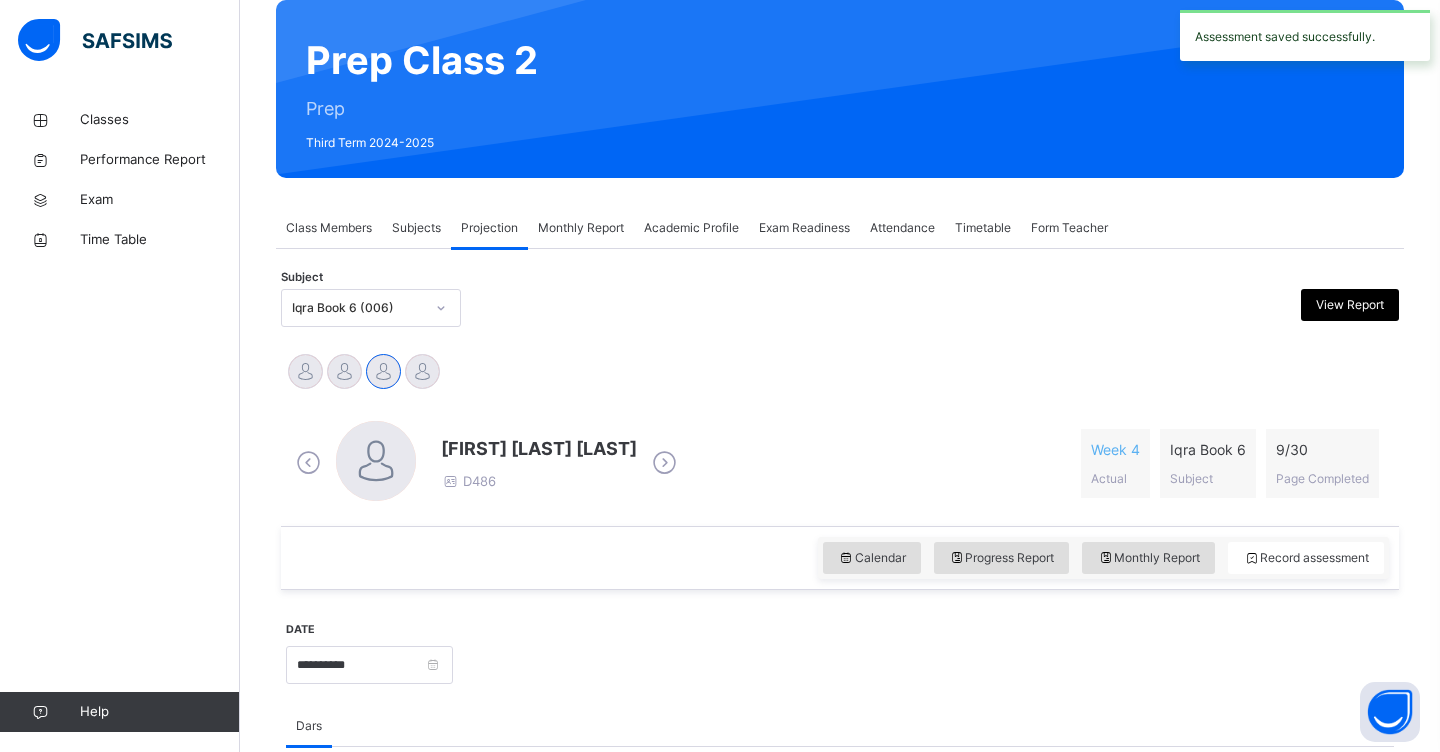 scroll, scrollTop: 169, scrollLeft: 0, axis: vertical 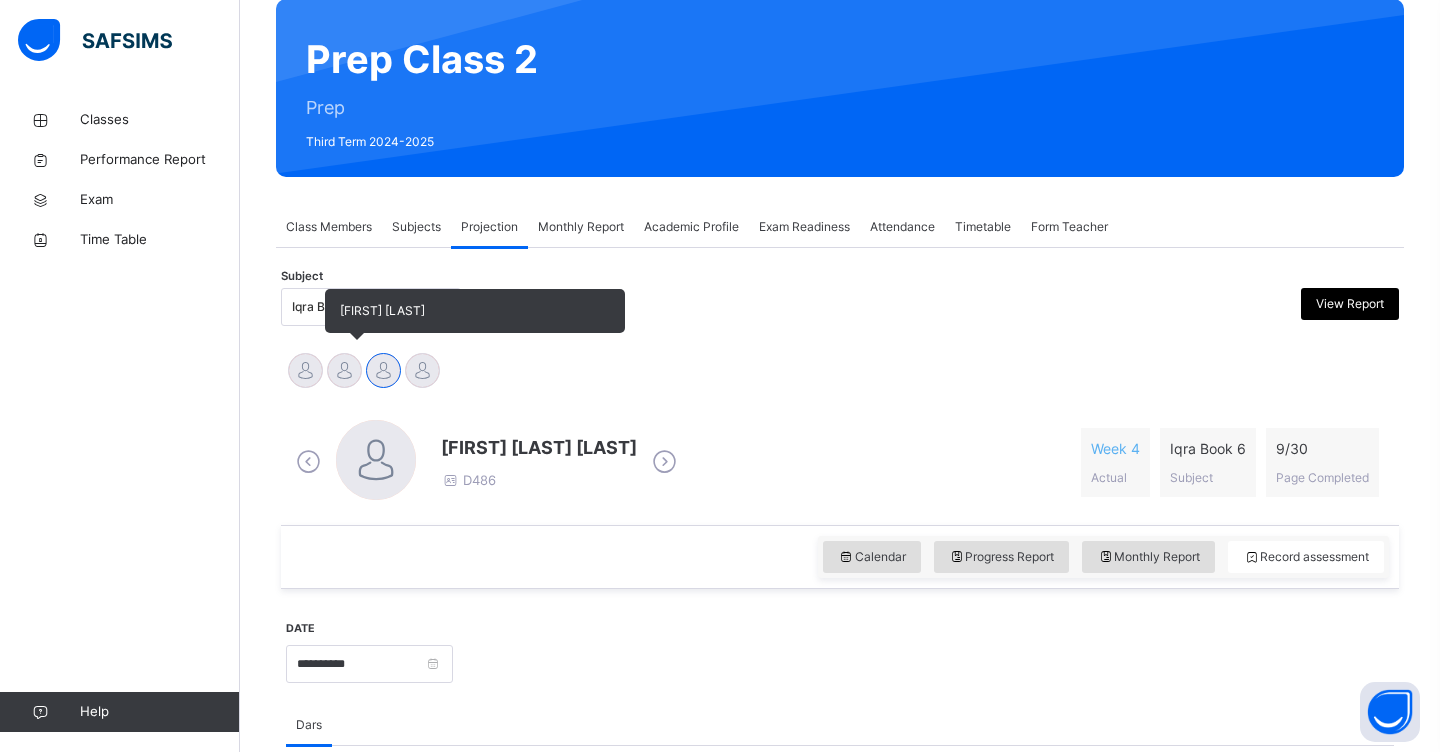 click at bounding box center [344, 370] 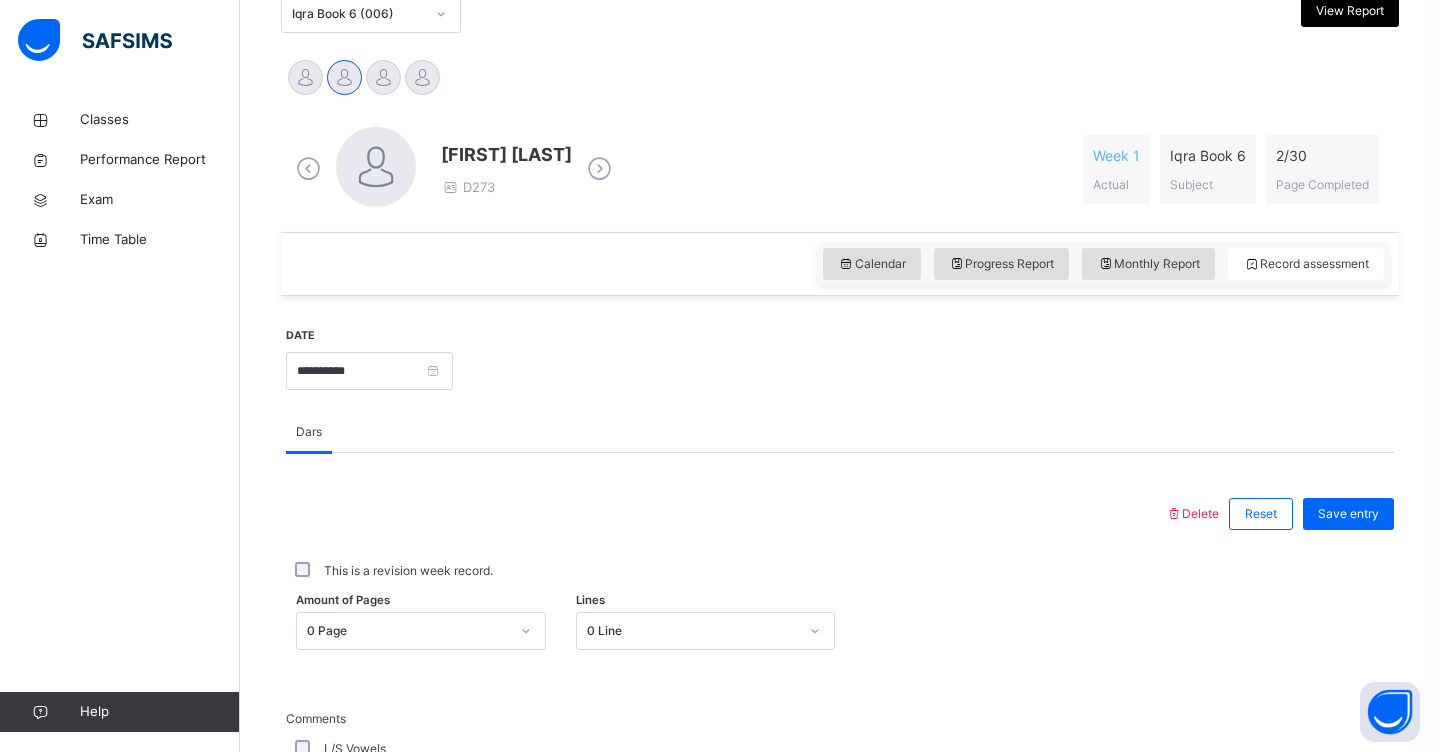 scroll, scrollTop: 495, scrollLeft: 0, axis: vertical 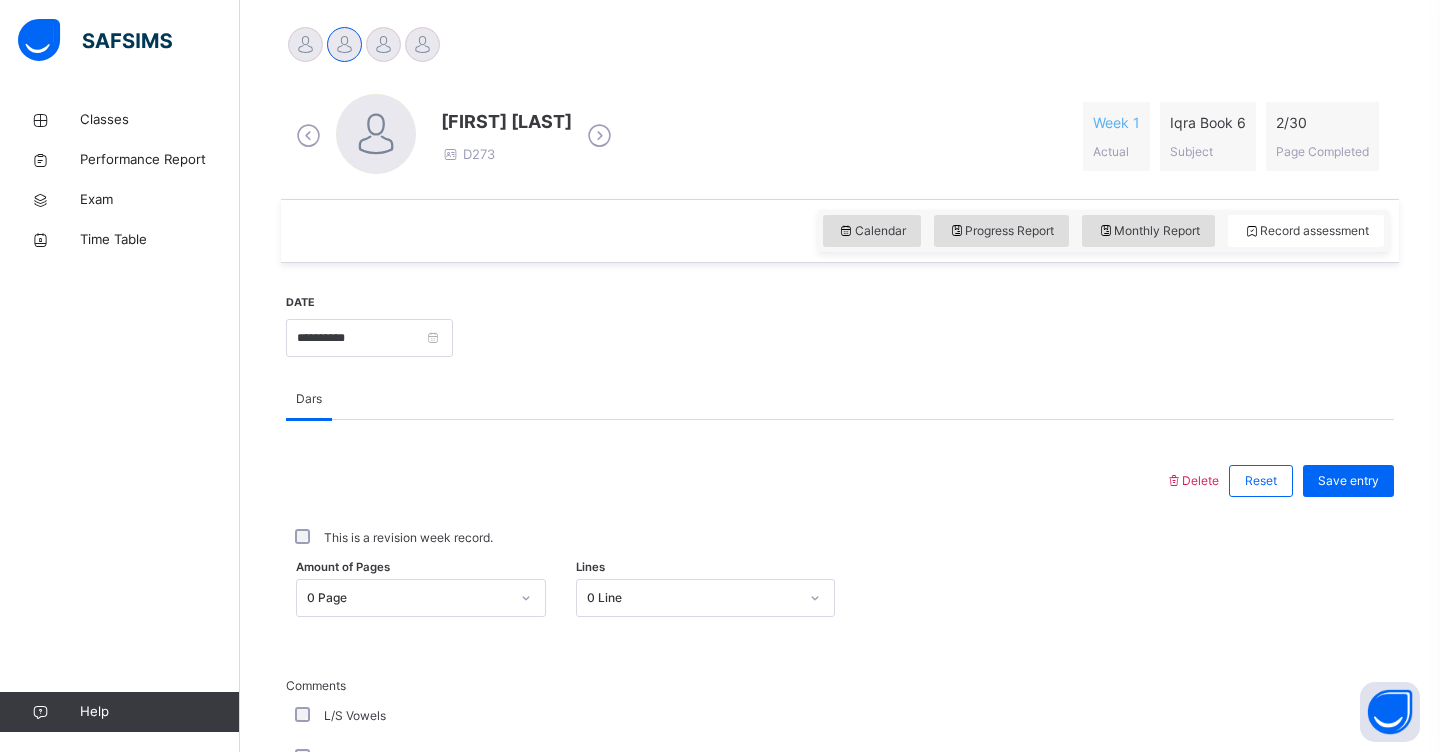 click on "0 Page" at bounding box center [421, 598] 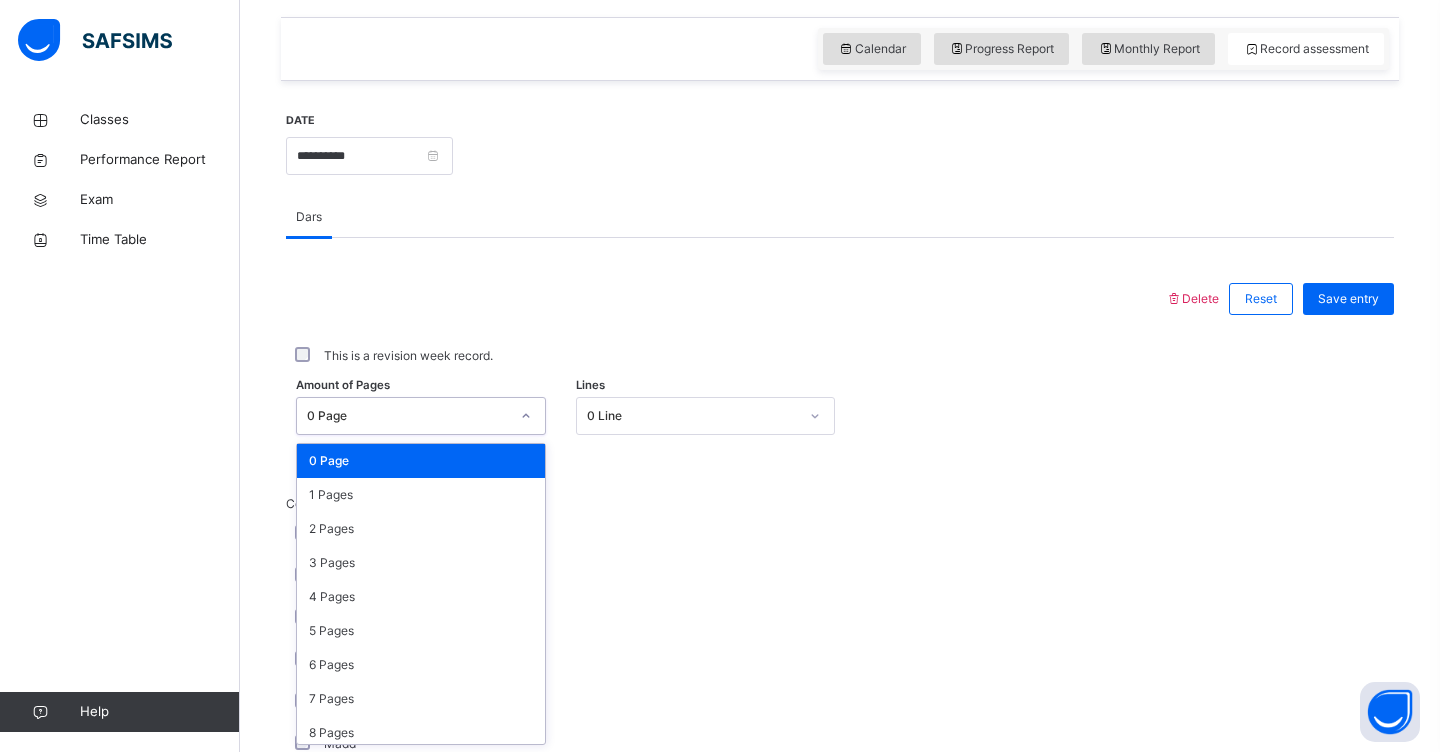 scroll, scrollTop: 678, scrollLeft: 0, axis: vertical 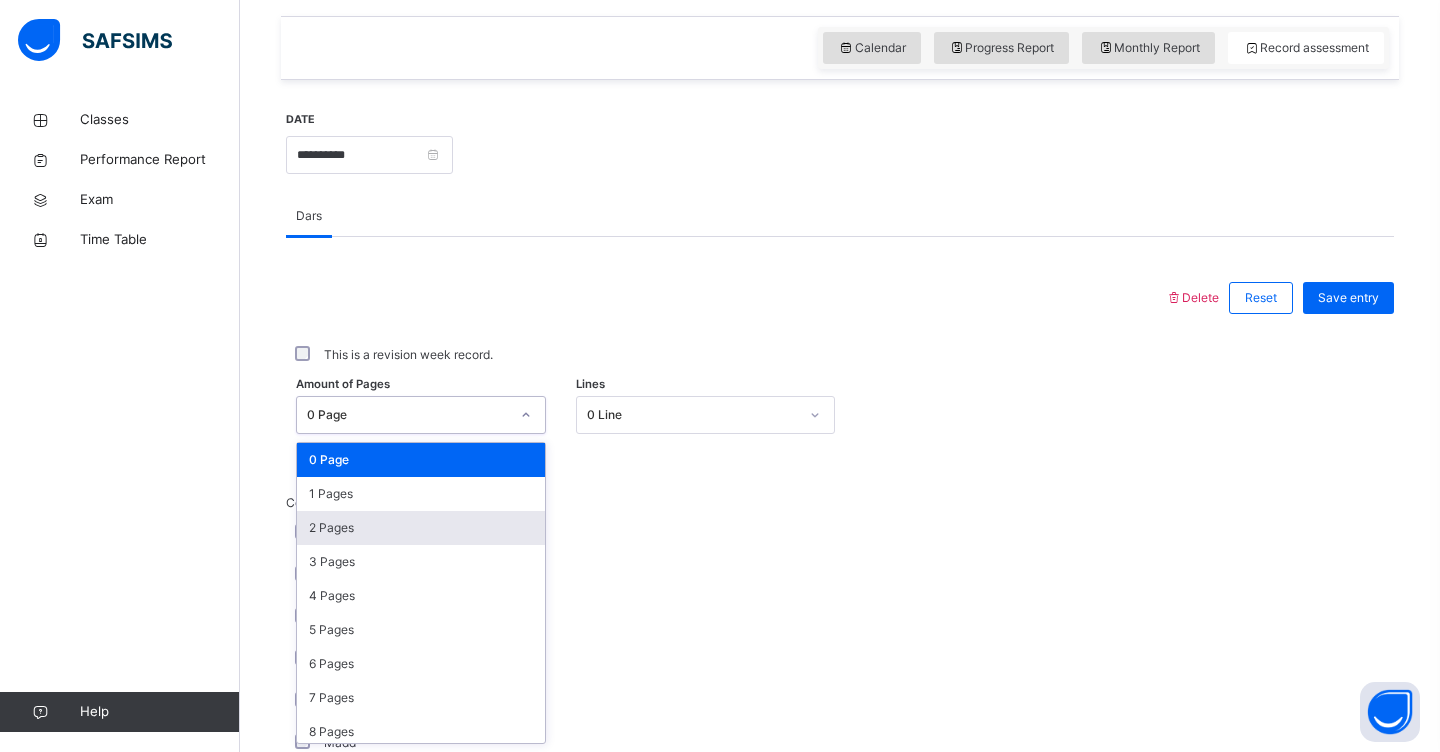 click on "2 Pages" at bounding box center [421, 528] 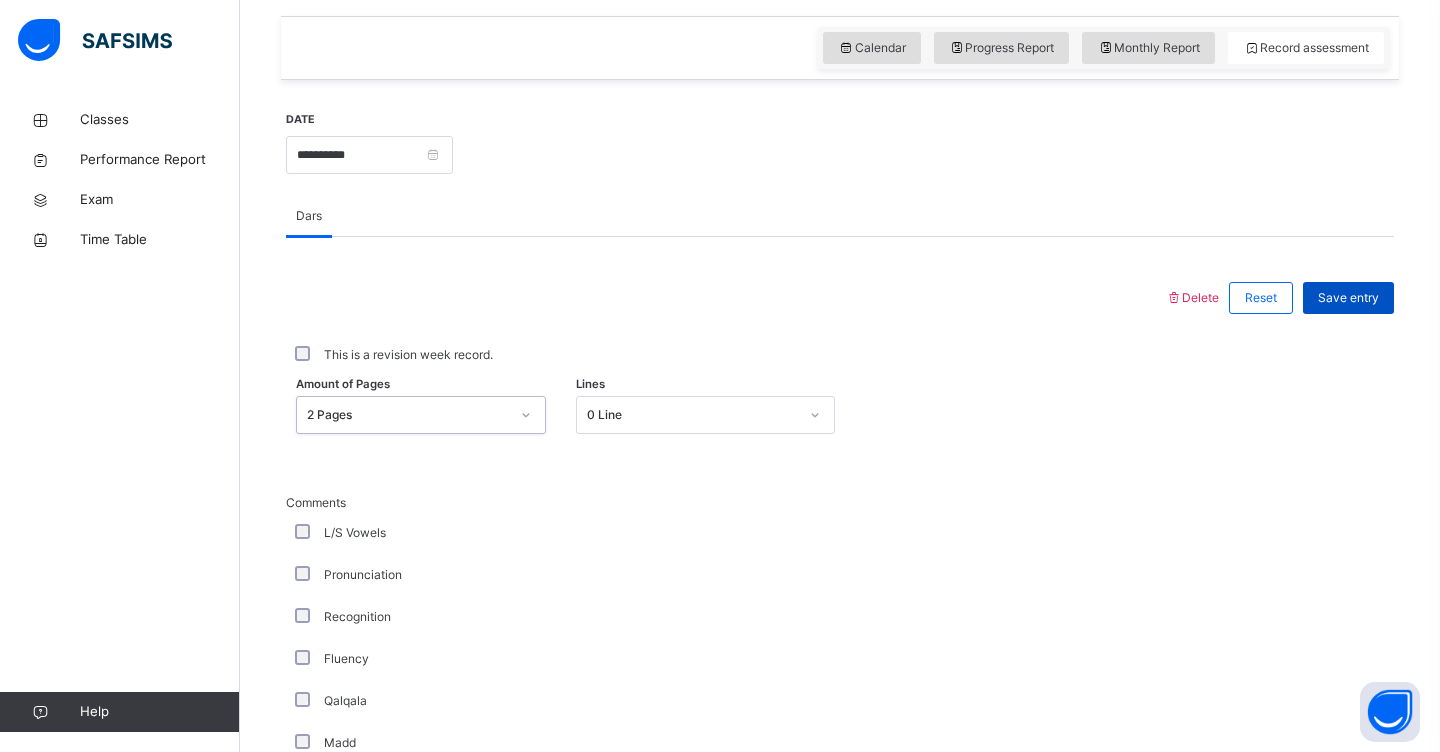 click on "Save entry" at bounding box center (1348, 298) 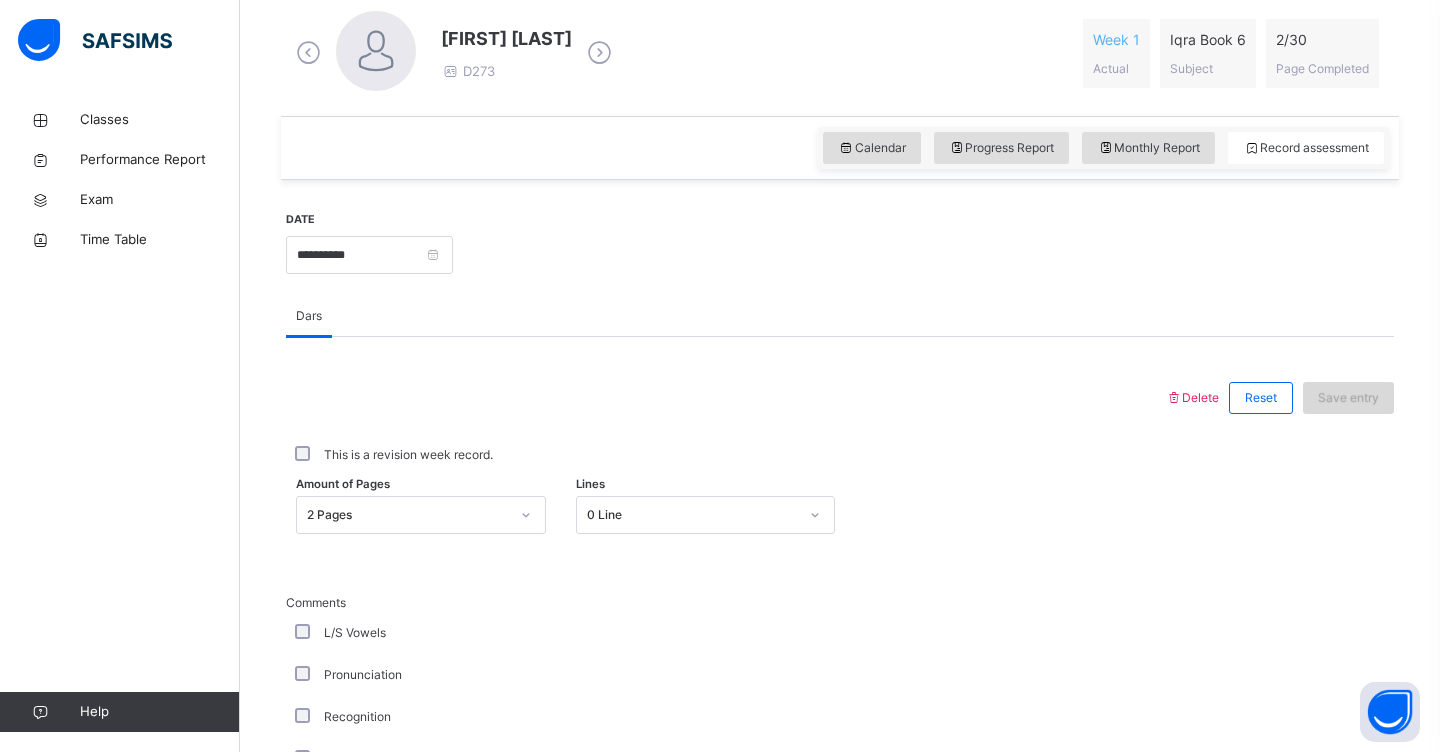 scroll, scrollTop: 297, scrollLeft: 0, axis: vertical 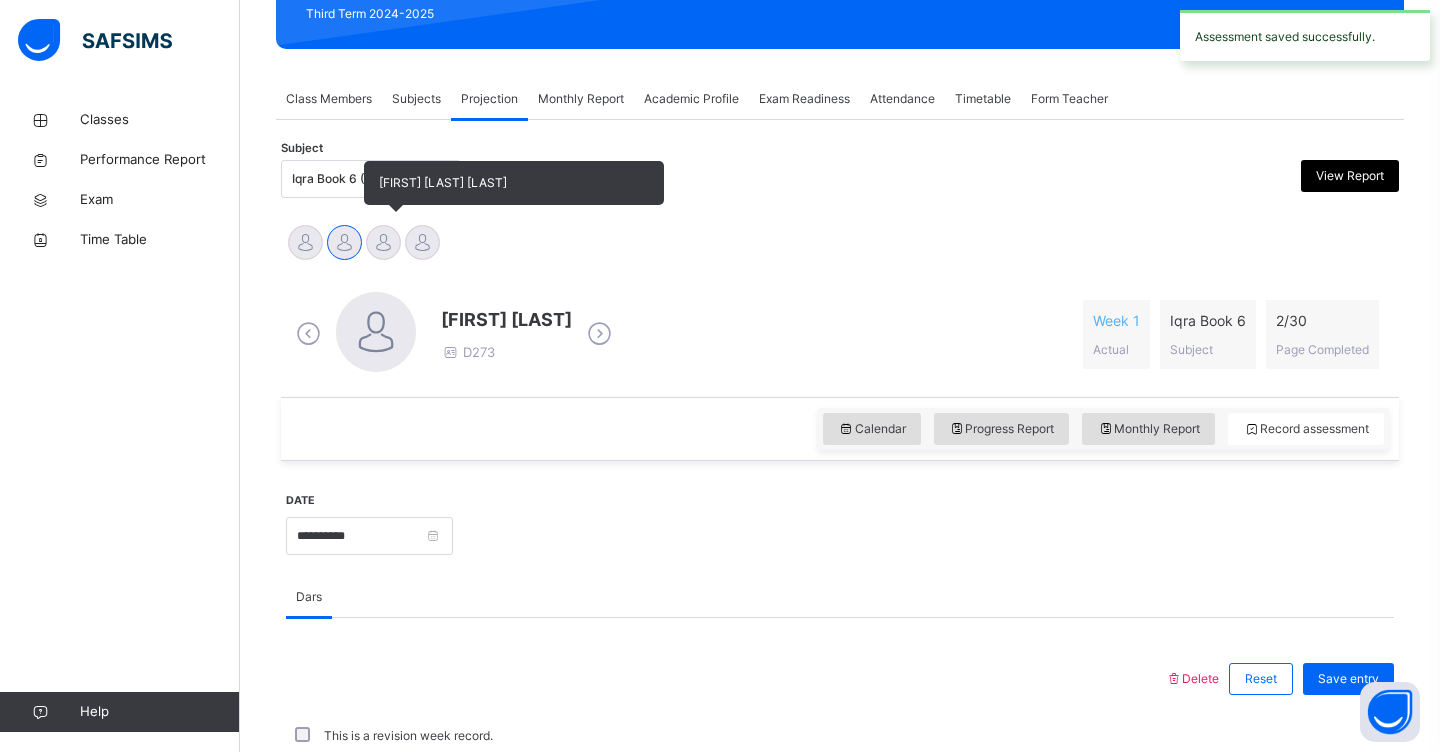 click at bounding box center [383, 242] 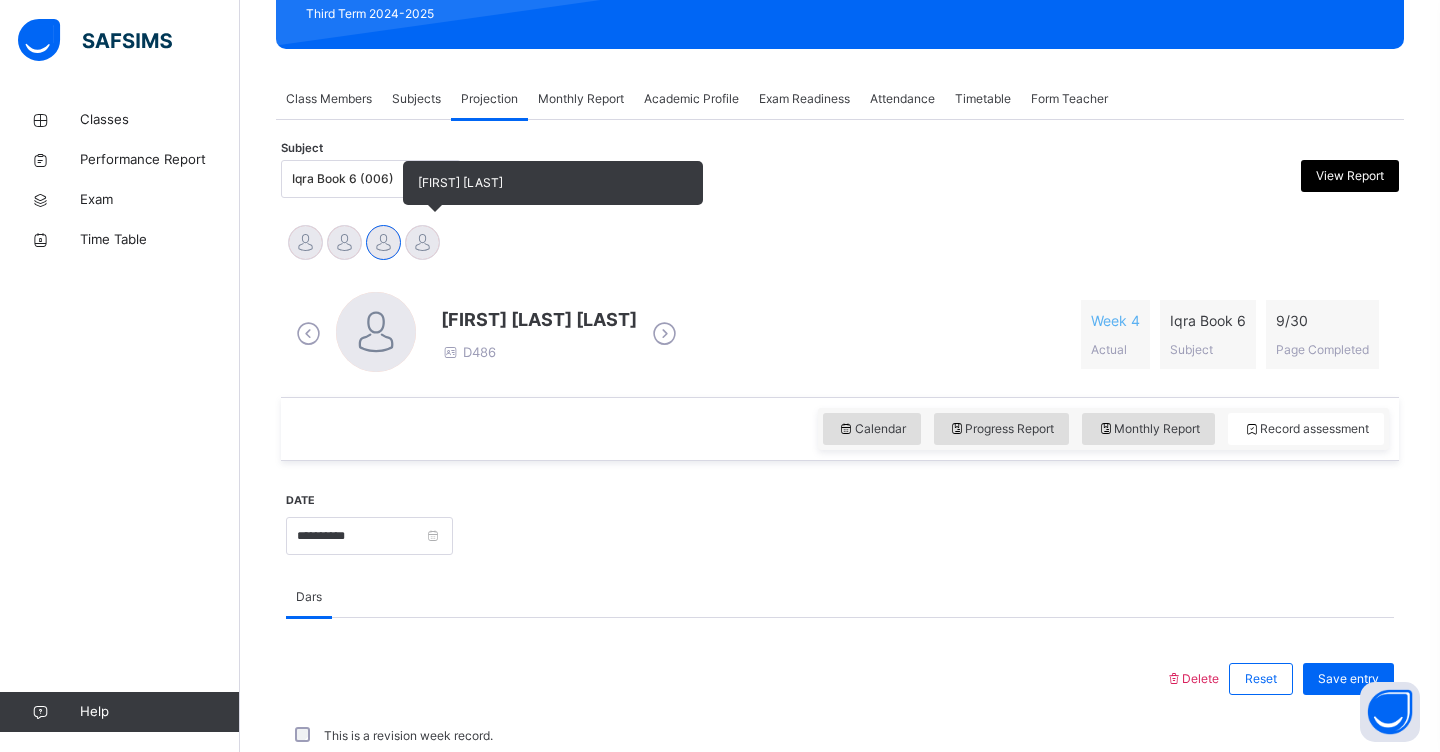click at bounding box center [422, 242] 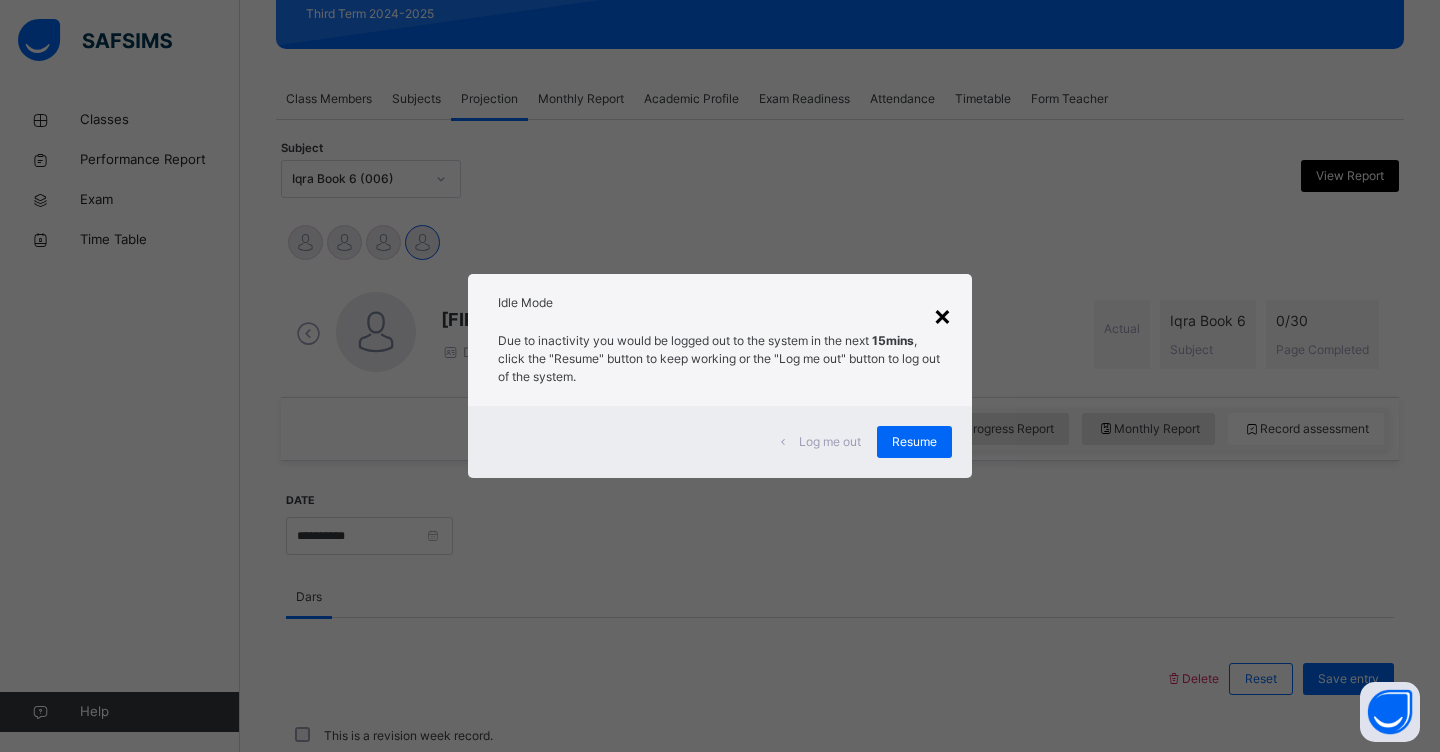 click on "×" at bounding box center (942, 315) 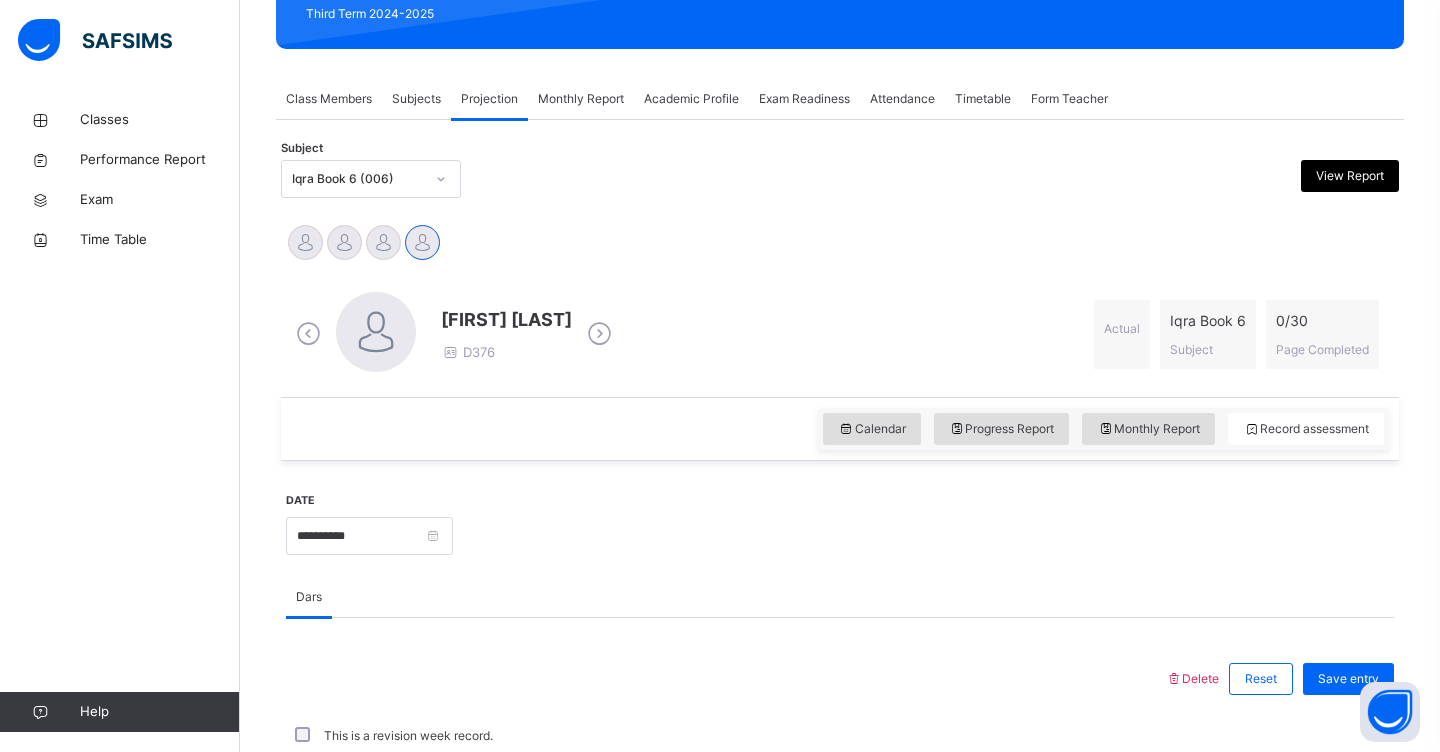 click 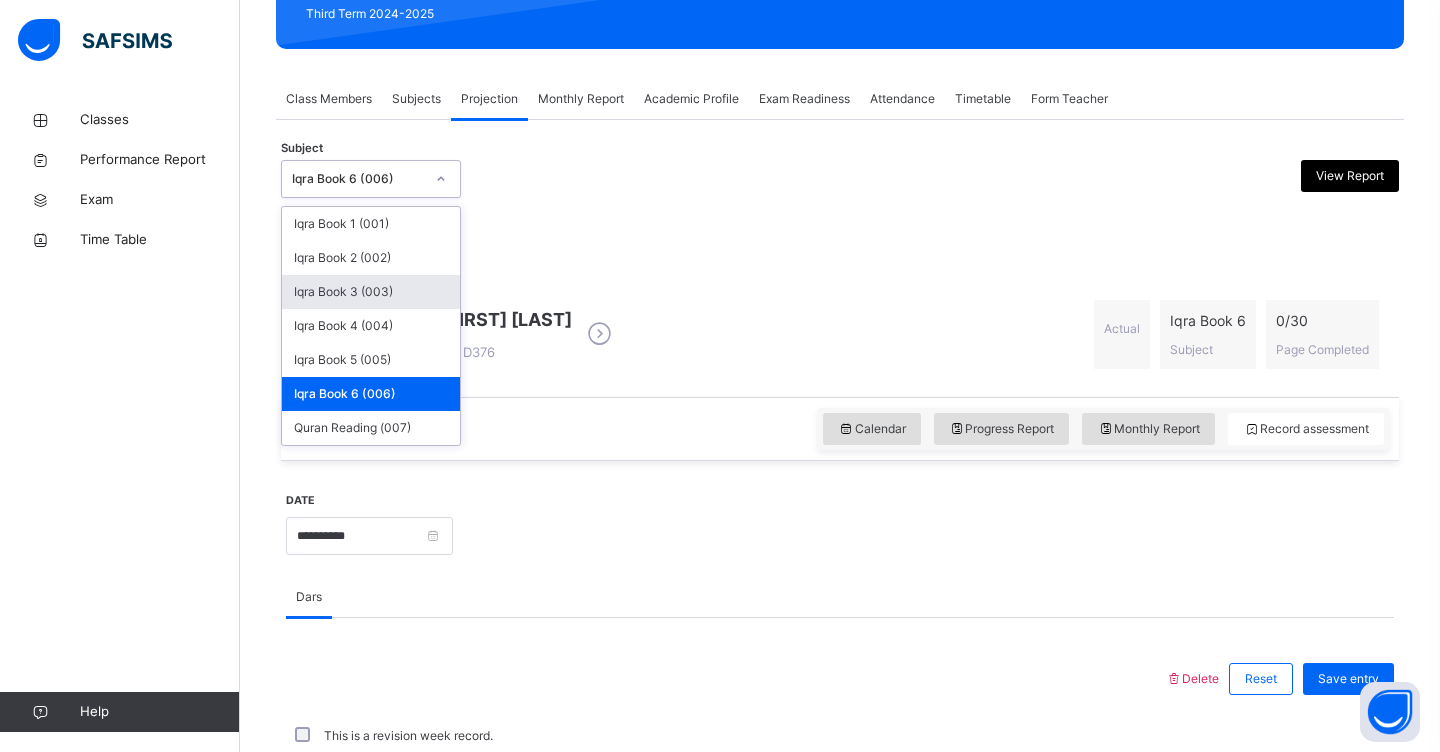 click on "Iqra Book 3 (003)" at bounding box center [371, 292] 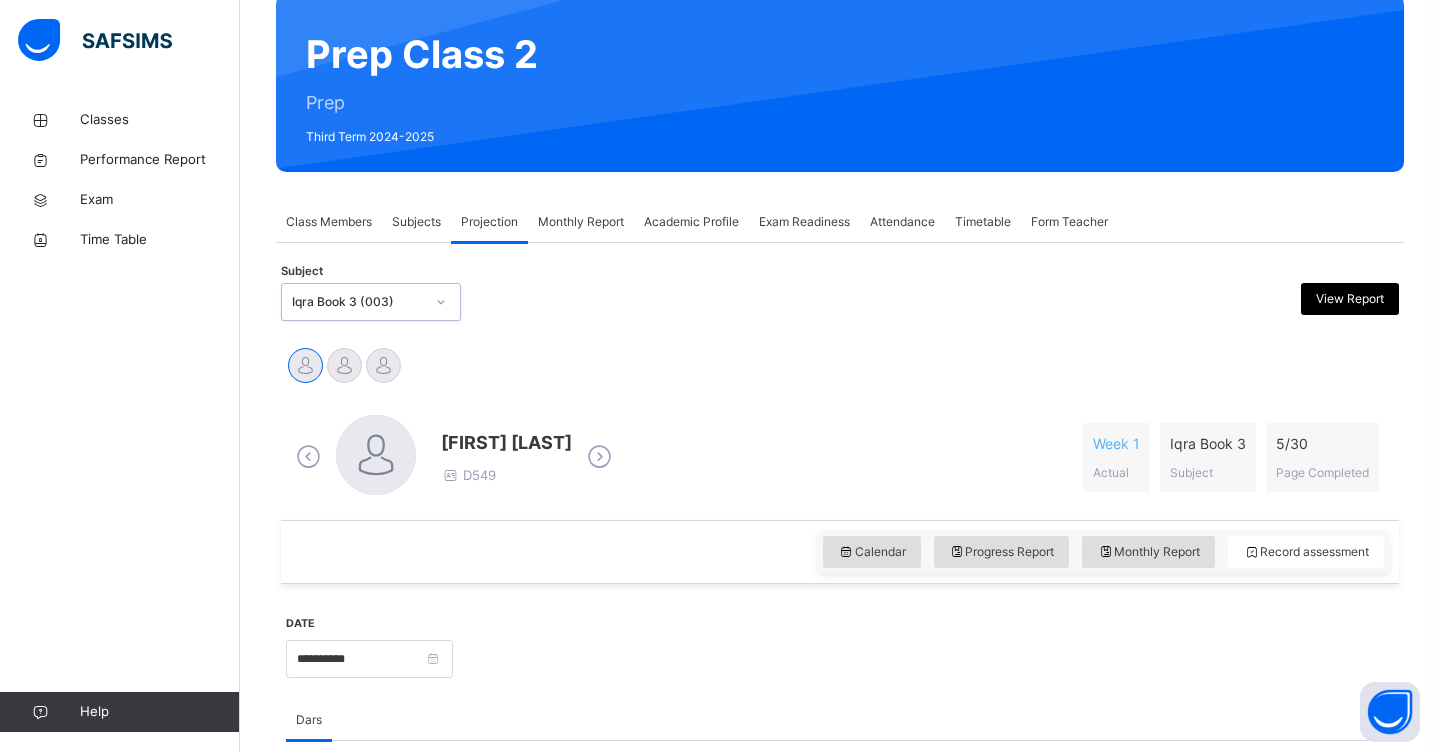 scroll, scrollTop: 174, scrollLeft: 0, axis: vertical 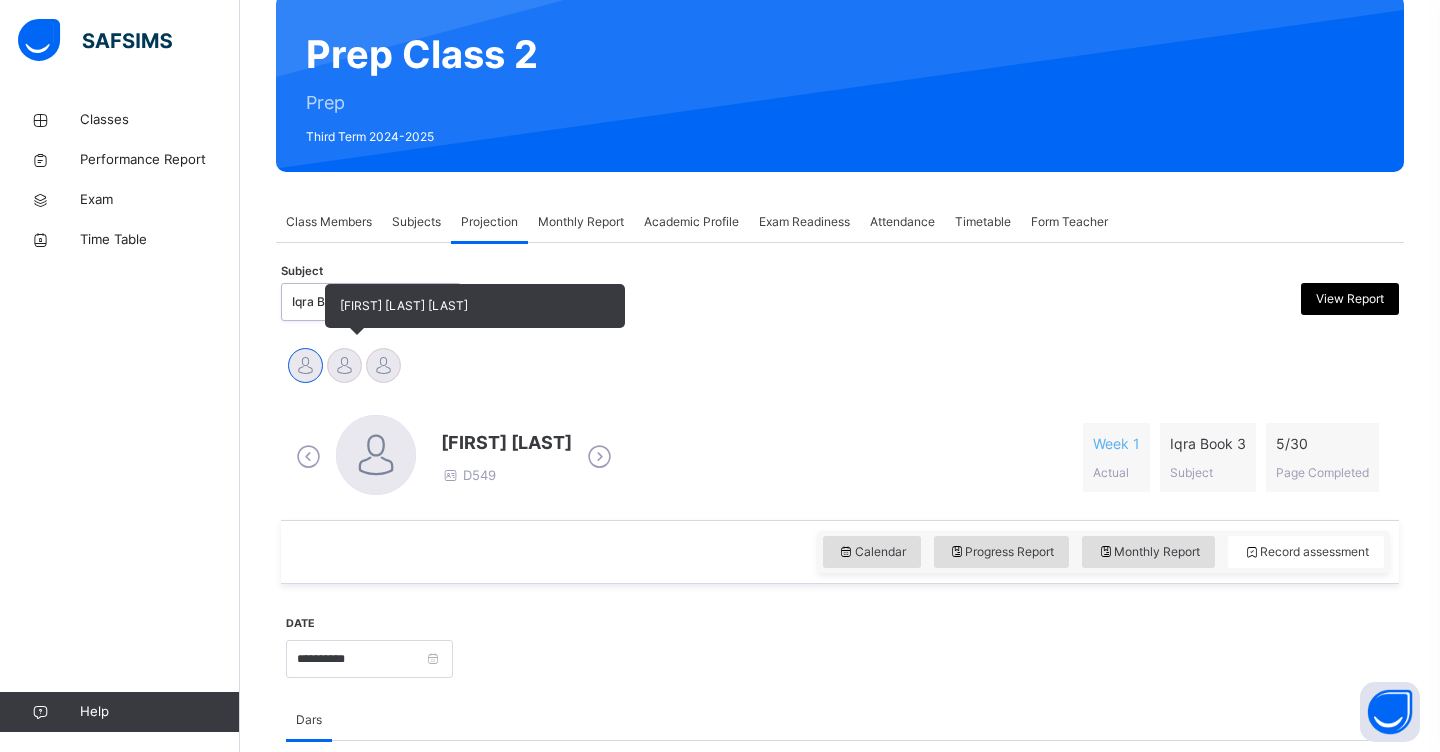 click at bounding box center [344, 365] 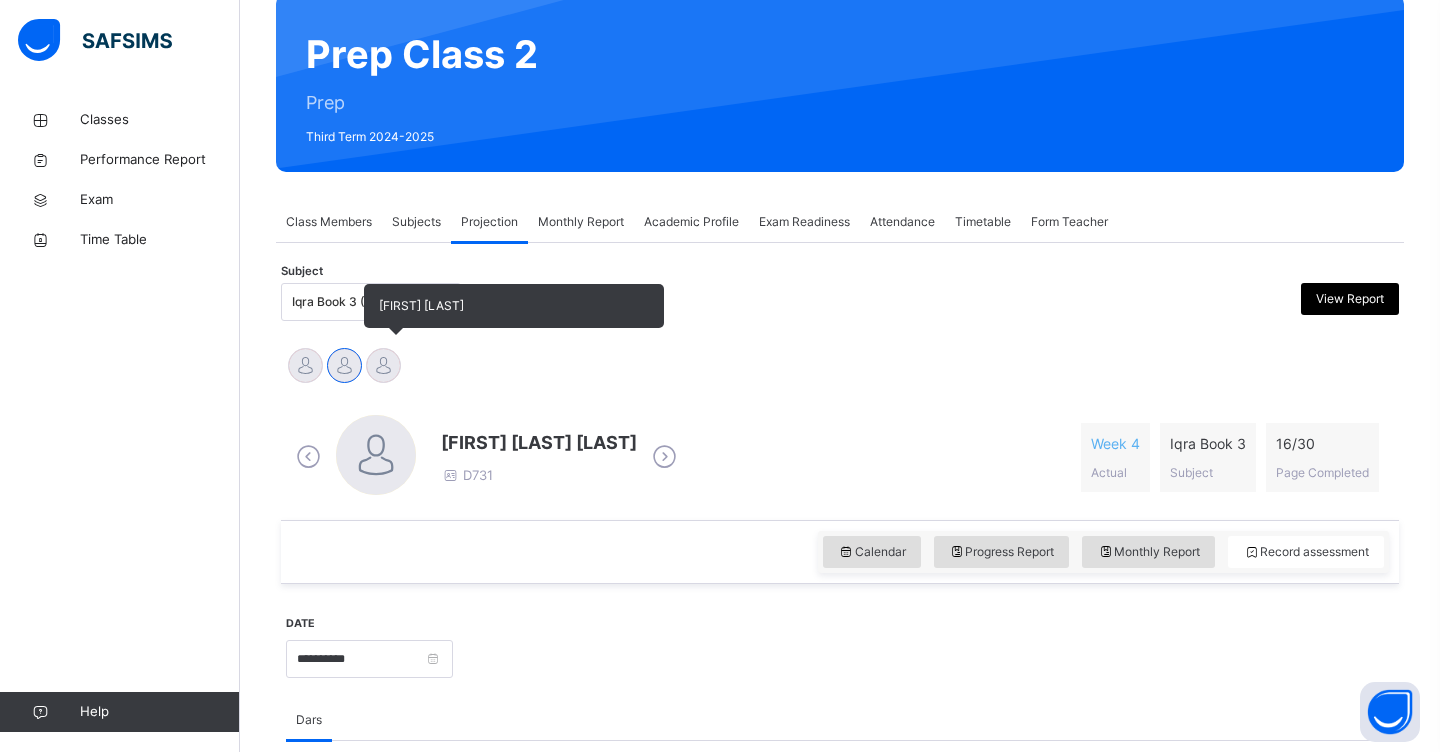 click at bounding box center (383, 365) 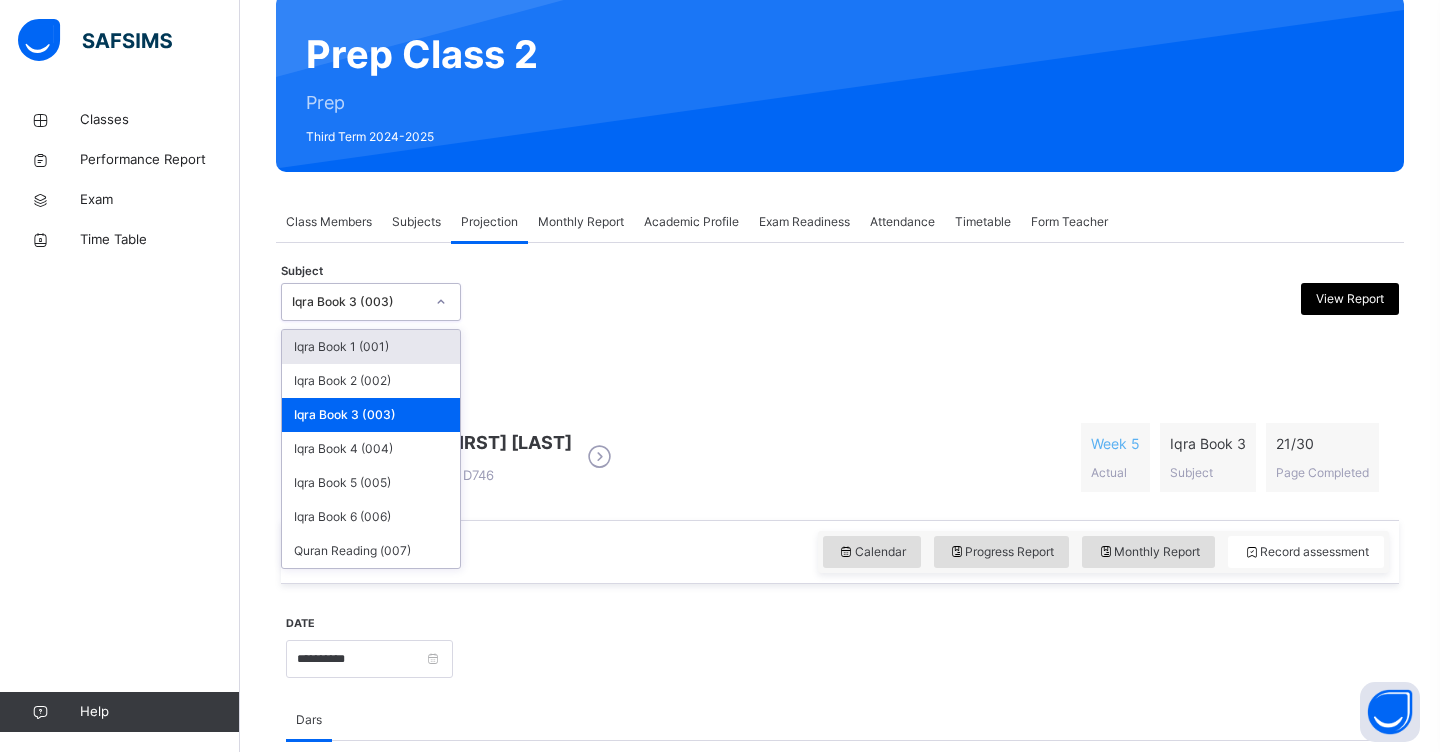 click 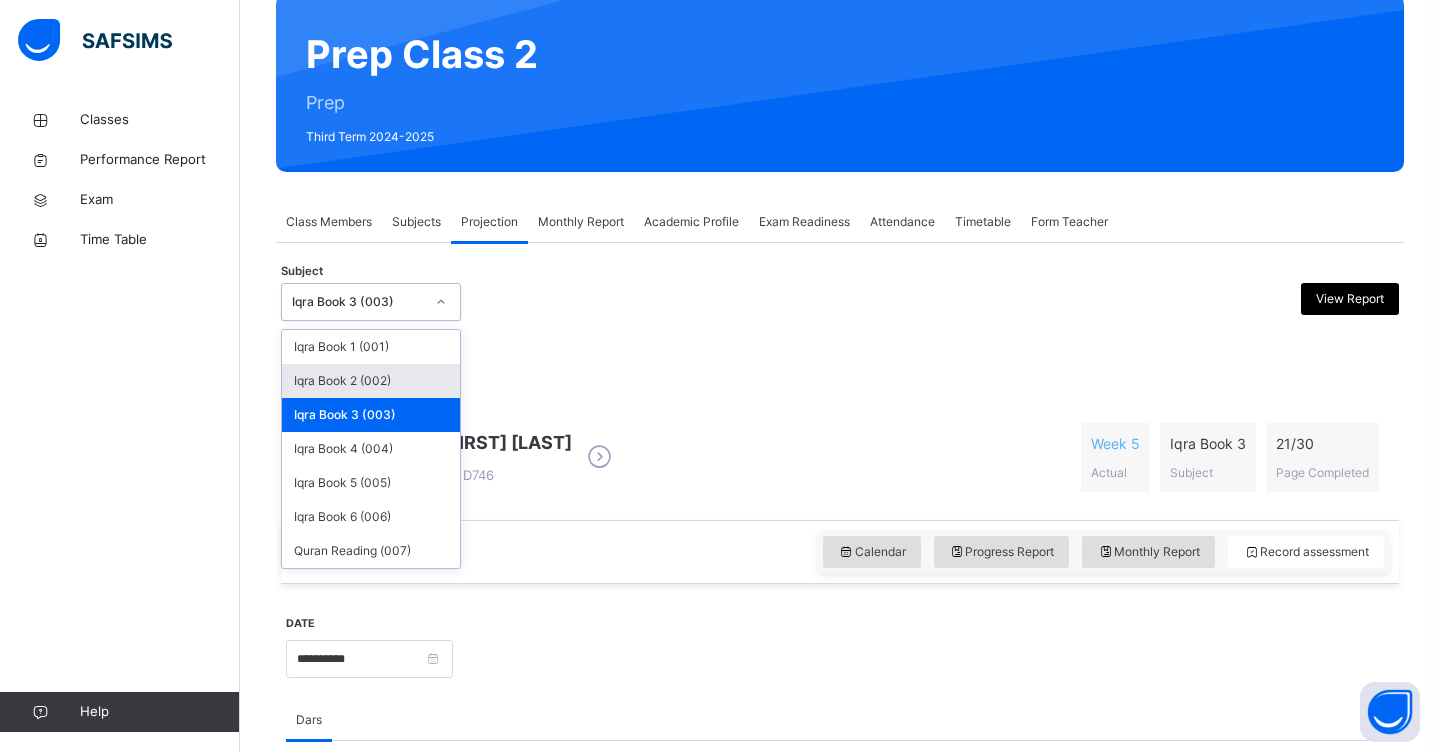 click on "Iqra Book 2 (002)" at bounding box center [371, 381] 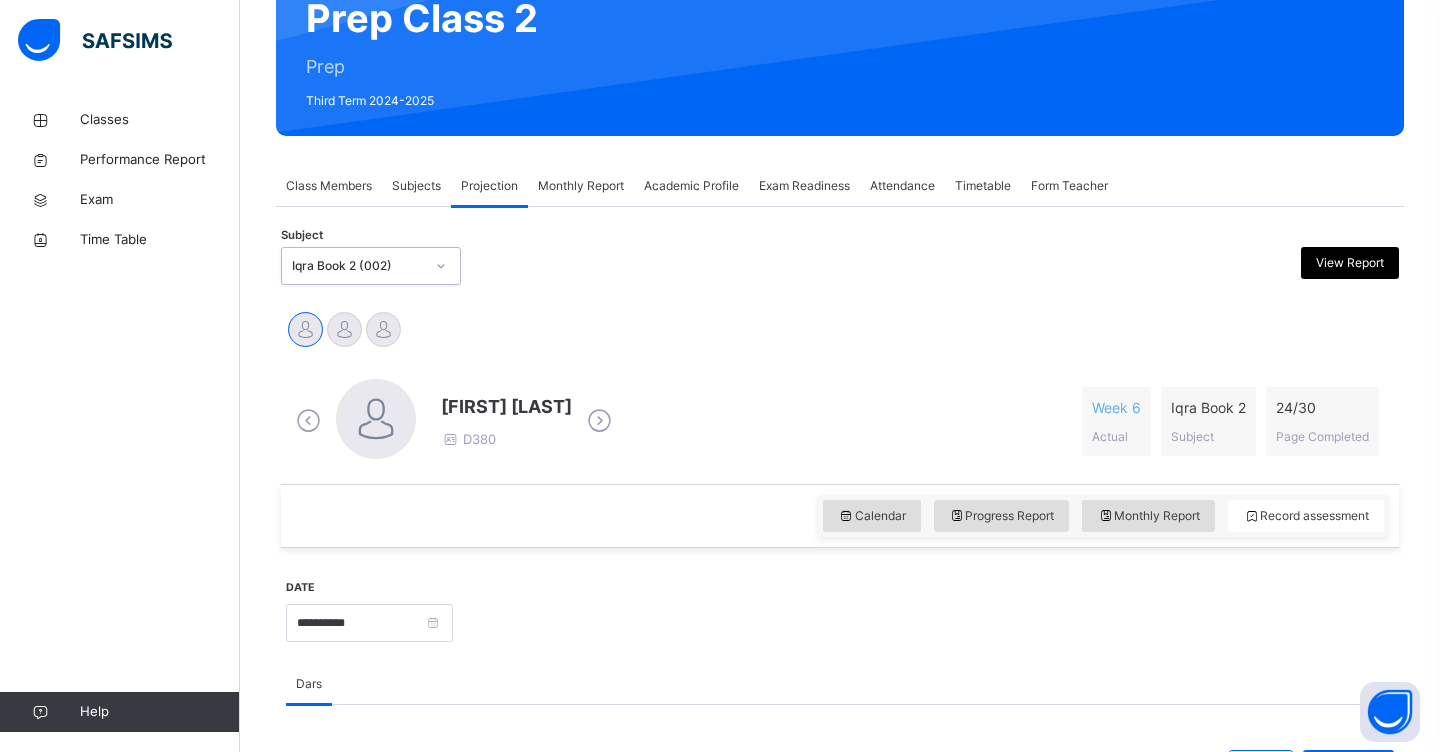 scroll, scrollTop: 224, scrollLeft: 0, axis: vertical 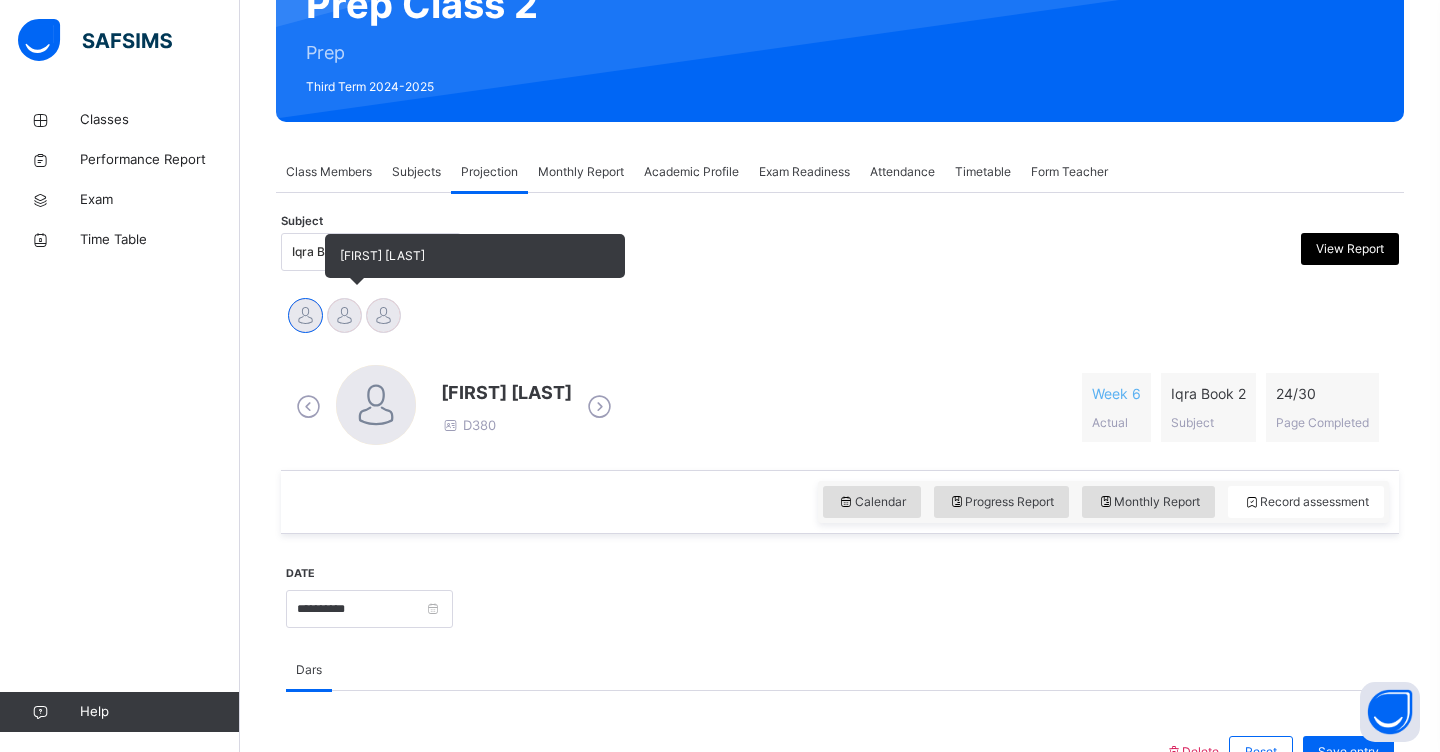 click at bounding box center (344, 315) 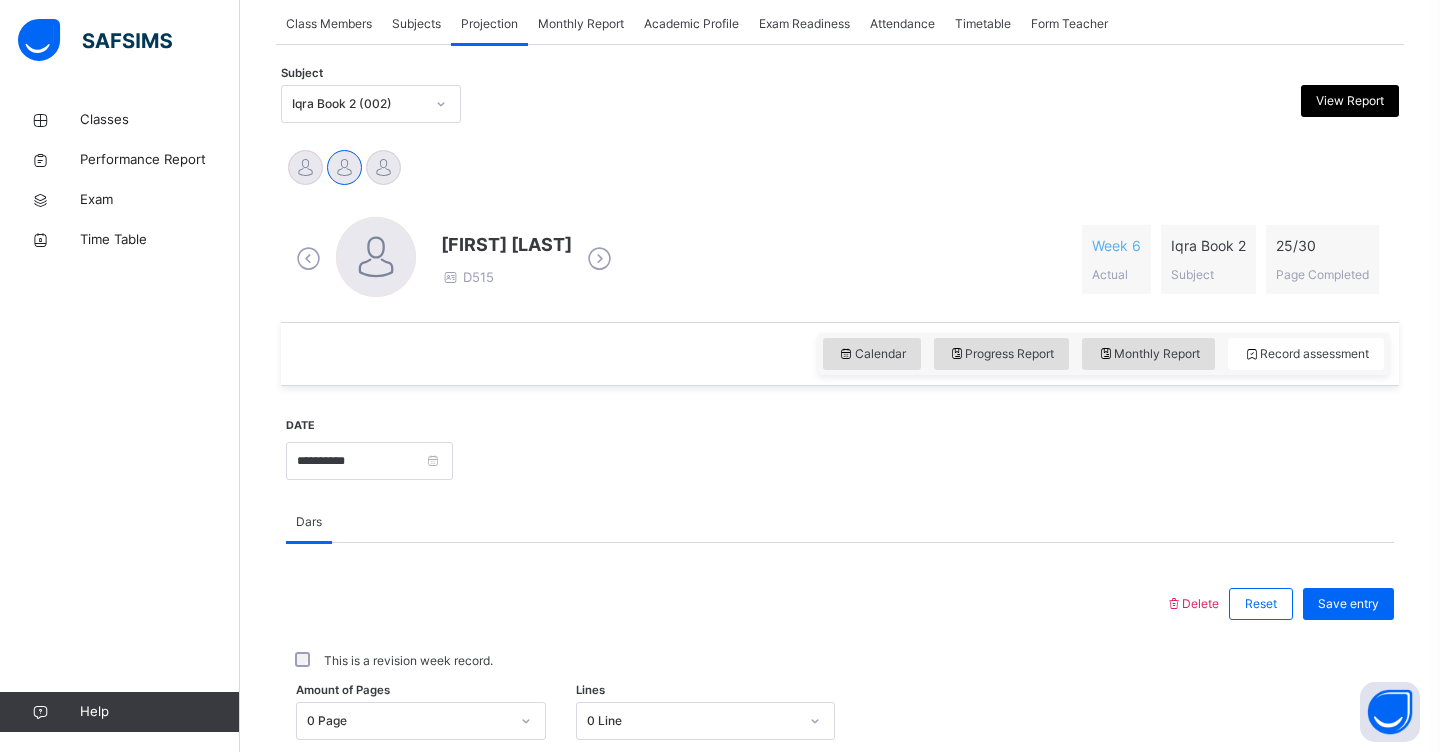 scroll, scrollTop: 377, scrollLeft: 0, axis: vertical 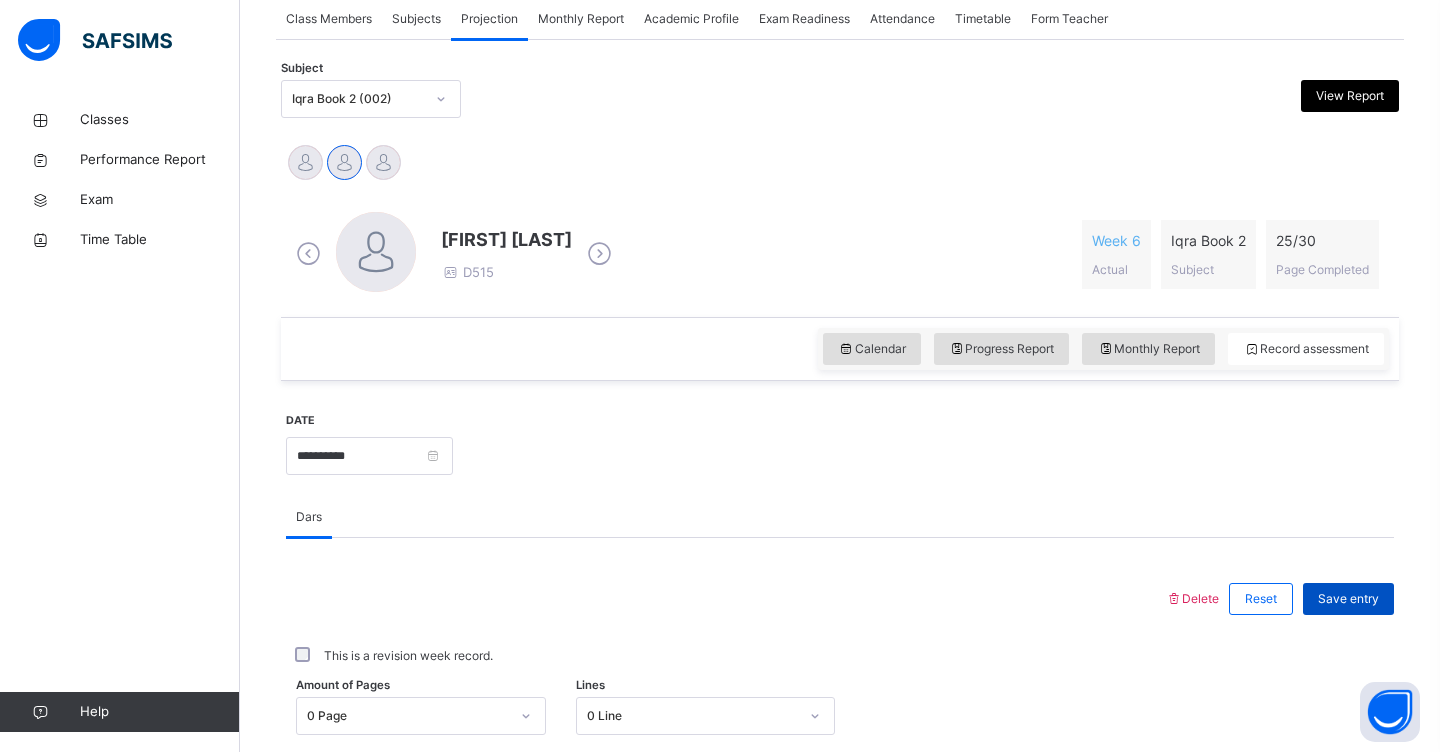 click on "Save entry" at bounding box center (1348, 599) 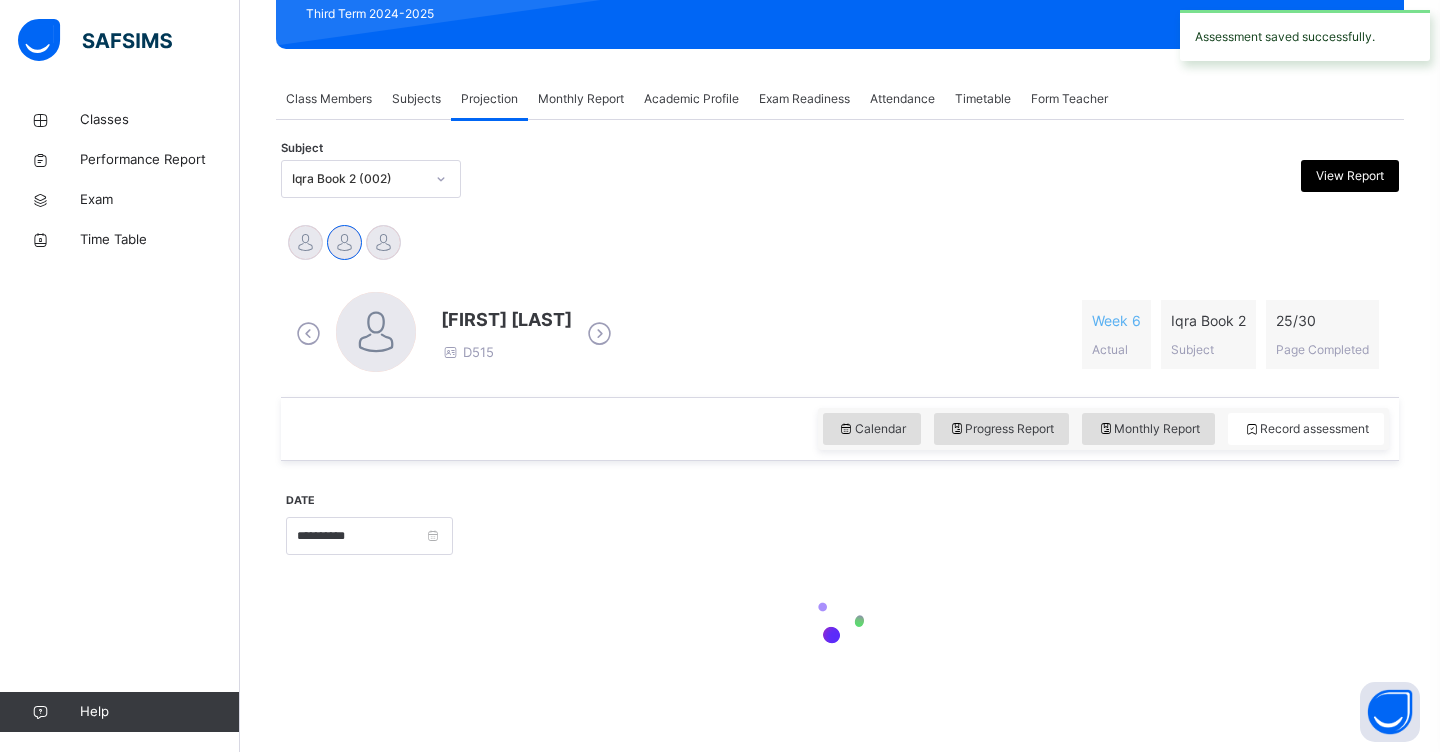scroll, scrollTop: 297, scrollLeft: 0, axis: vertical 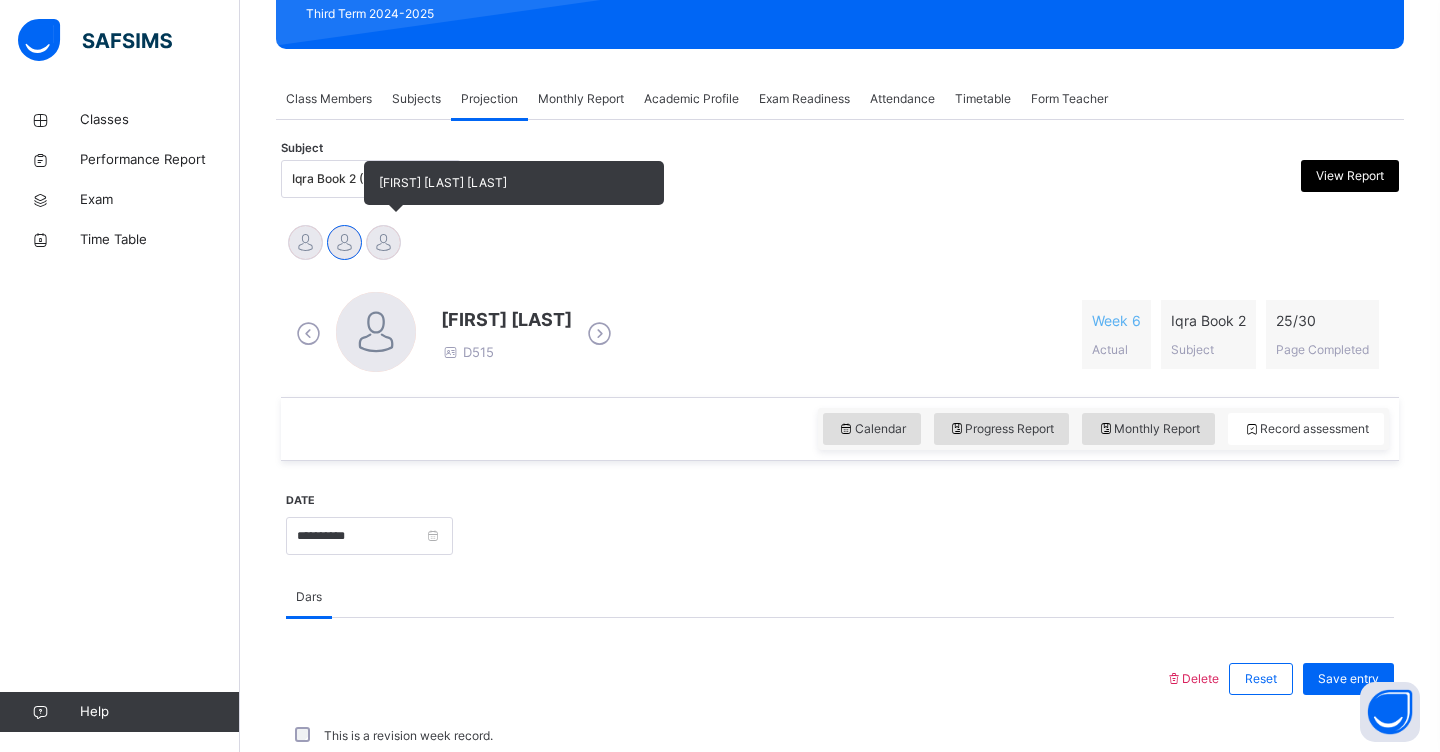 click at bounding box center [383, 242] 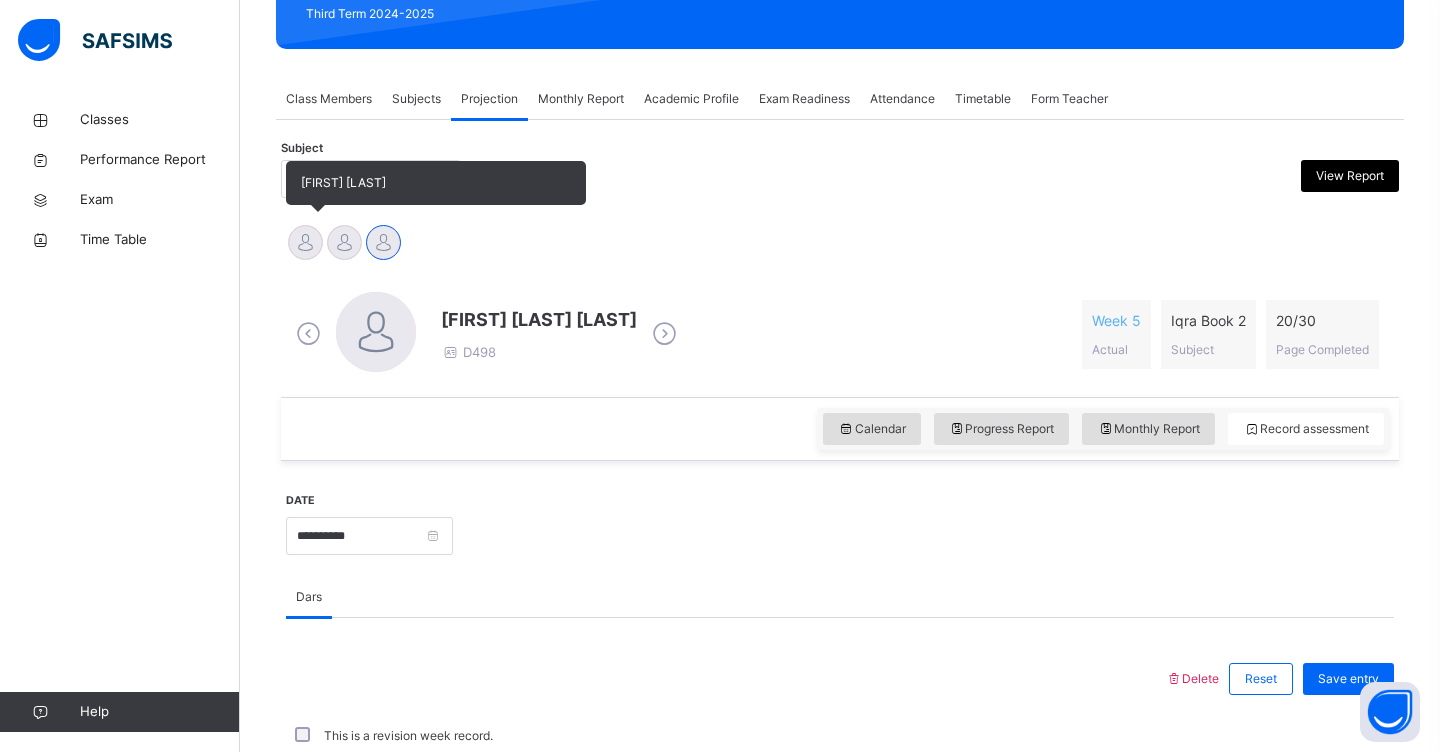 click at bounding box center (305, 242) 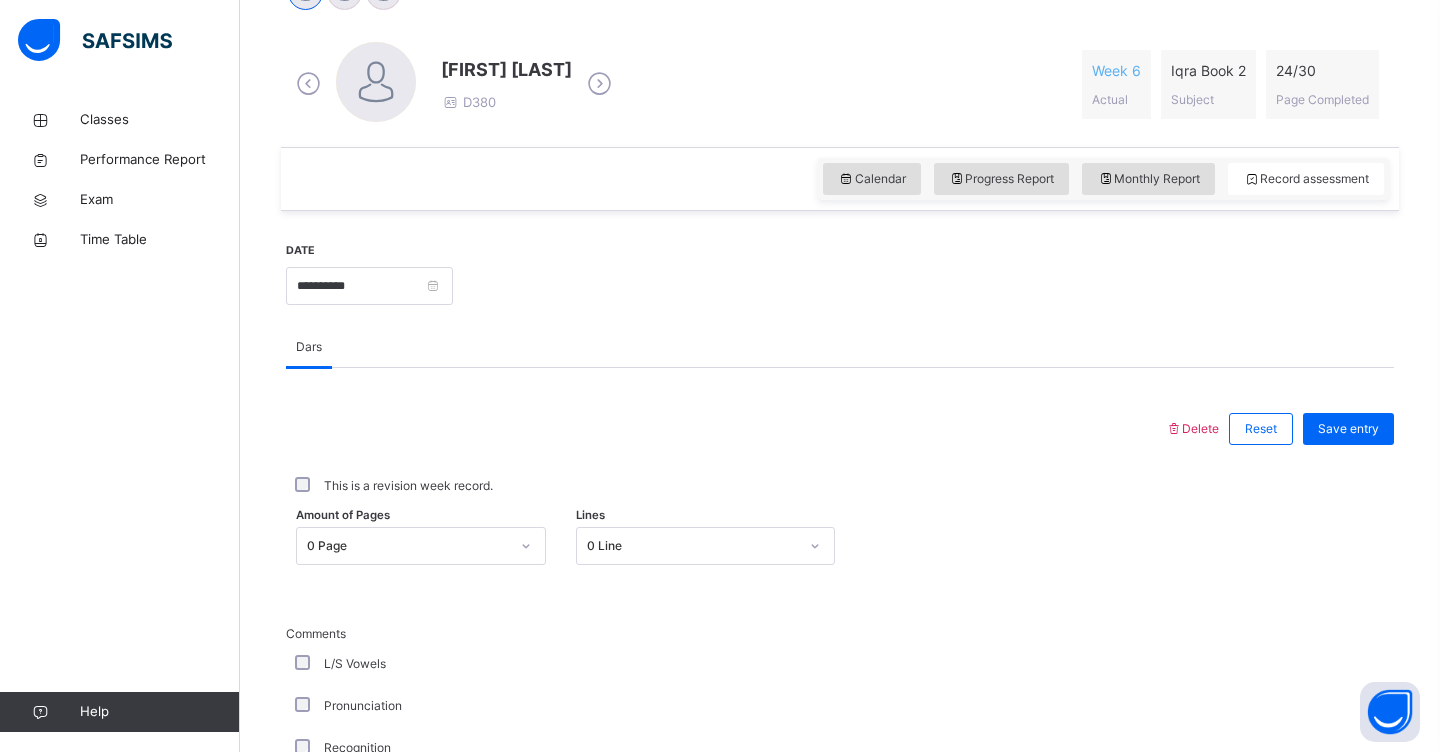 scroll, scrollTop: 548, scrollLeft: 0, axis: vertical 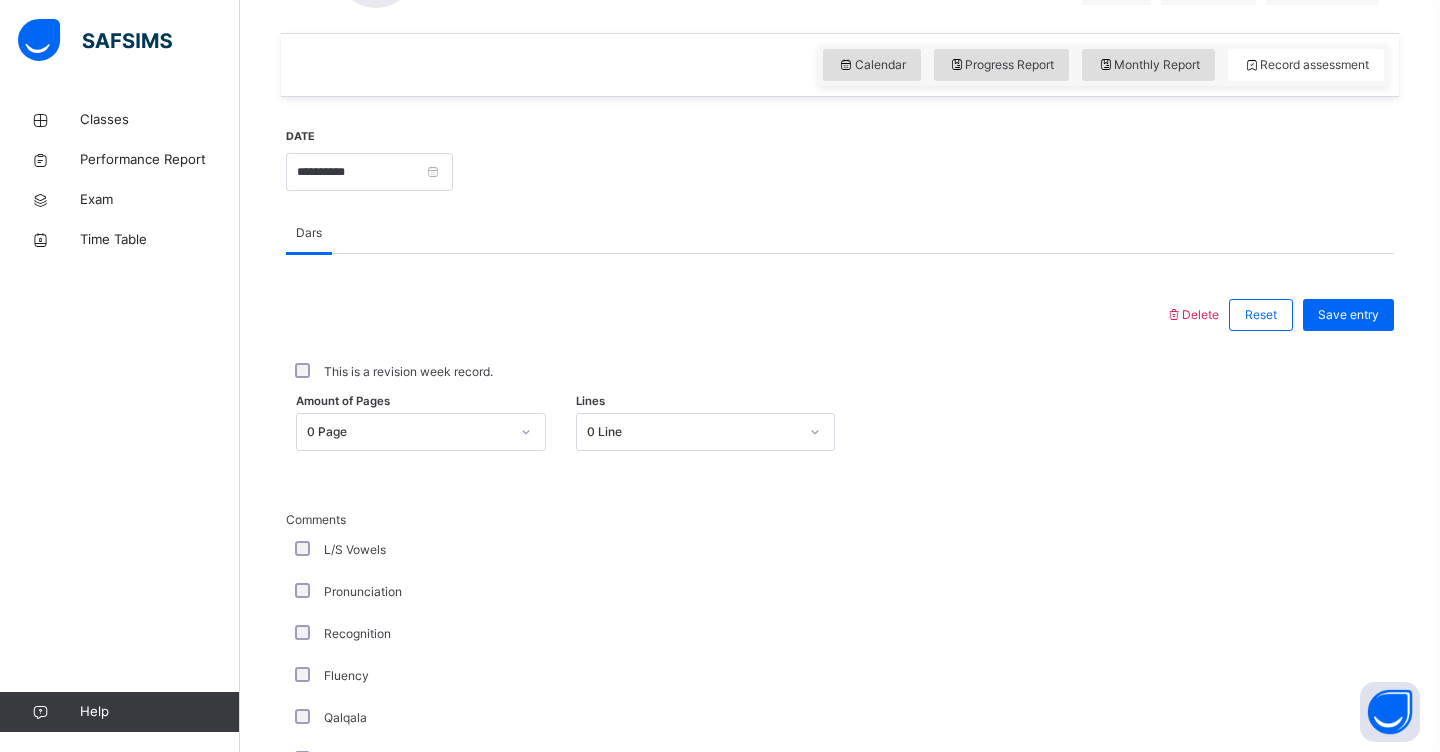 click on "0 Page" at bounding box center [421, 432] 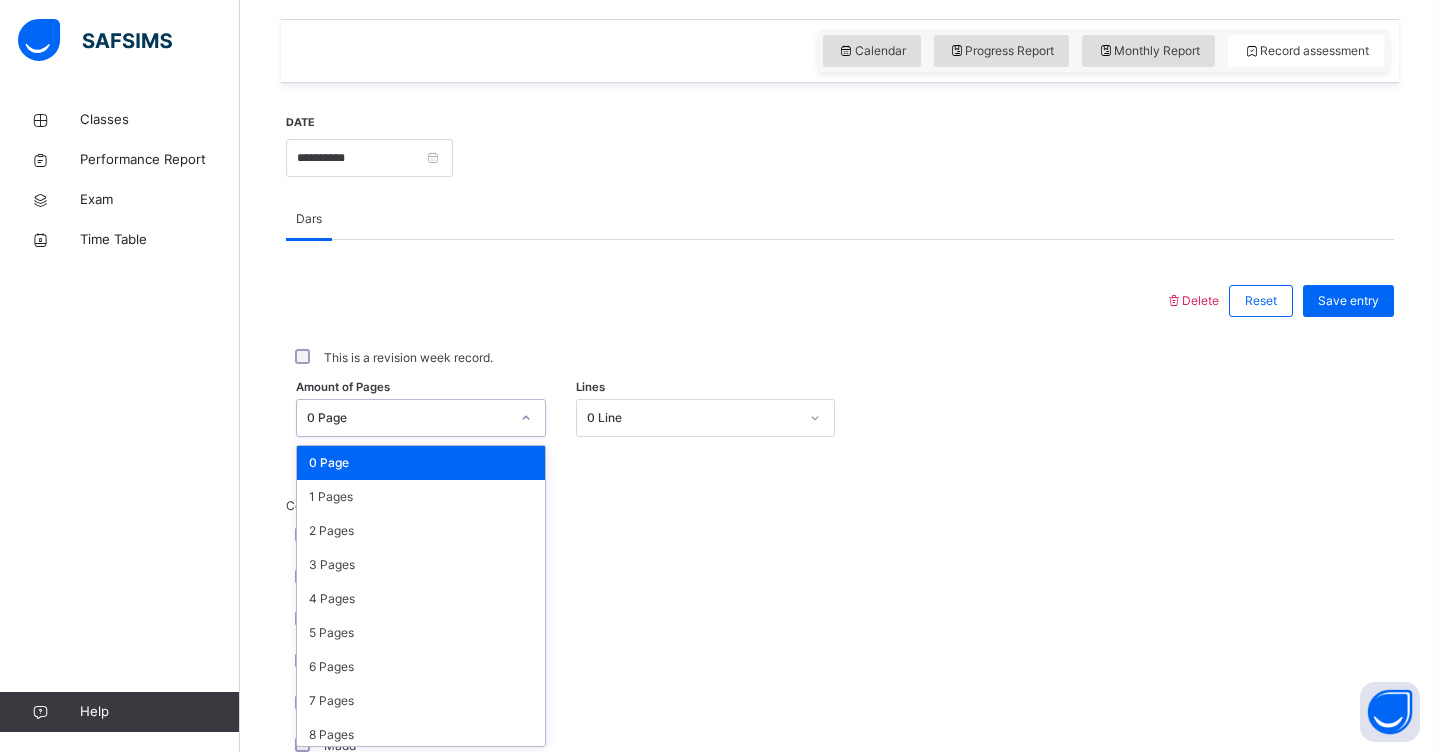 scroll, scrollTop: 678, scrollLeft: 0, axis: vertical 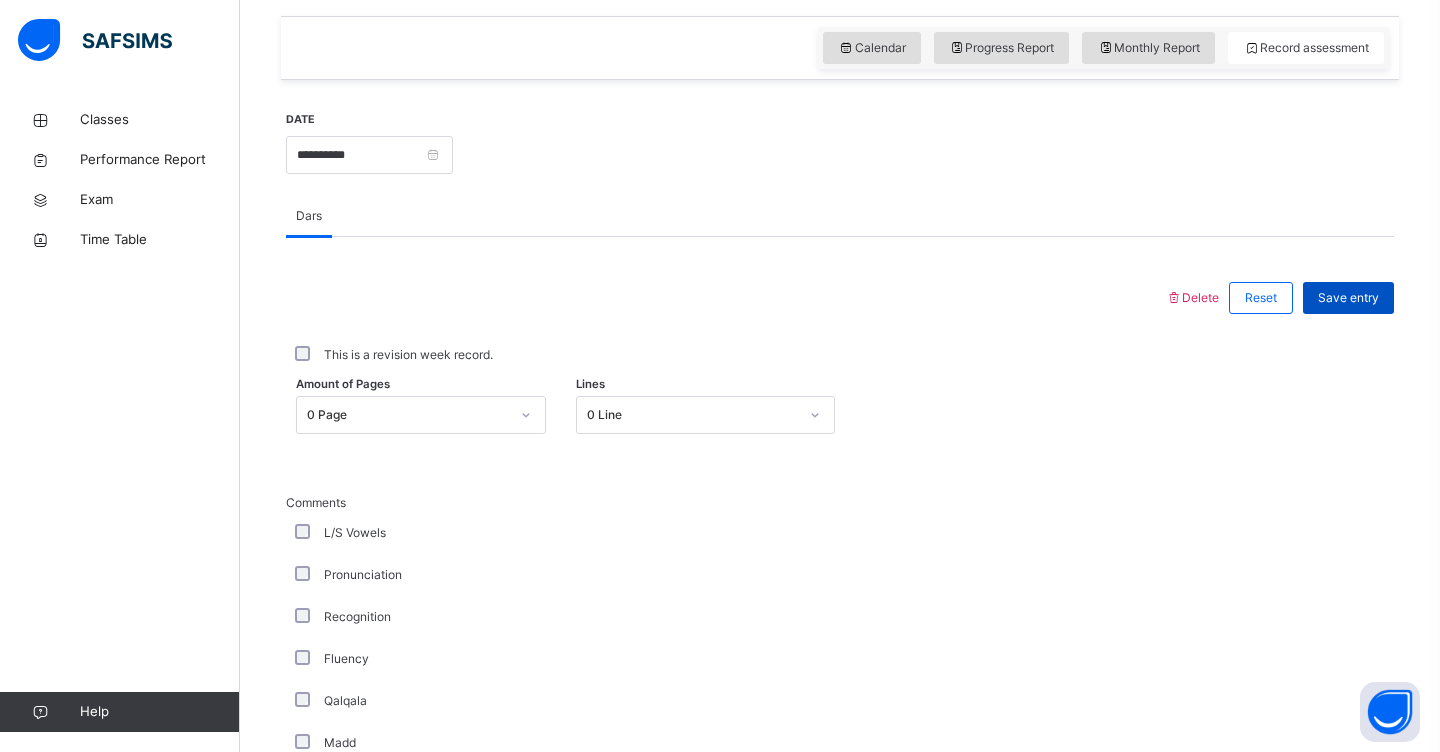 click on "Save entry" at bounding box center [1348, 298] 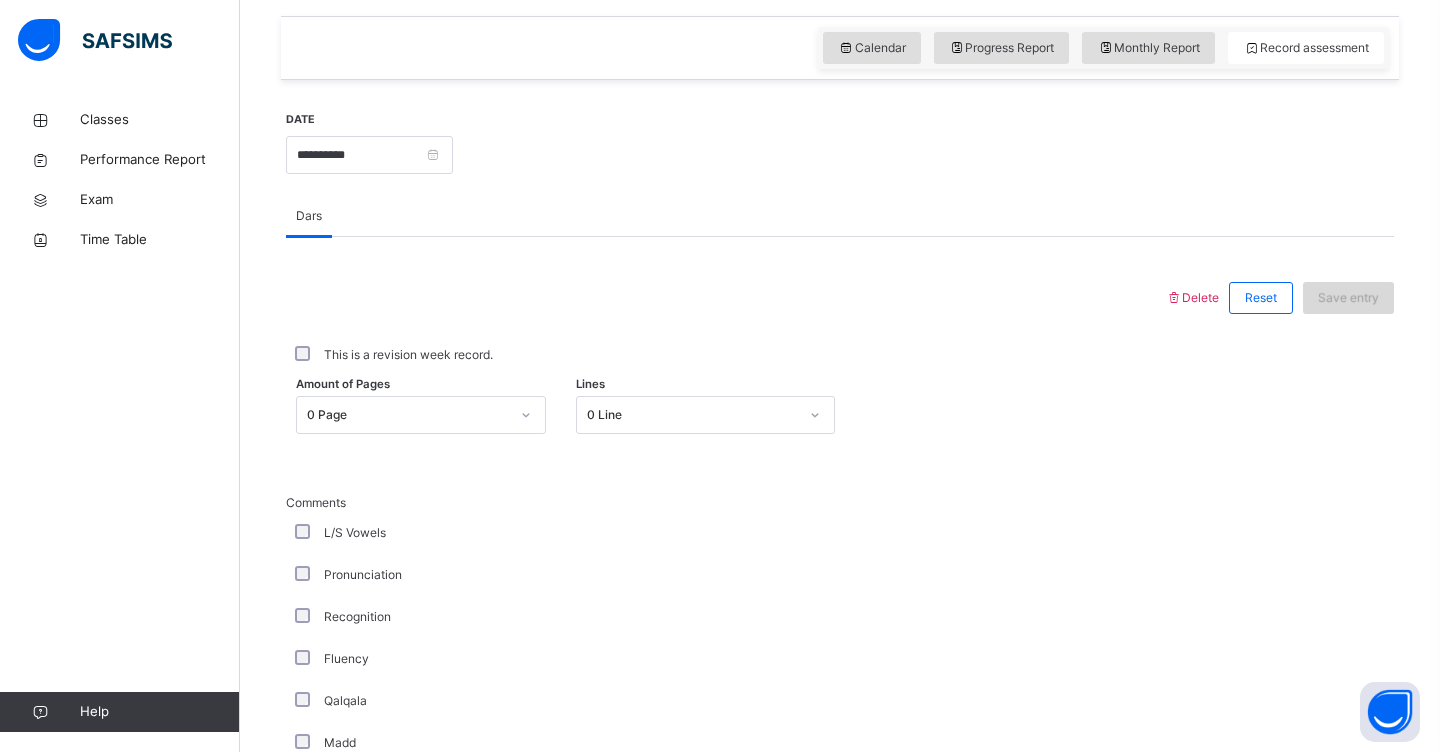 scroll, scrollTop: 297, scrollLeft: 0, axis: vertical 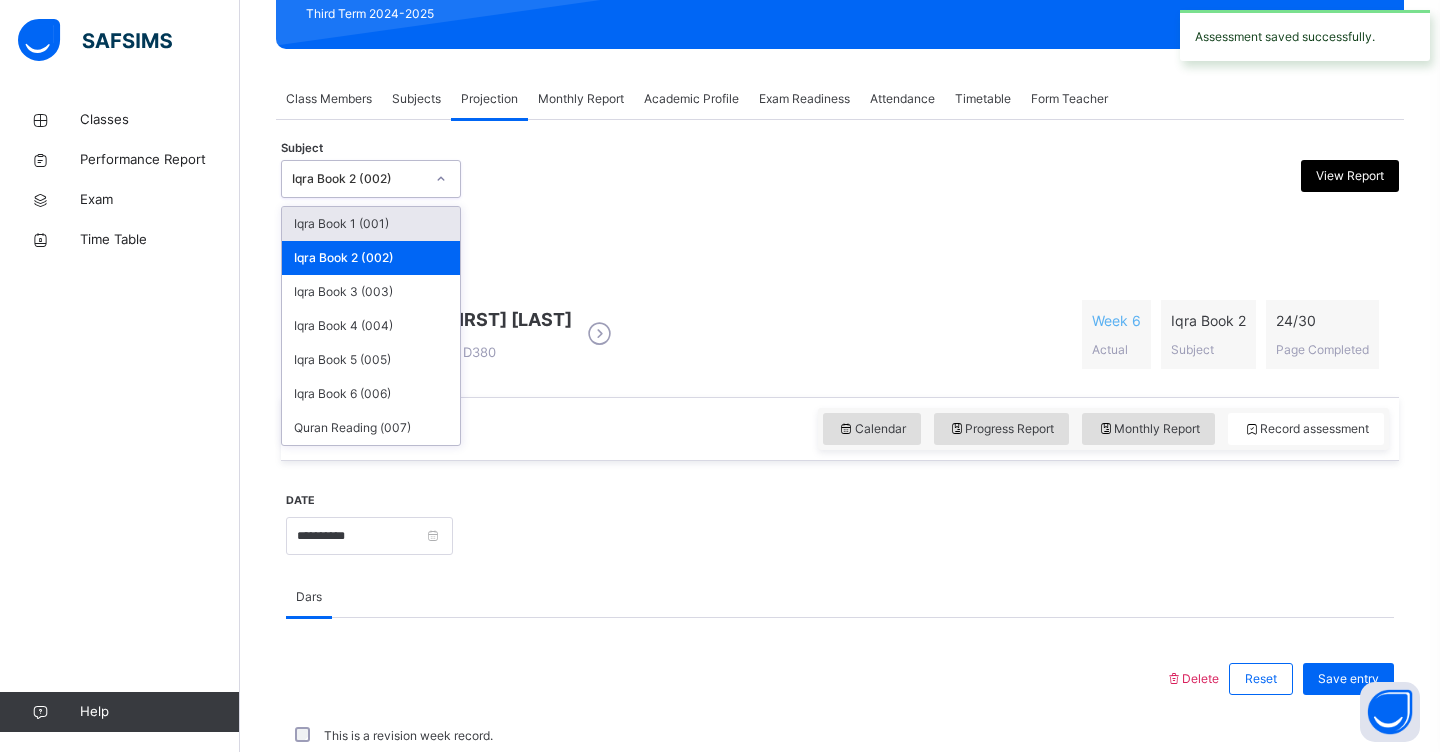 click 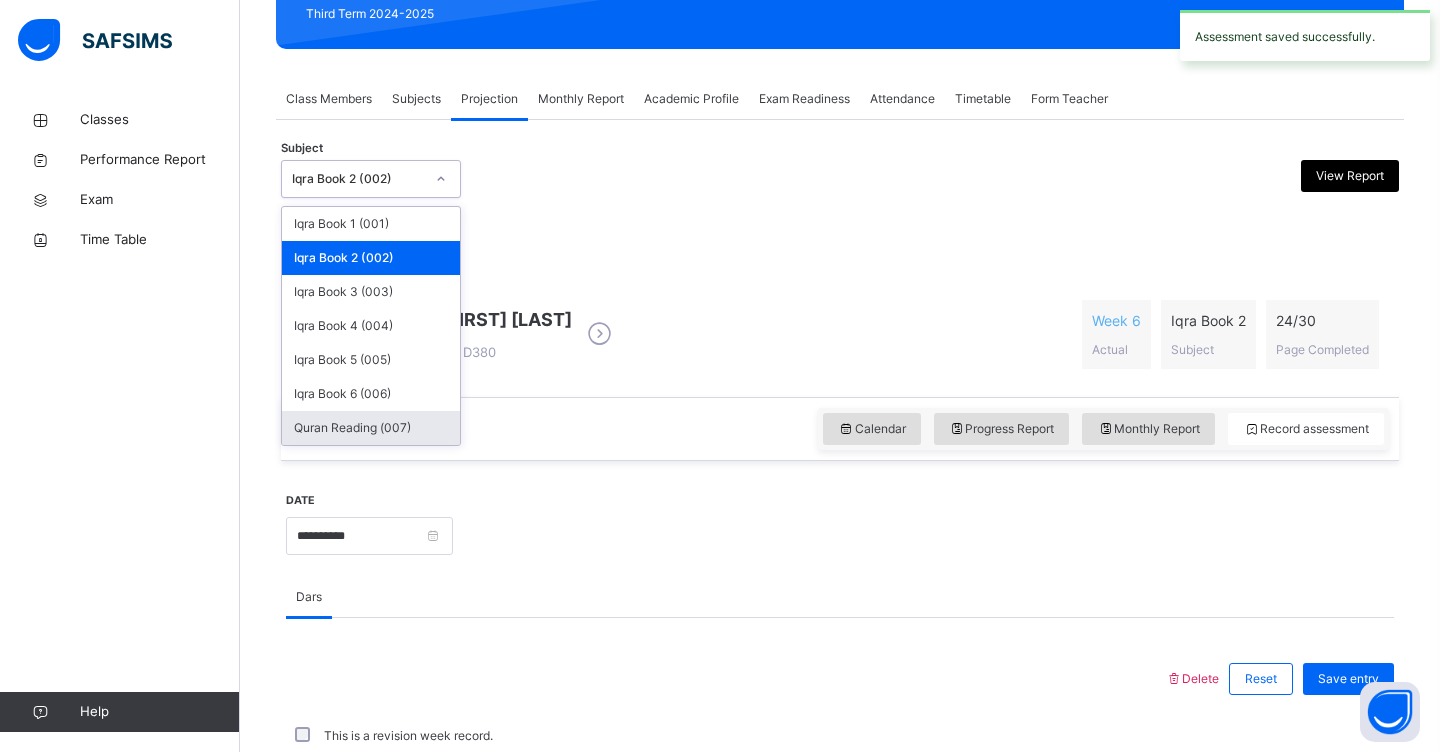 click on "Quran Reading (007)" at bounding box center (371, 428) 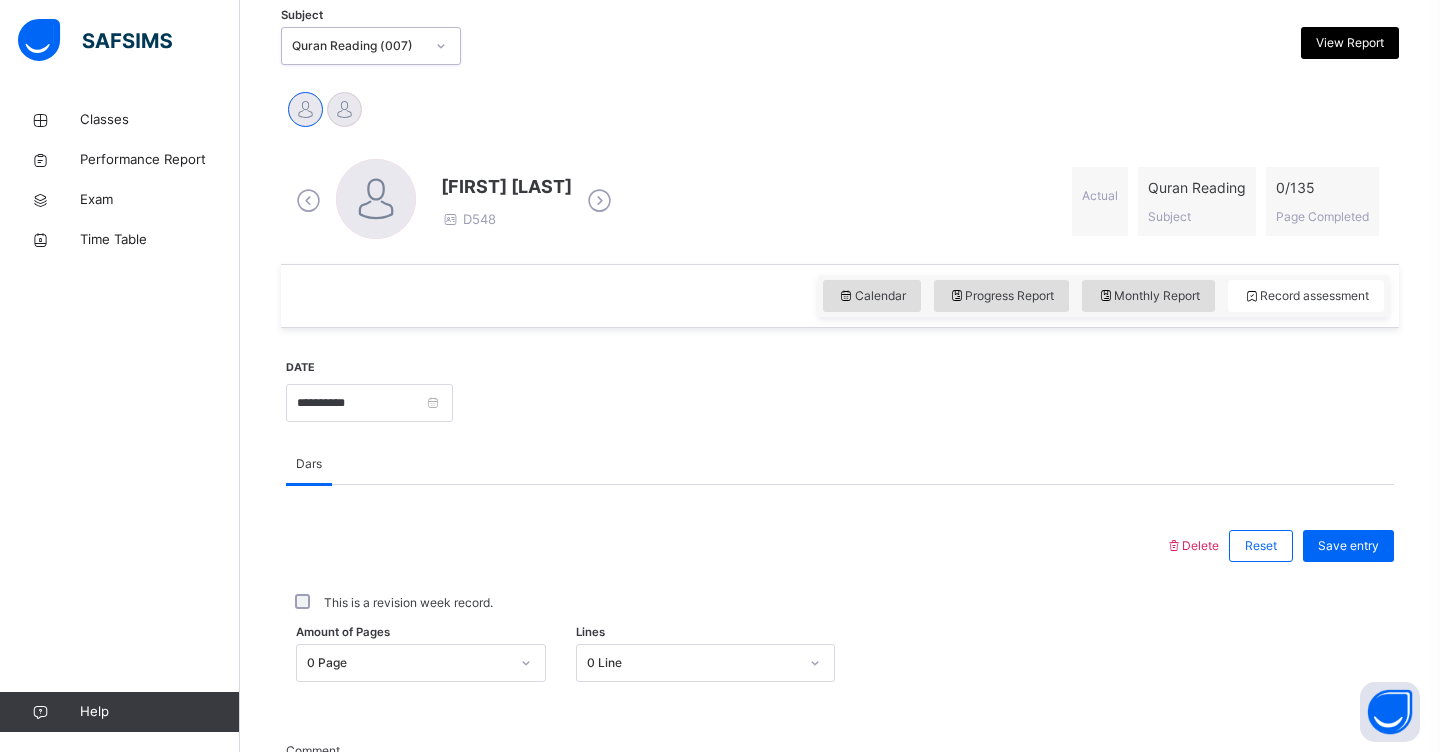 scroll, scrollTop: 454, scrollLeft: 0, axis: vertical 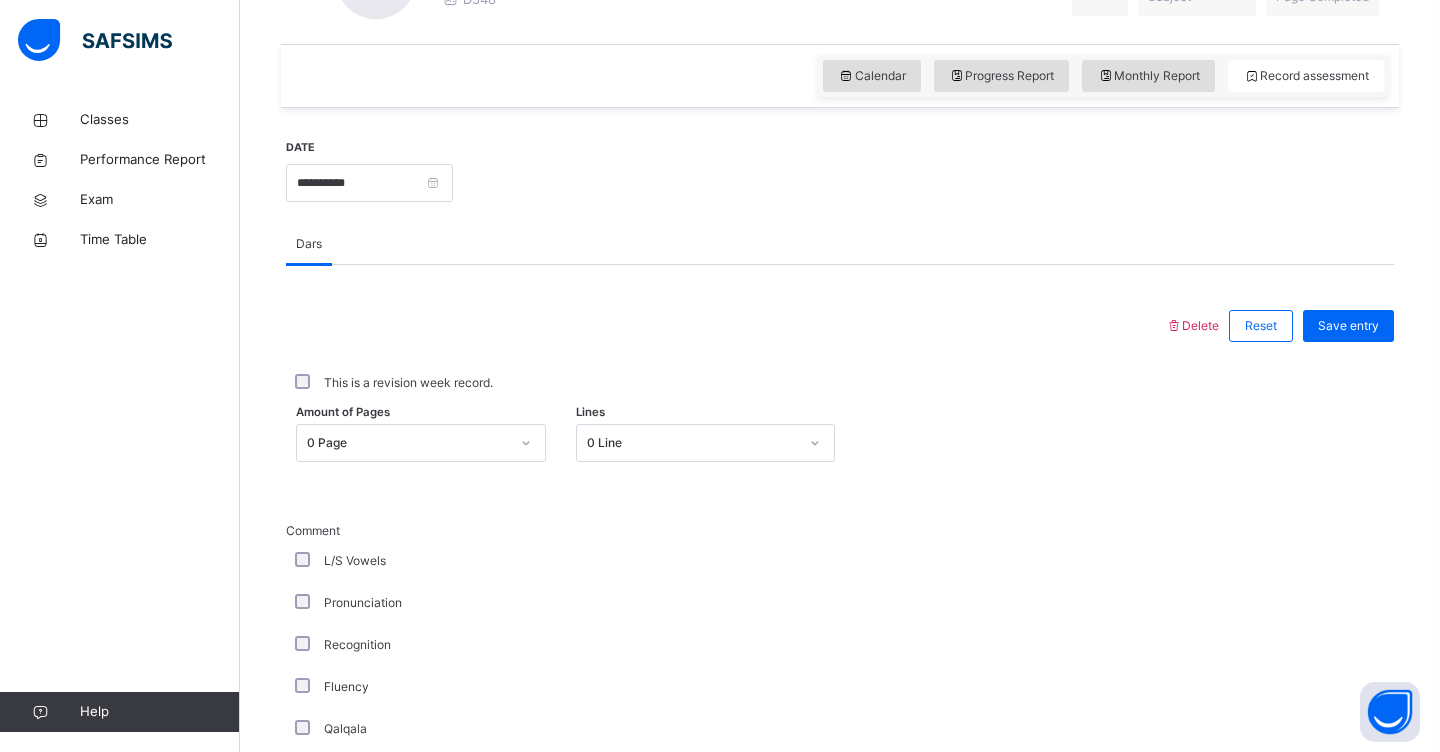 click on "0 Line" at bounding box center (706, 443) 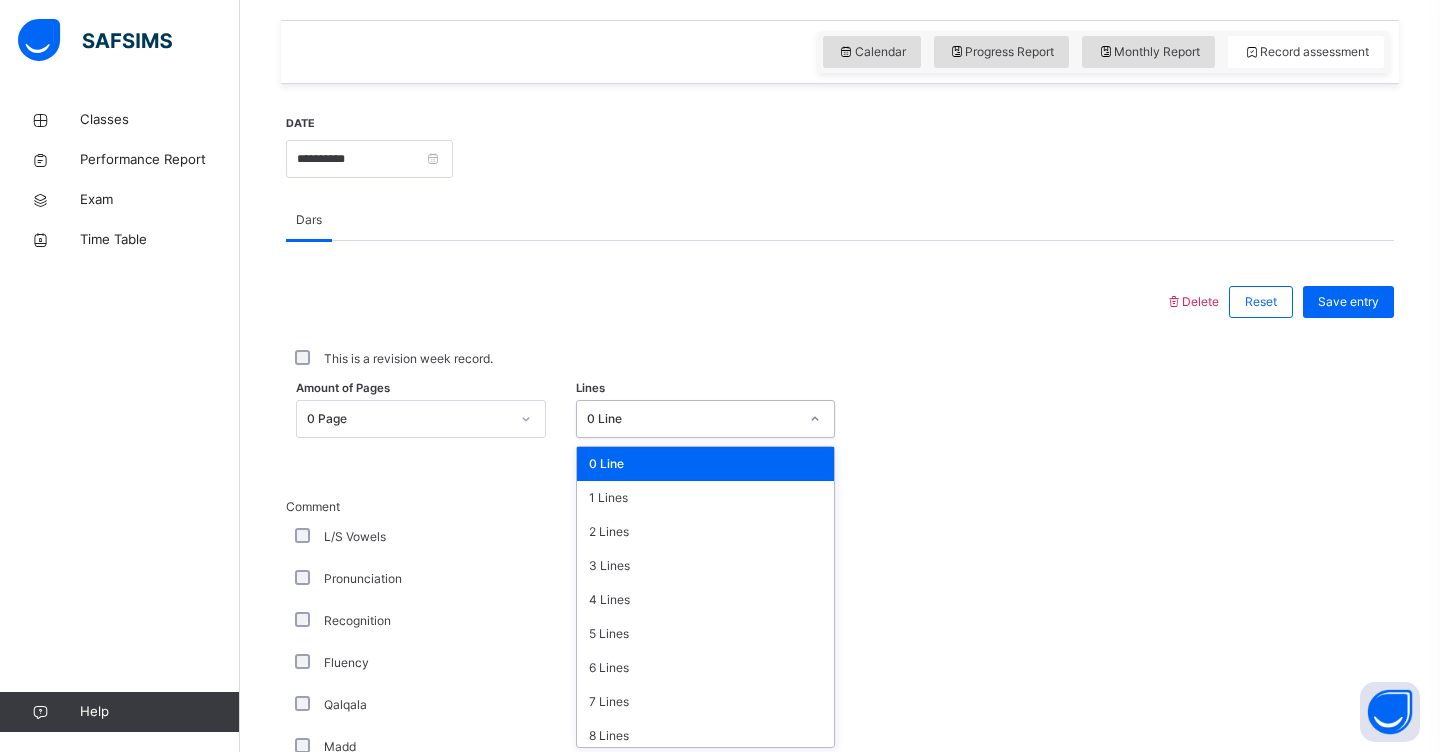 scroll, scrollTop: 678, scrollLeft: 0, axis: vertical 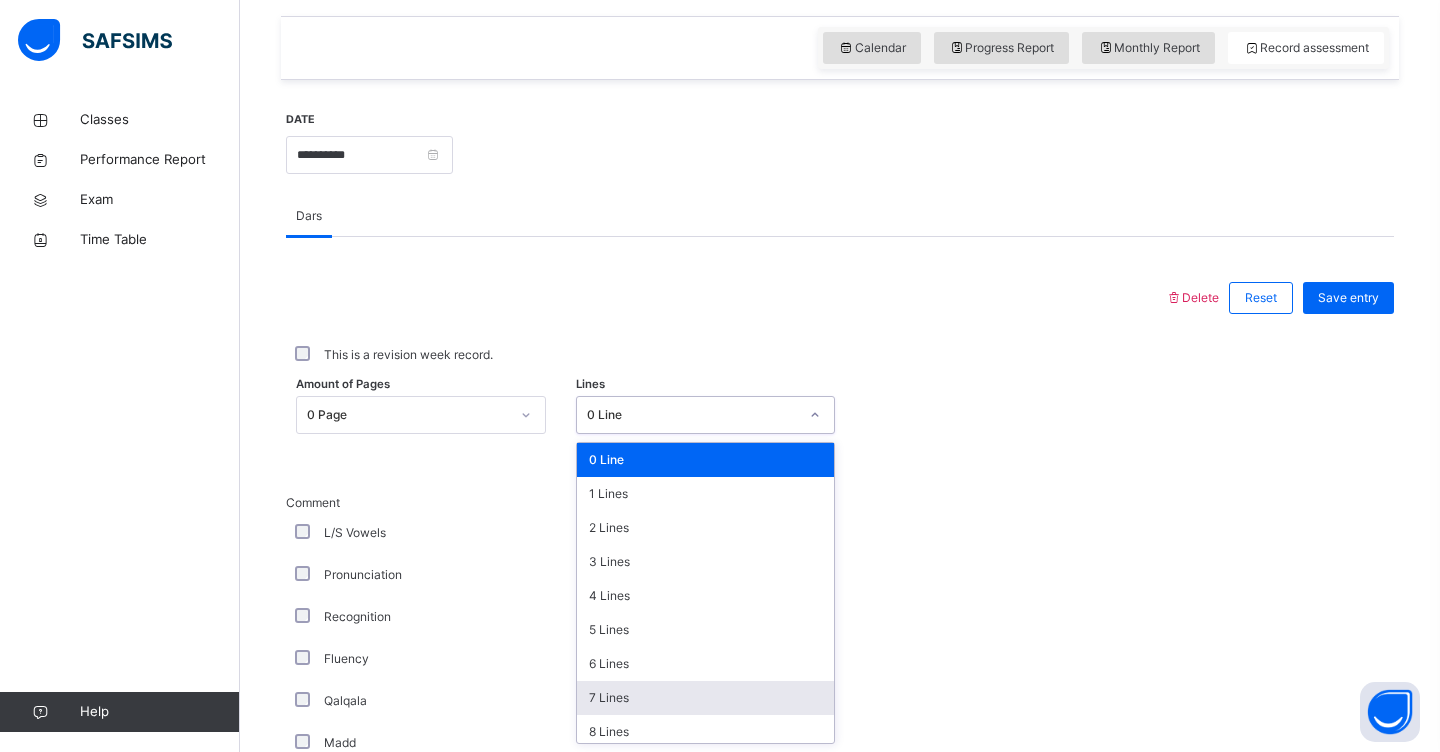 click on "7 Lines" at bounding box center (706, 698) 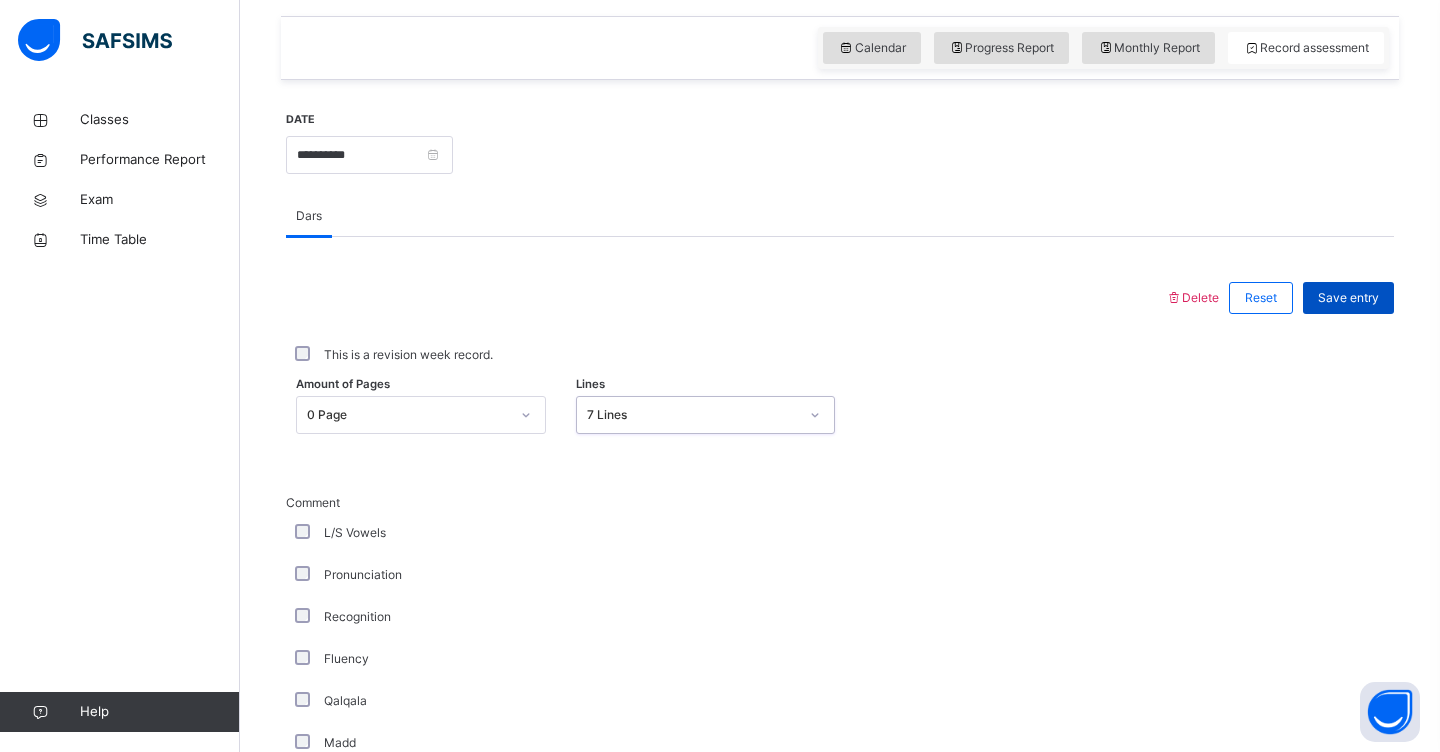 click on "Save entry" at bounding box center [1348, 298] 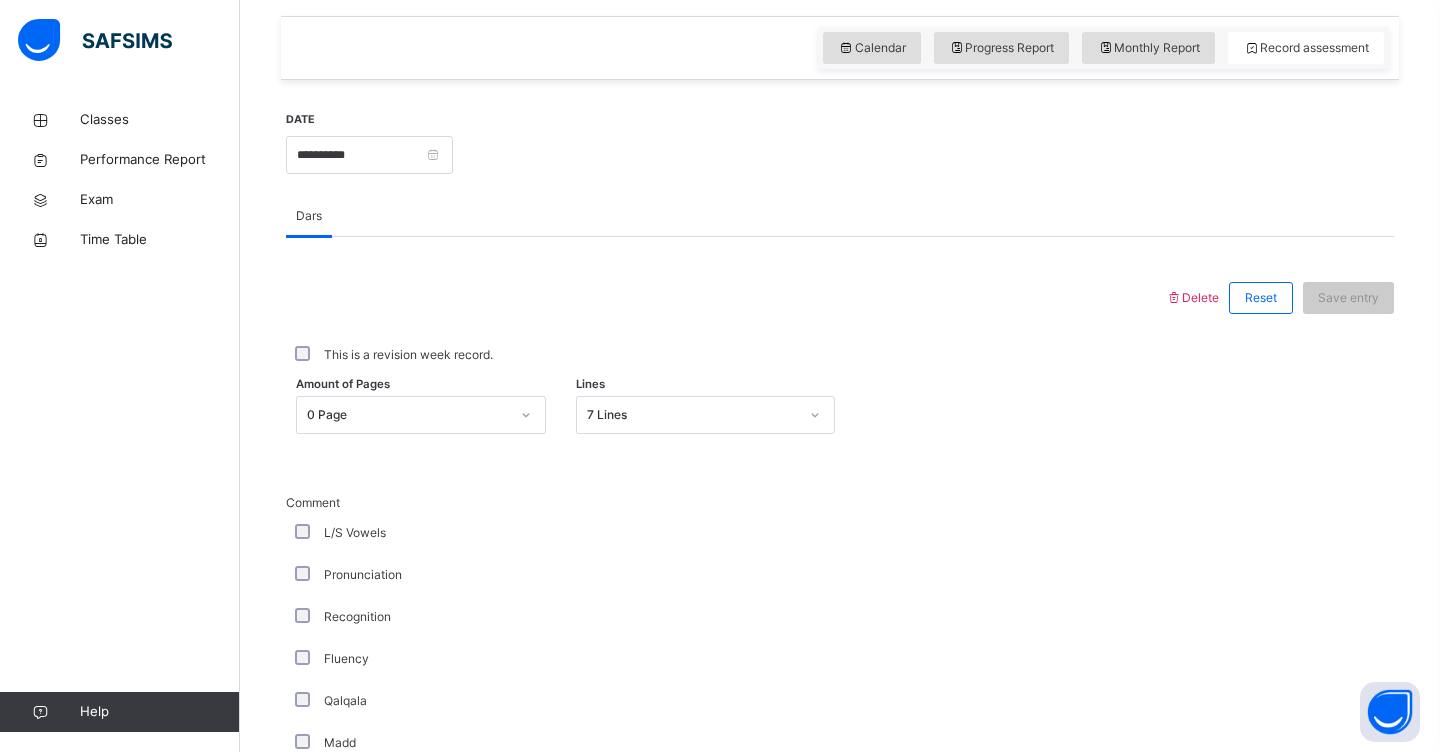 scroll, scrollTop: 297, scrollLeft: 0, axis: vertical 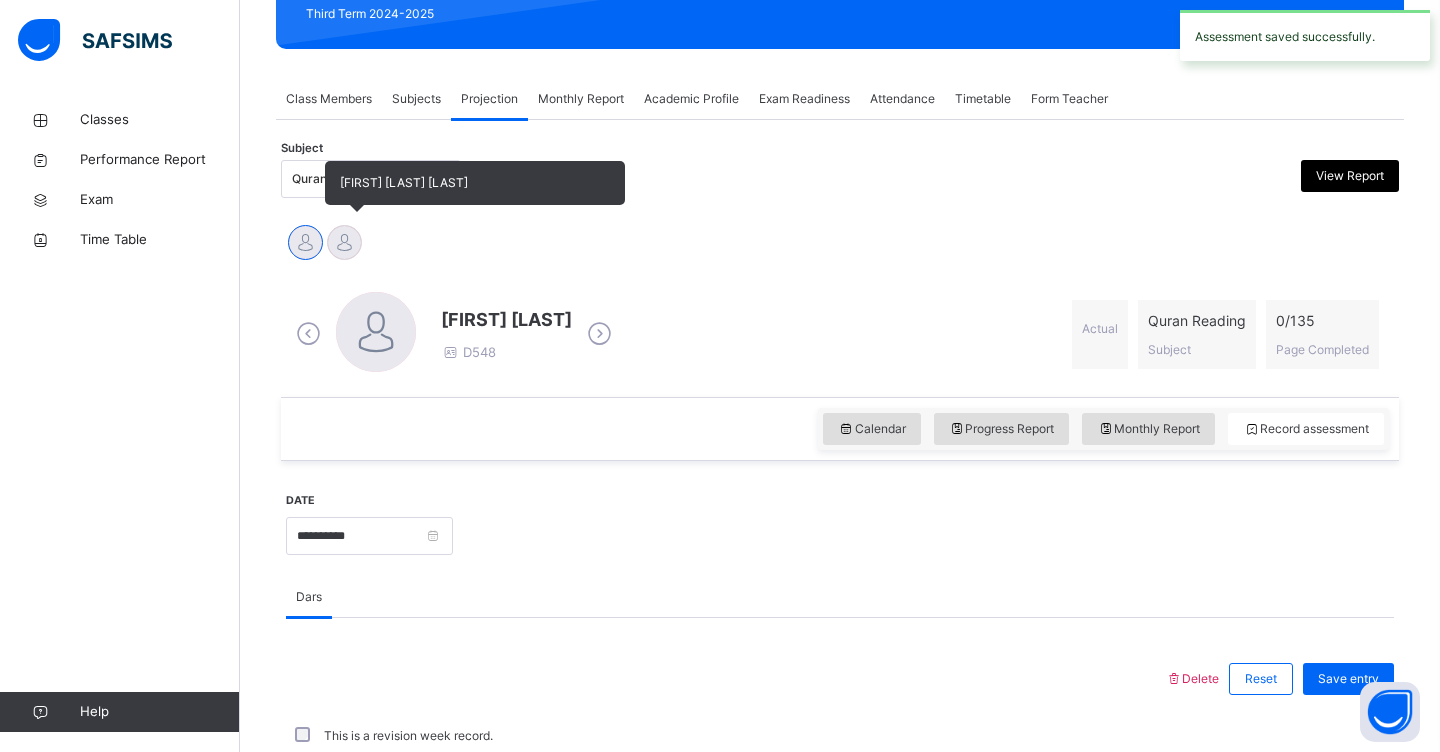 click at bounding box center (344, 242) 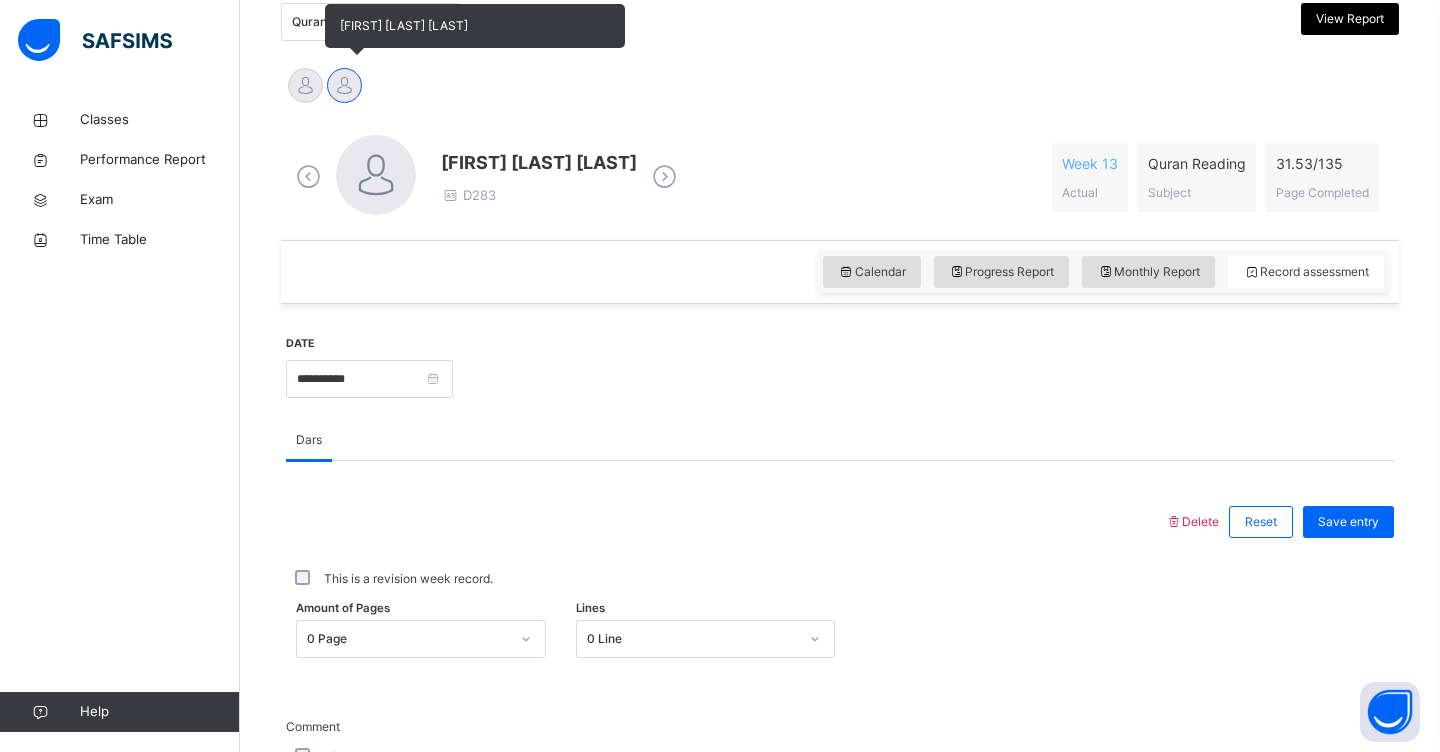 scroll, scrollTop: 461, scrollLeft: 0, axis: vertical 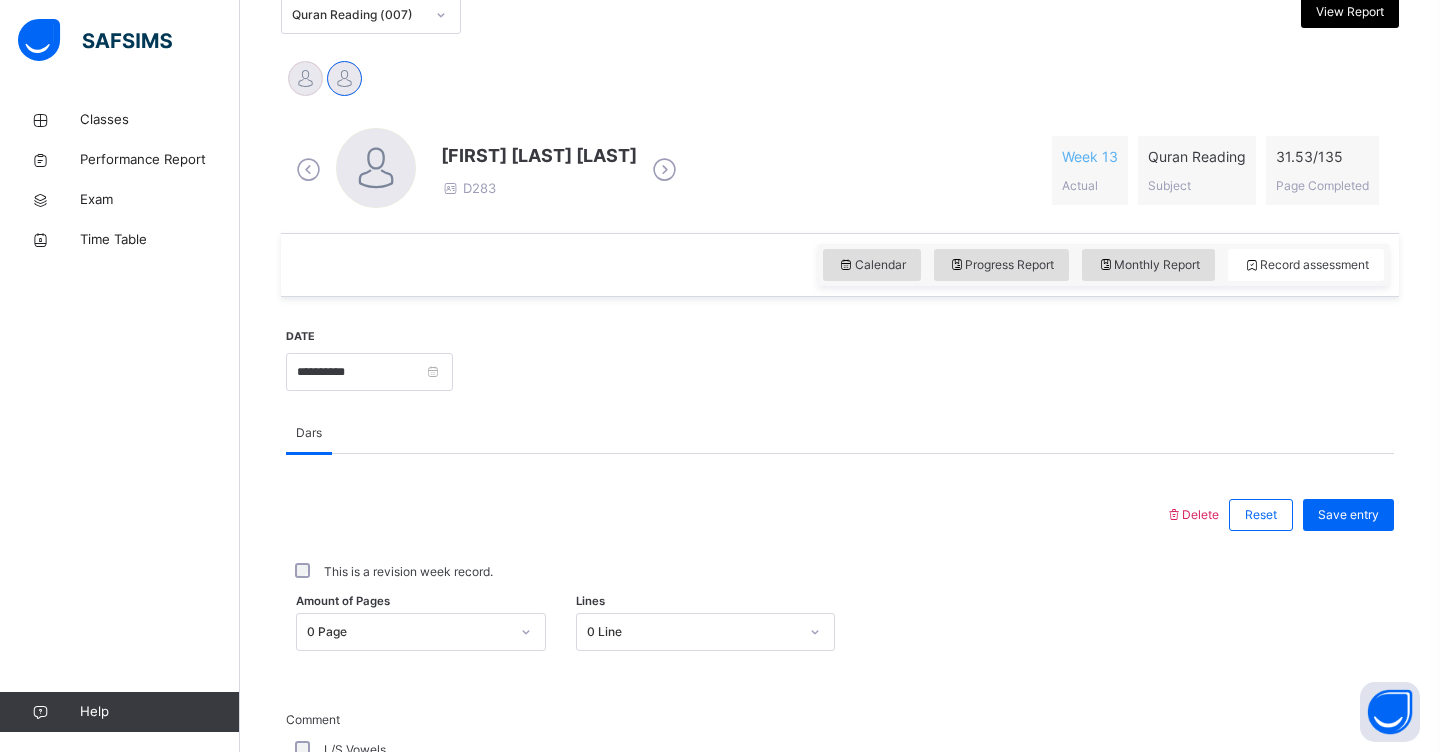click on "0 Page" at bounding box center [421, 632] 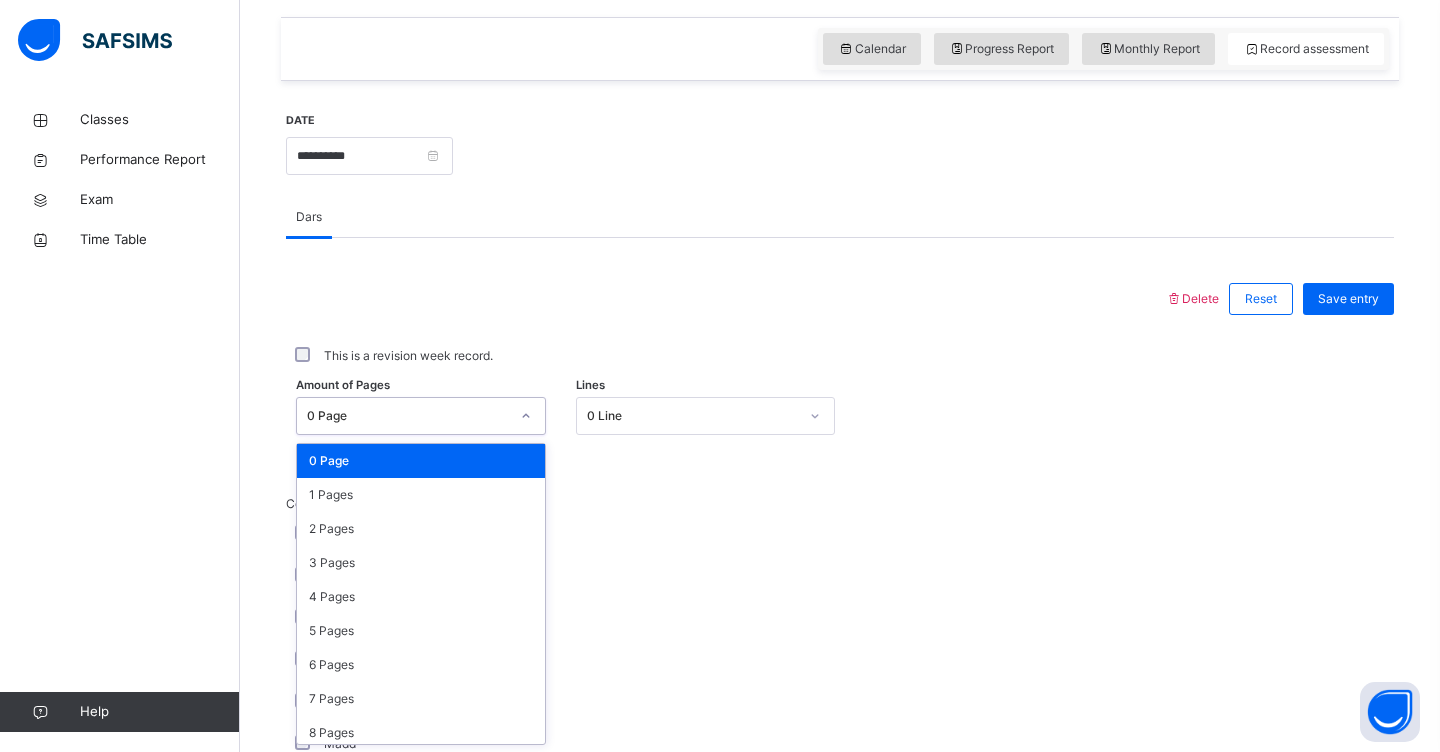 scroll, scrollTop: 678, scrollLeft: 0, axis: vertical 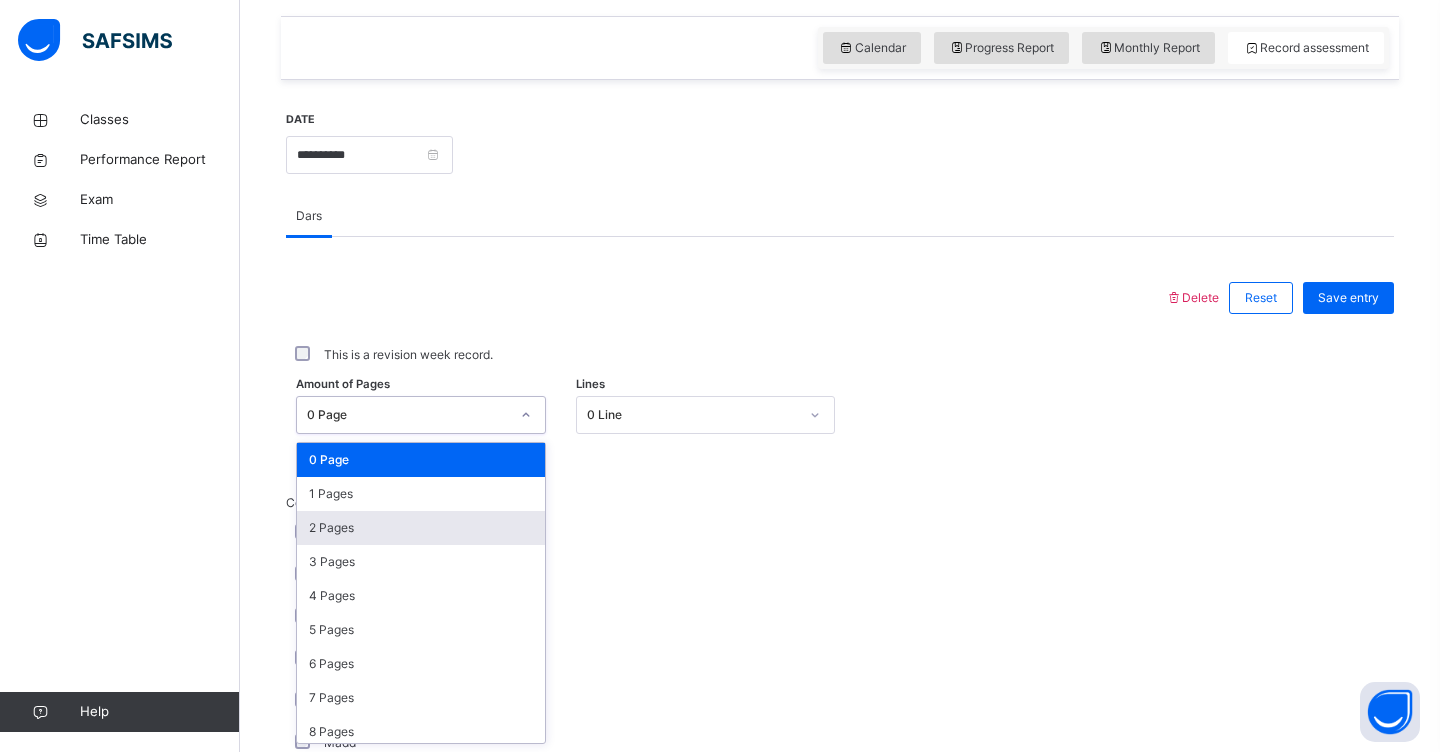 click on "2 Pages" at bounding box center [421, 528] 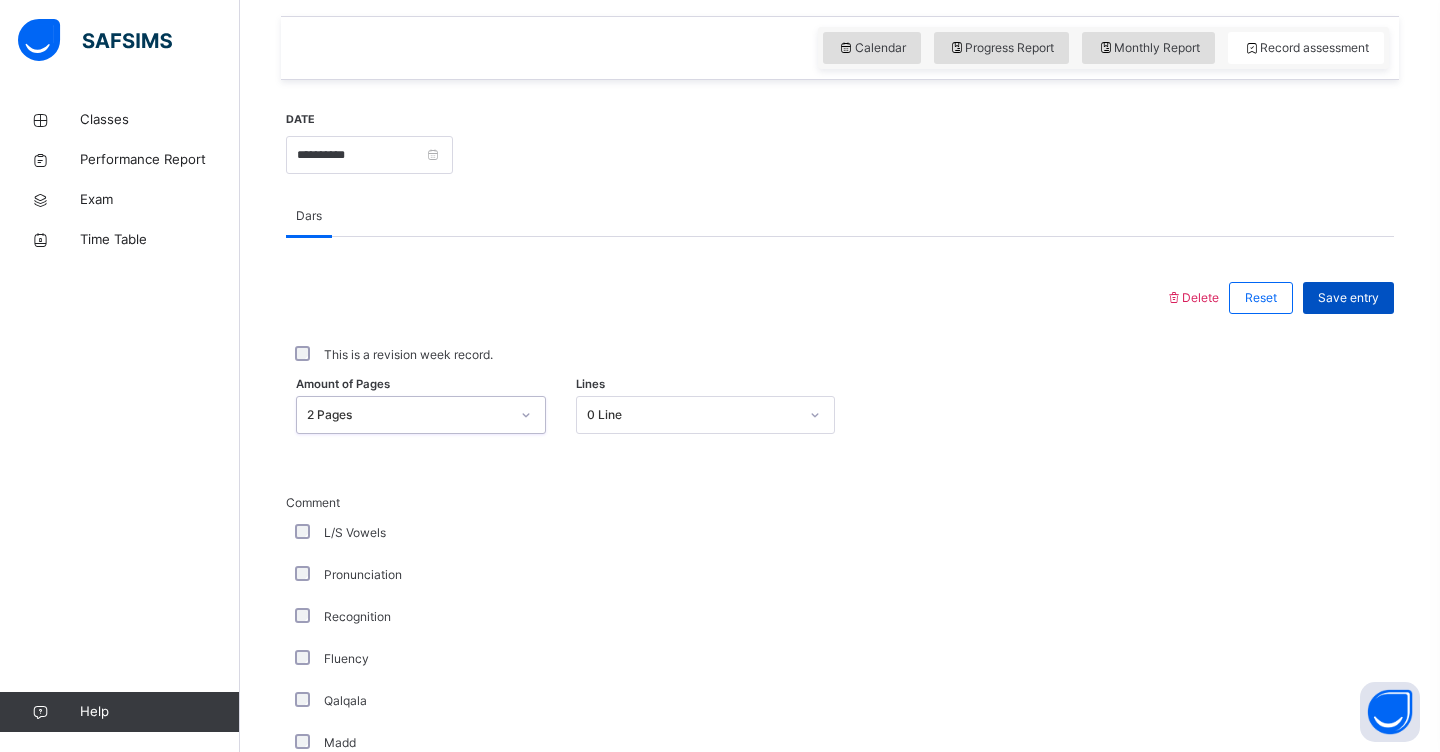 click on "Save entry" at bounding box center (1348, 298) 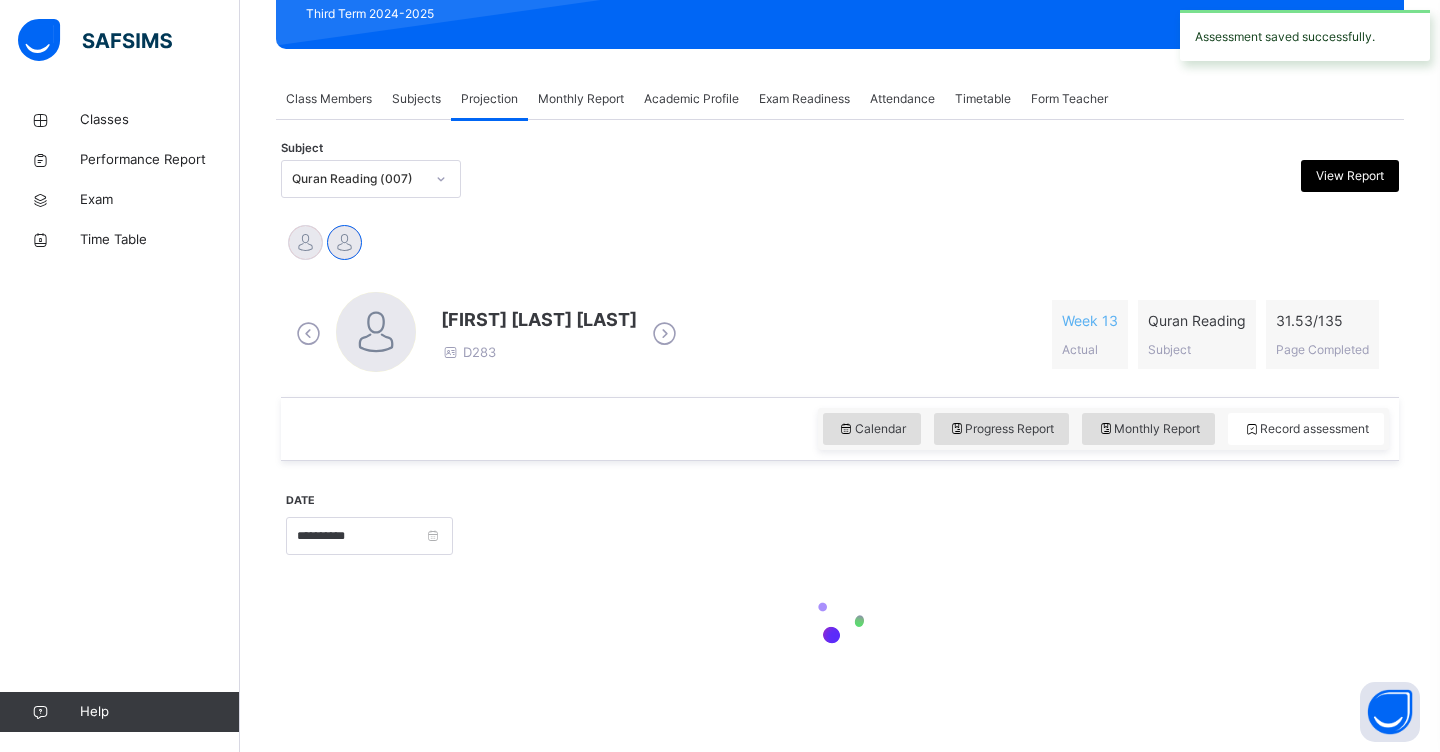 scroll, scrollTop: 297, scrollLeft: 0, axis: vertical 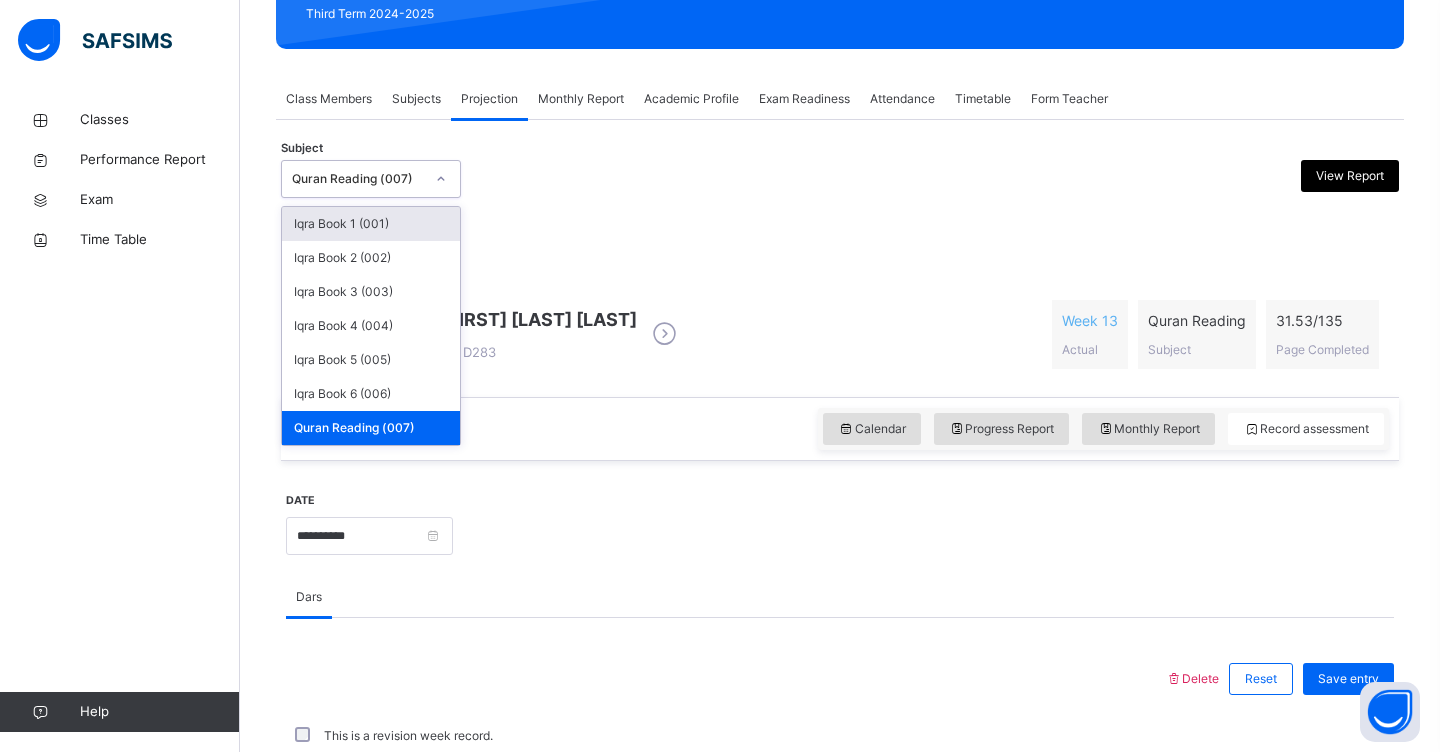 click at bounding box center [441, 179] 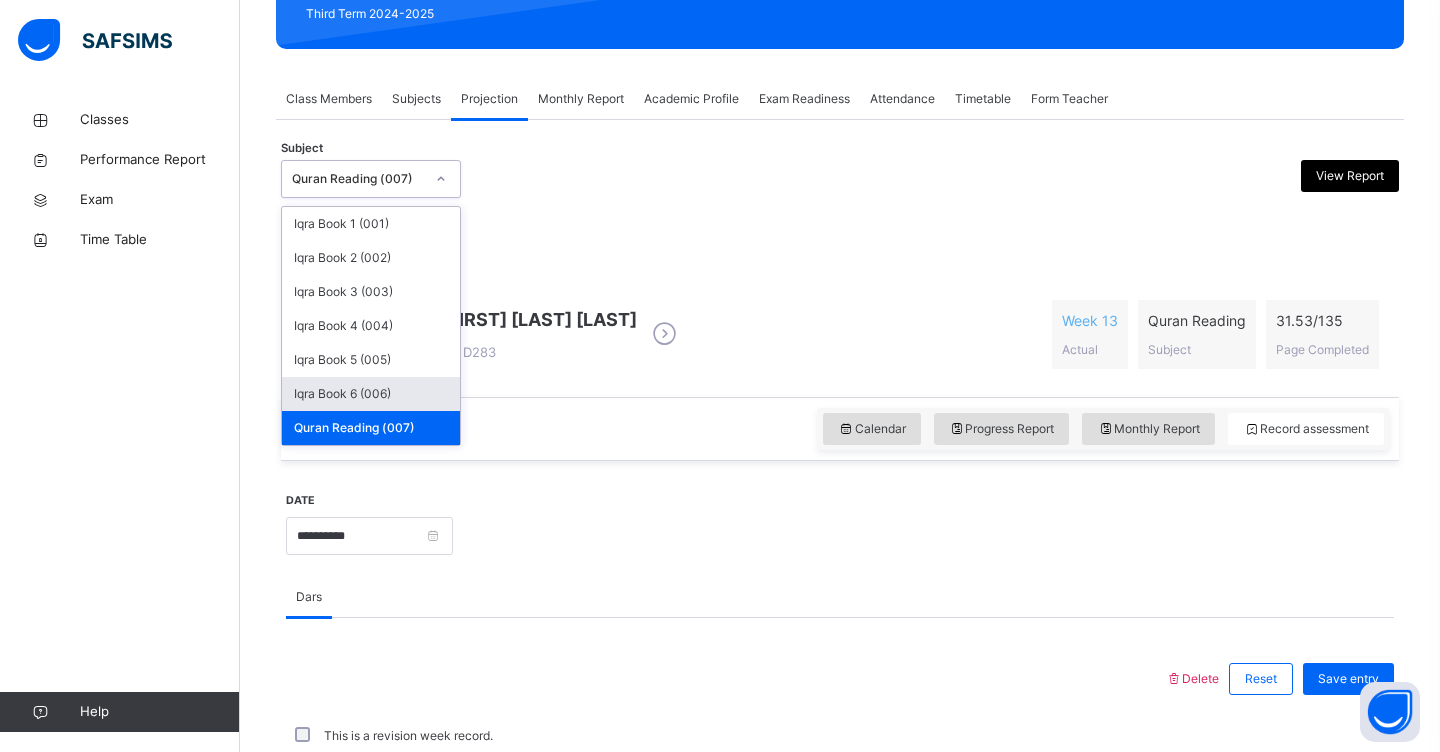 click on "Iqra Book 6 (006)" at bounding box center [371, 394] 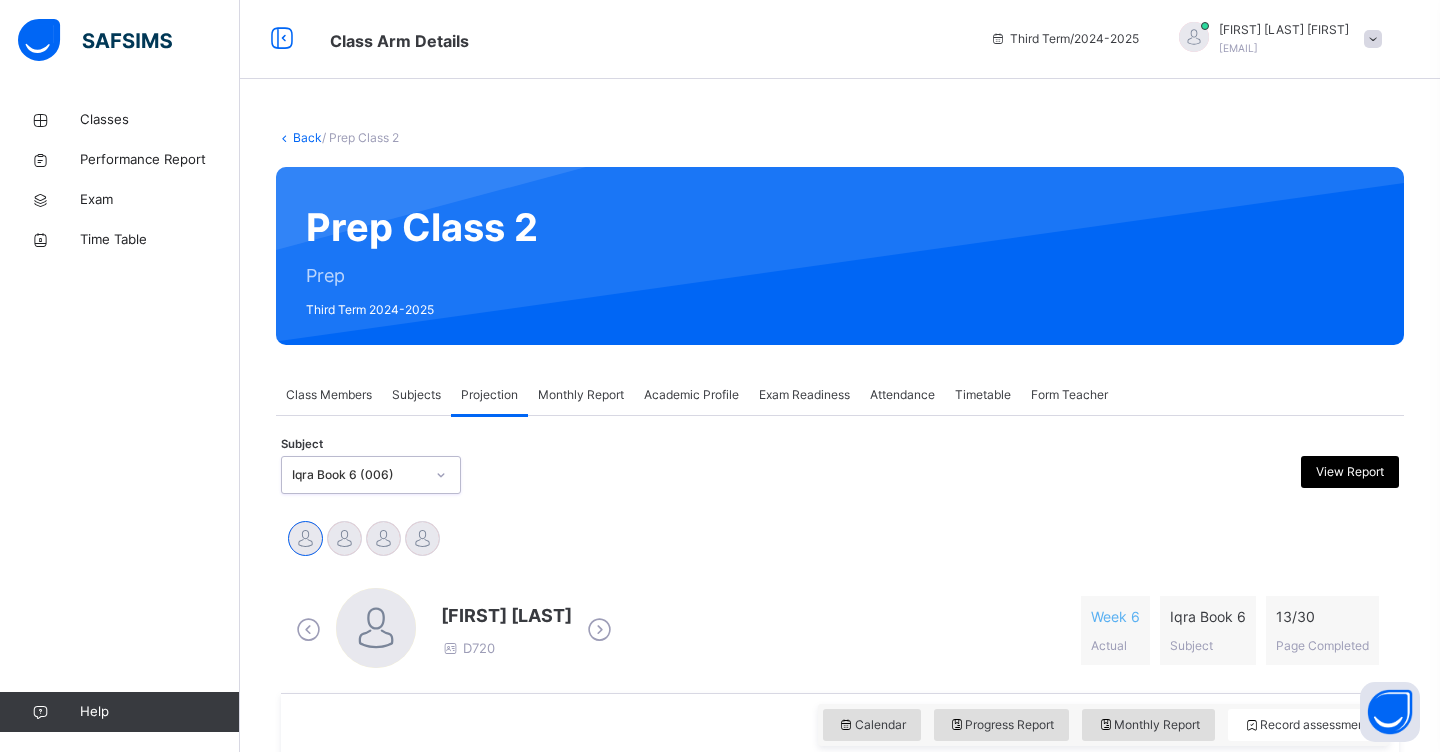 scroll, scrollTop: 0, scrollLeft: 0, axis: both 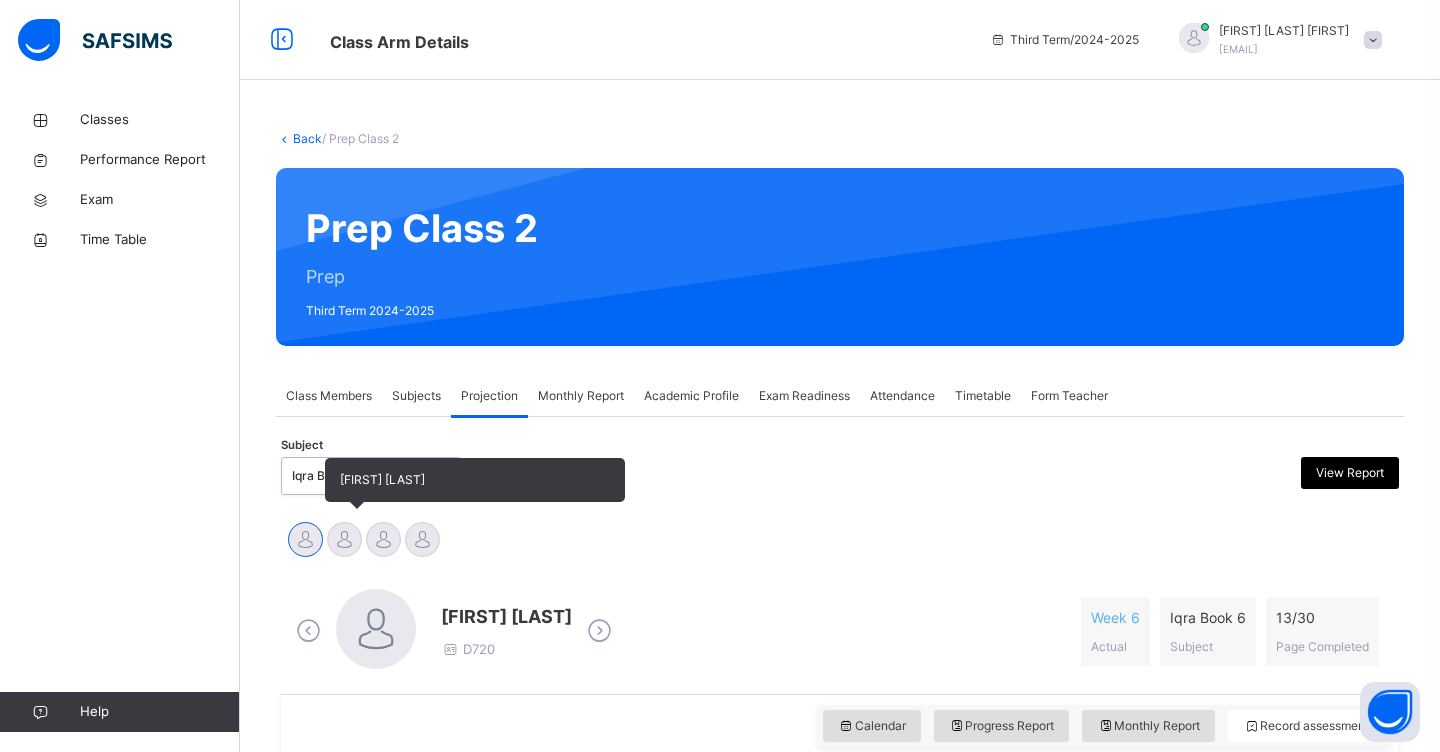 click at bounding box center (344, 539) 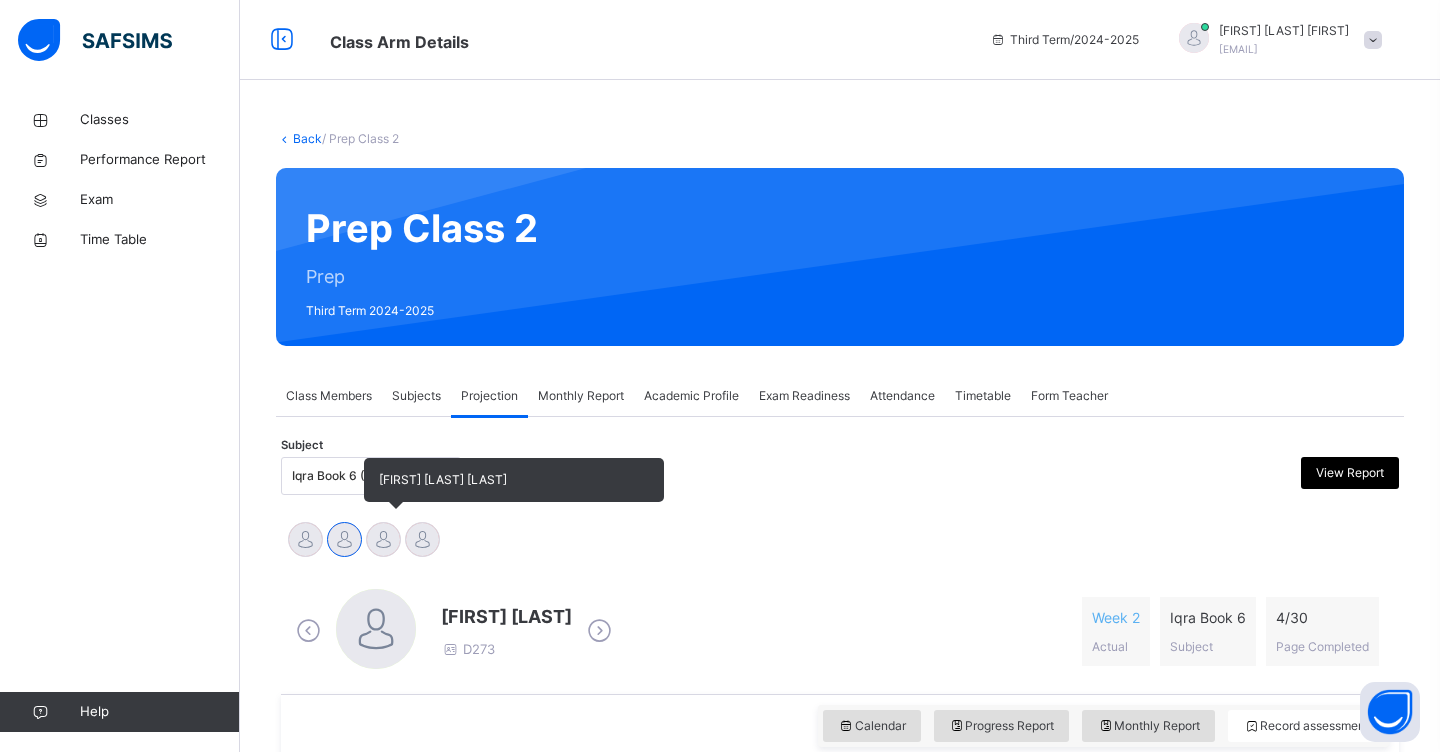 click at bounding box center [383, 539] 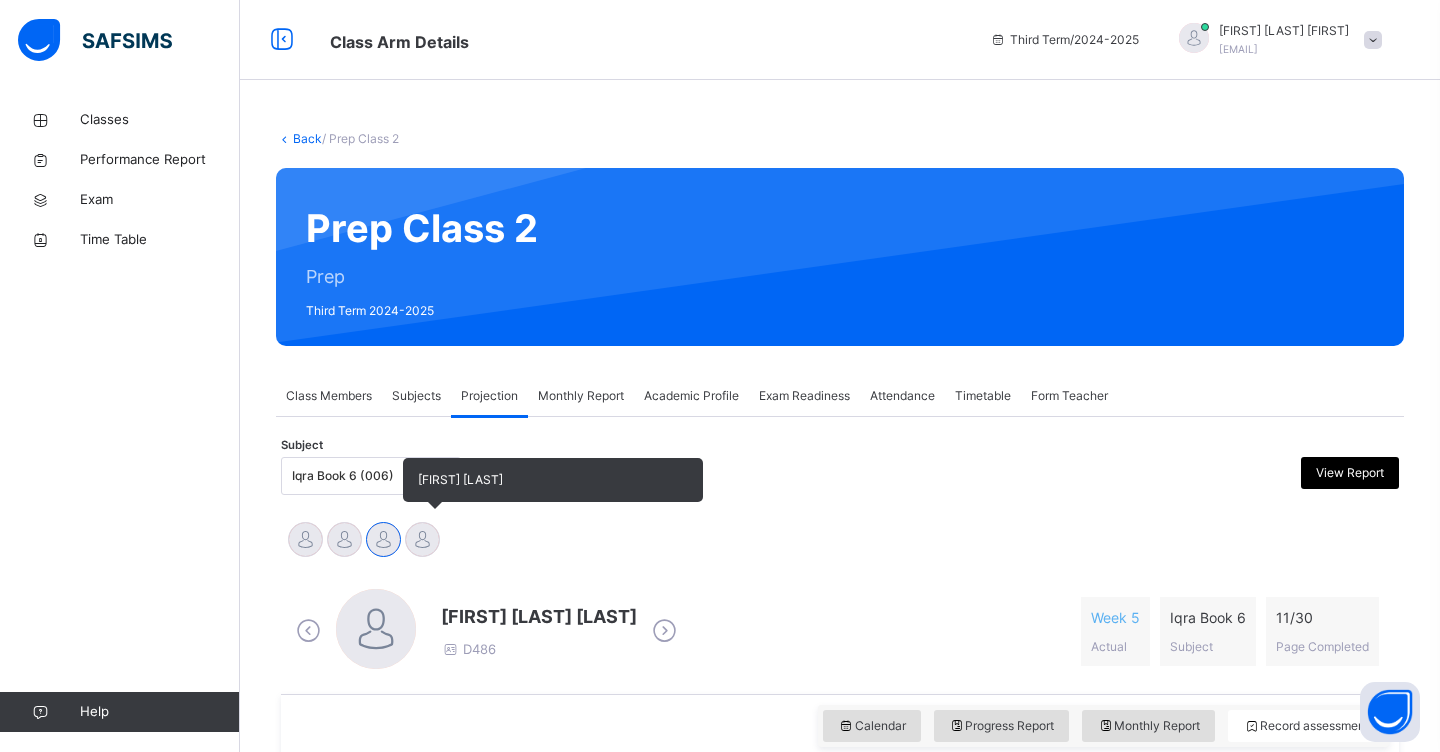 click at bounding box center (422, 539) 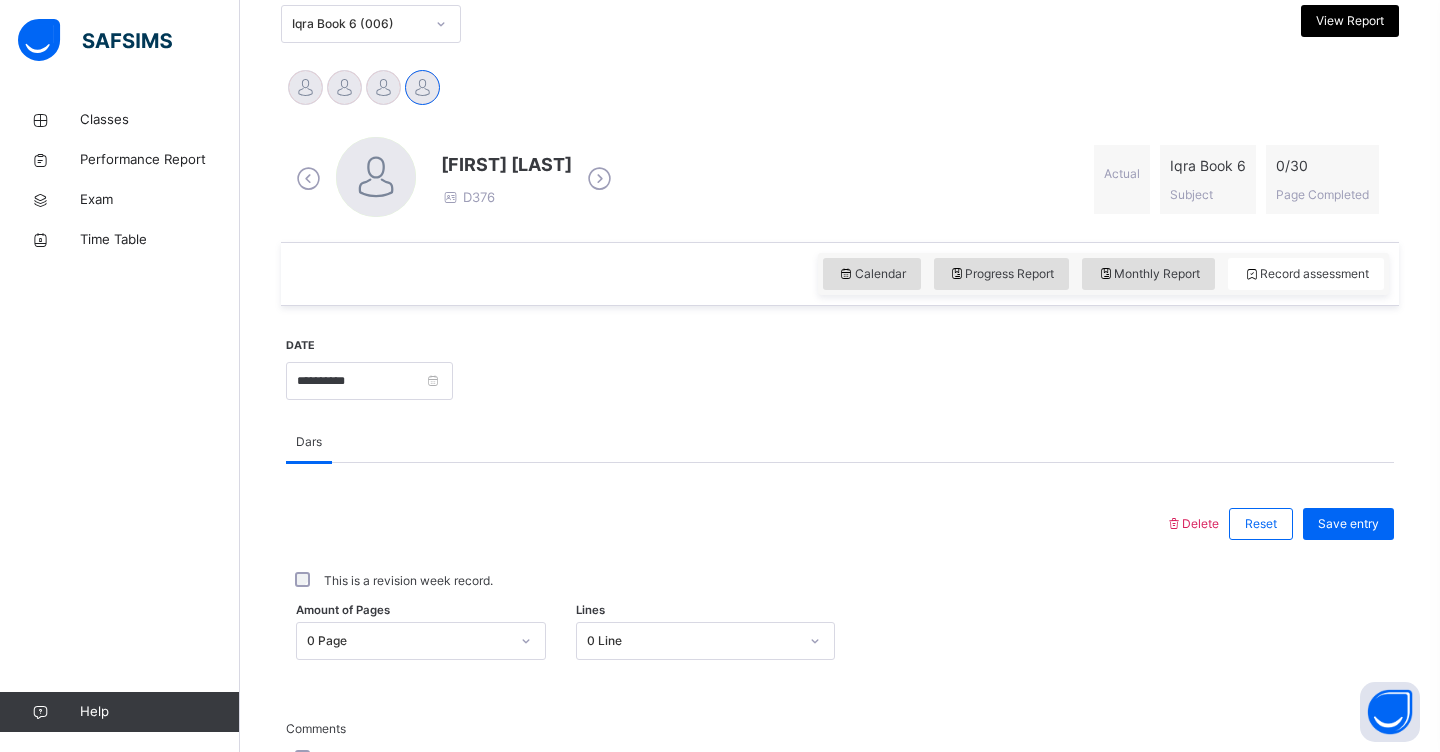 scroll, scrollTop: 470, scrollLeft: 0, axis: vertical 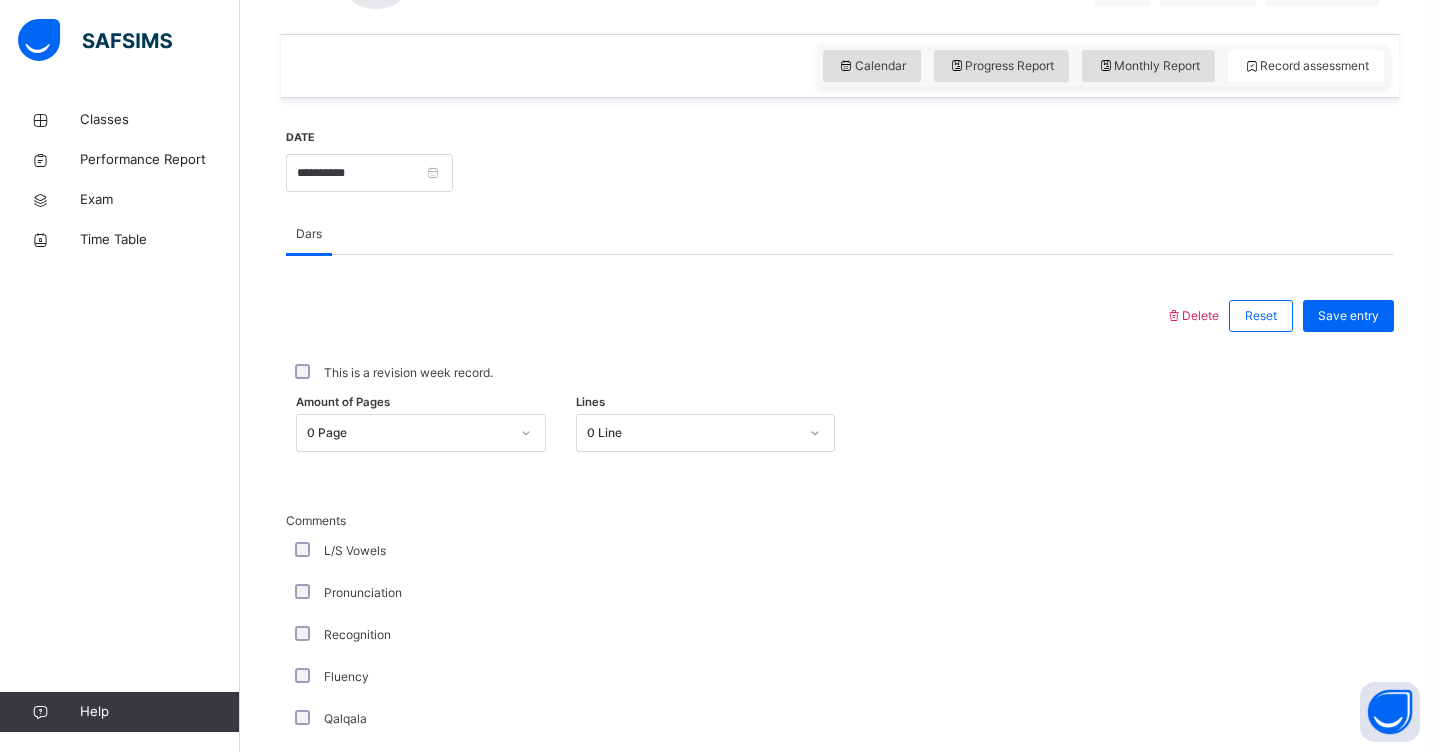 click on "0 Page" at bounding box center (421, 433) 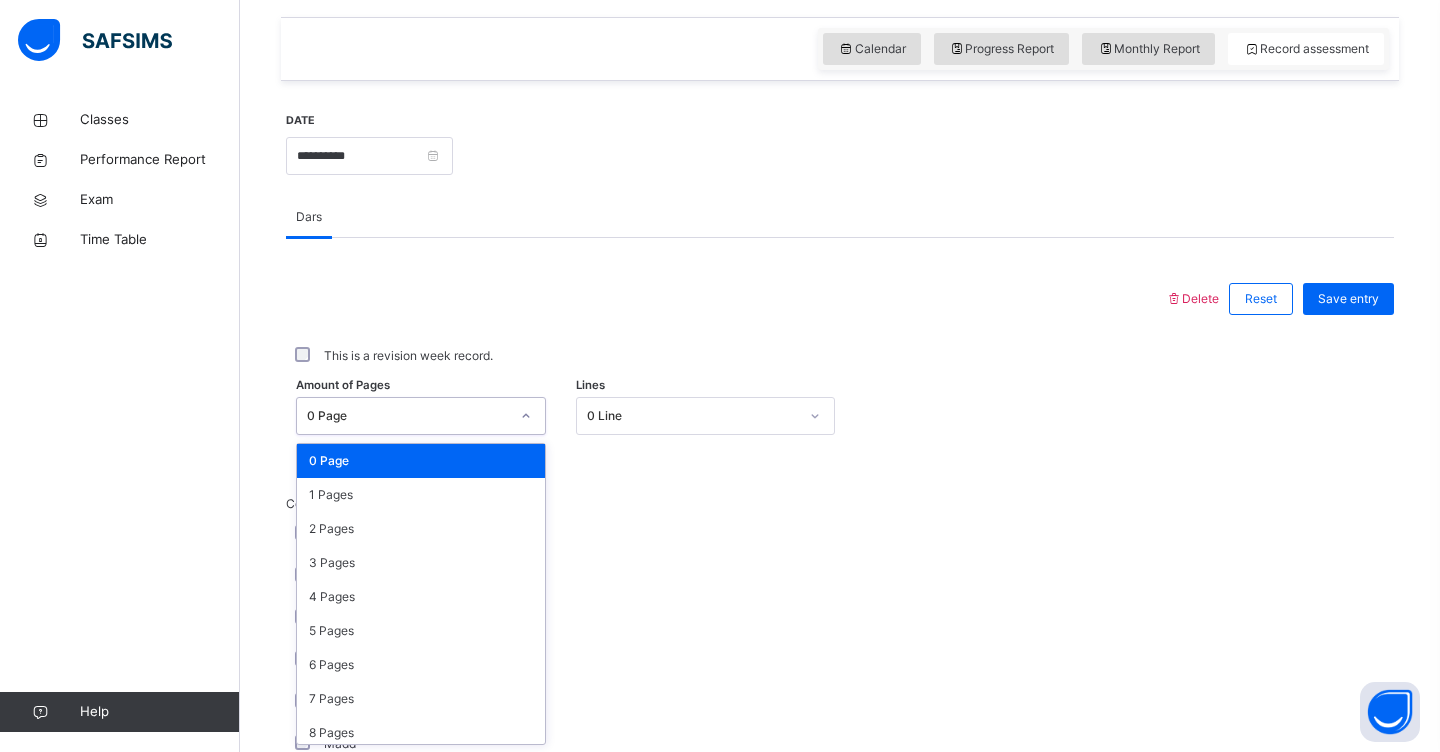 scroll, scrollTop: 678, scrollLeft: 0, axis: vertical 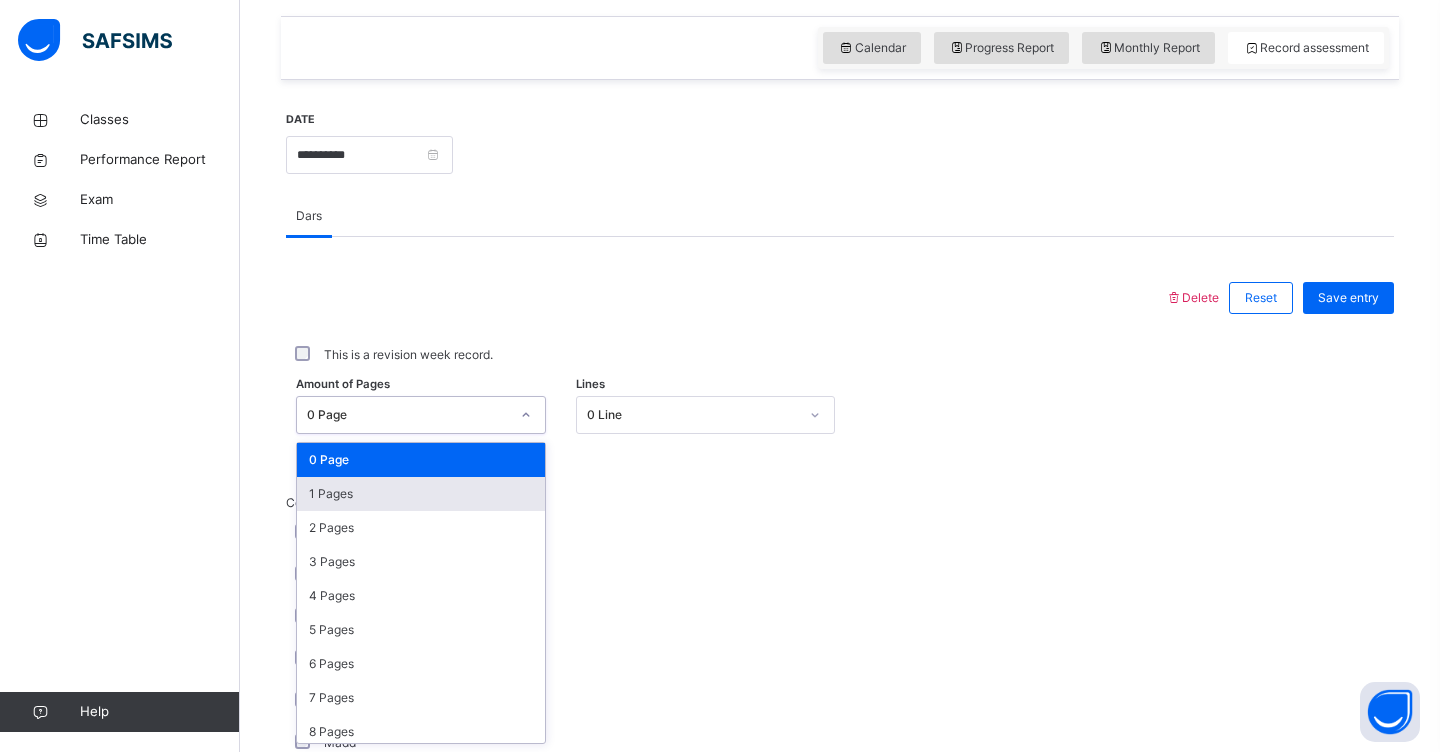 click on "1 Pages" at bounding box center (421, 494) 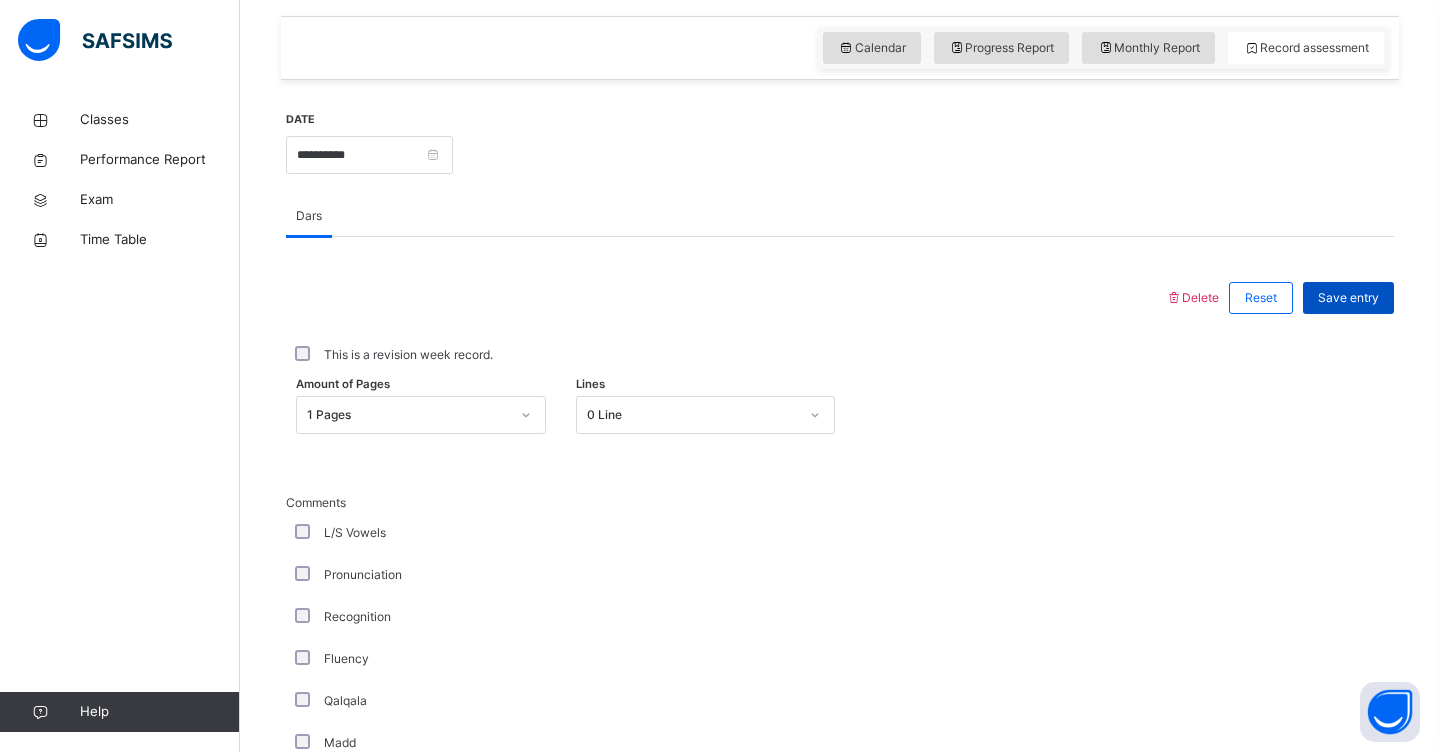 click on "Save entry" at bounding box center (1348, 298) 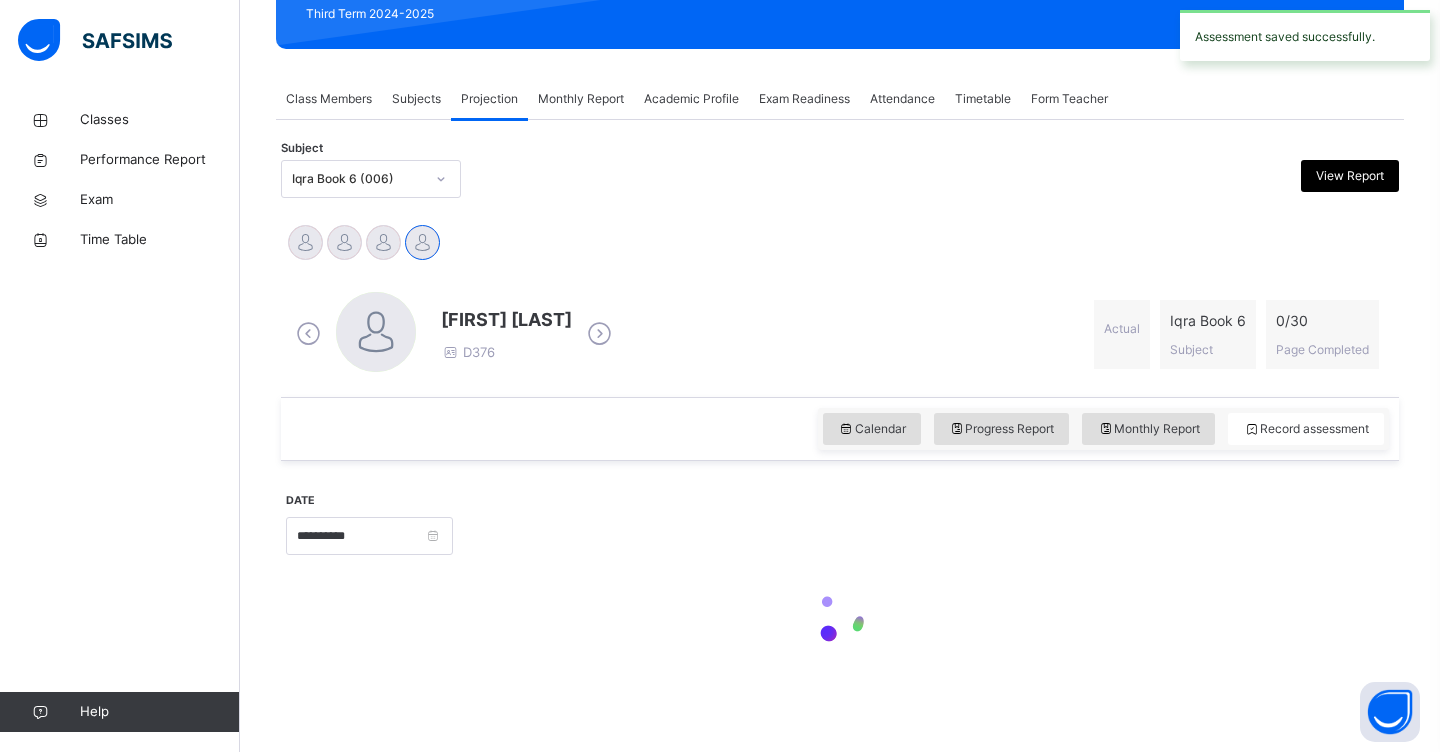 scroll, scrollTop: 297, scrollLeft: 0, axis: vertical 